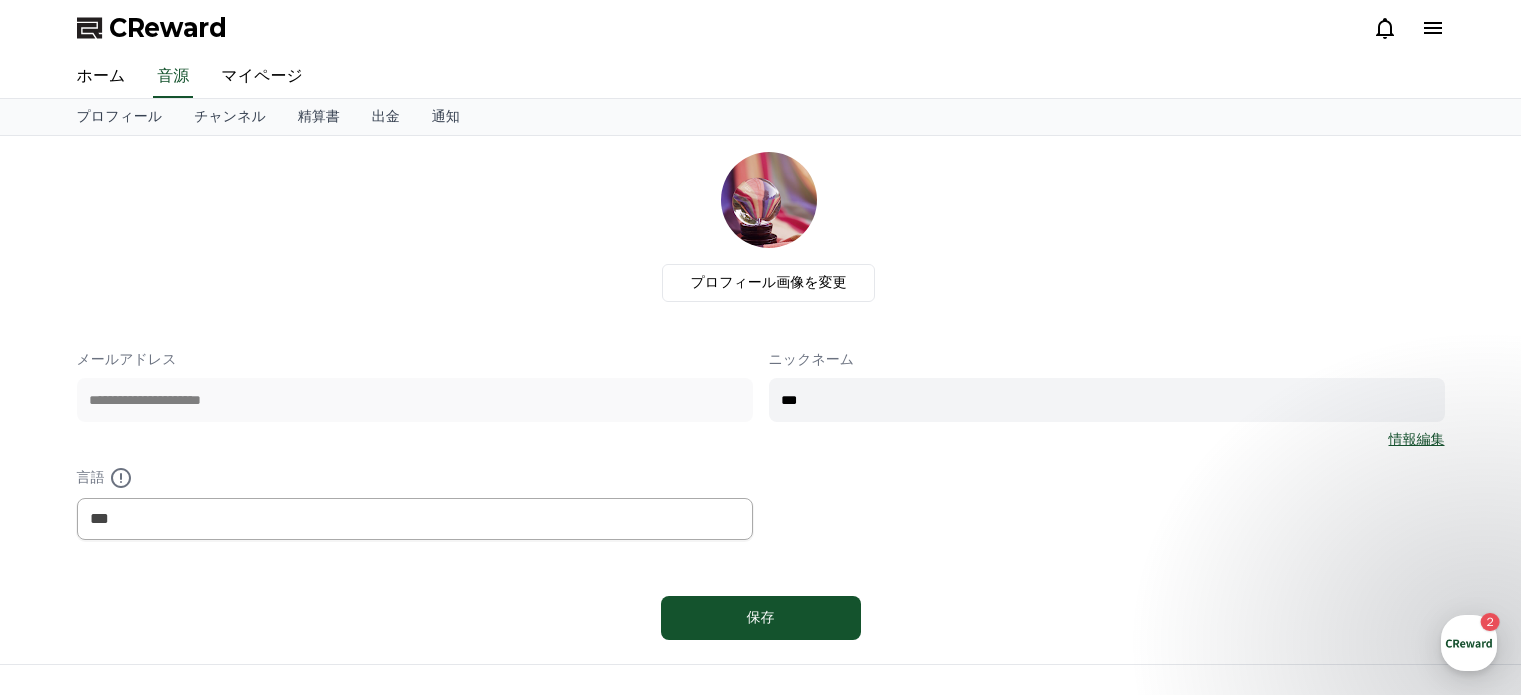 scroll, scrollTop: 0, scrollLeft: 0, axis: both 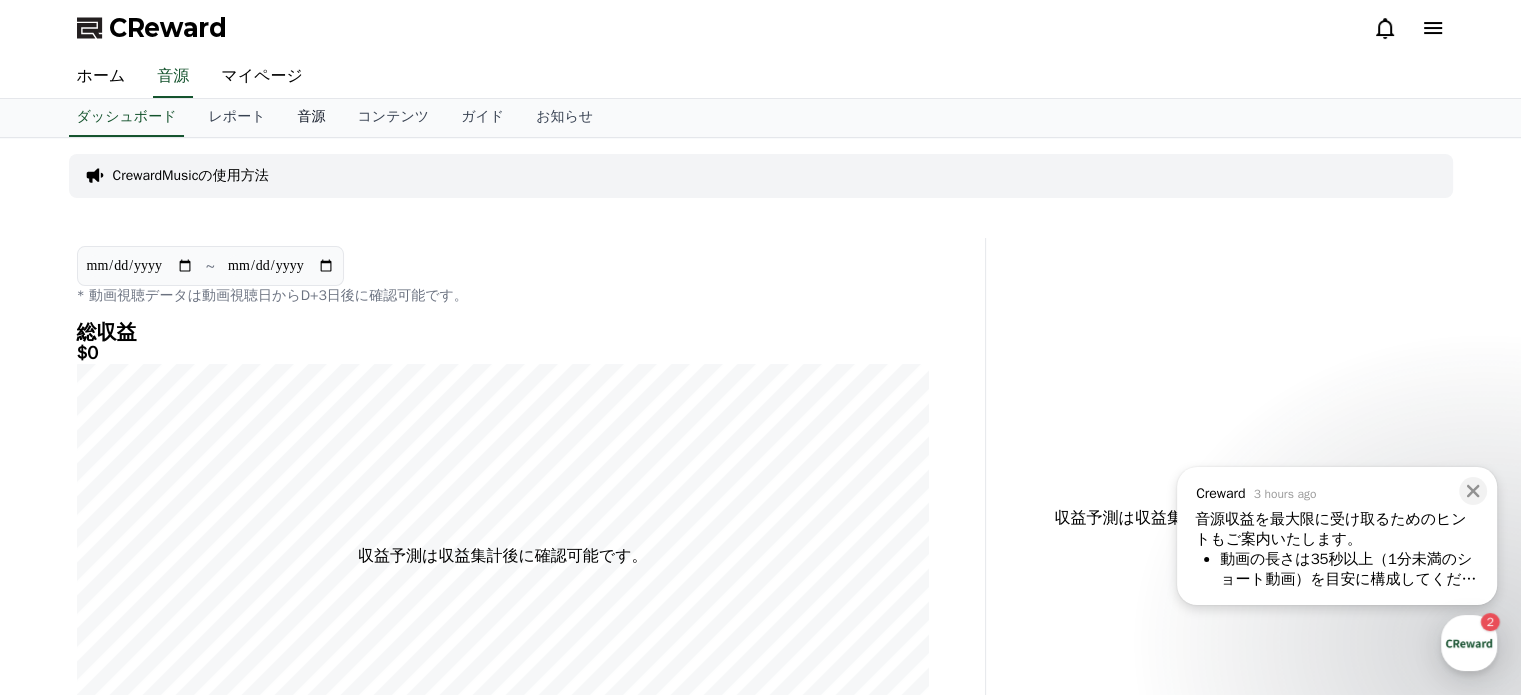 click on "音源" at bounding box center [311, 118] 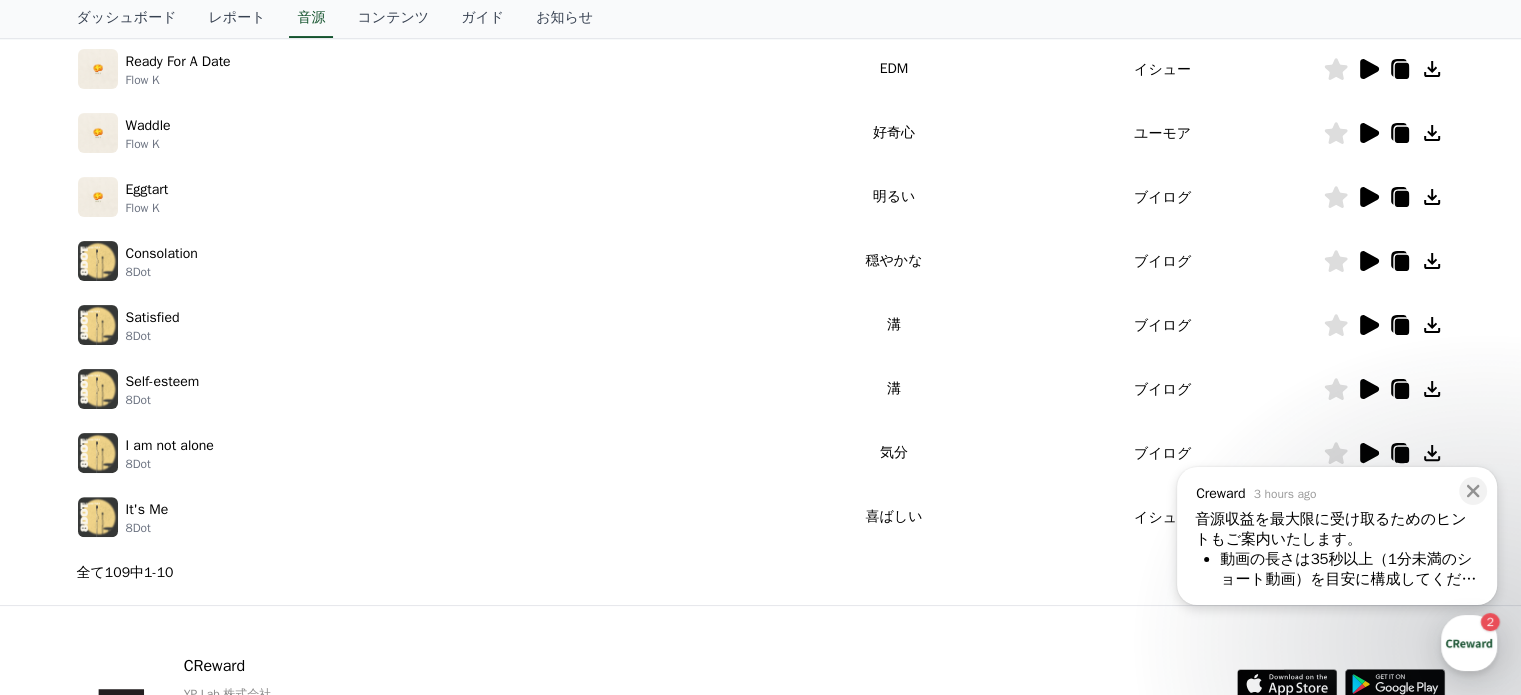 scroll, scrollTop: 657, scrollLeft: 0, axis: vertical 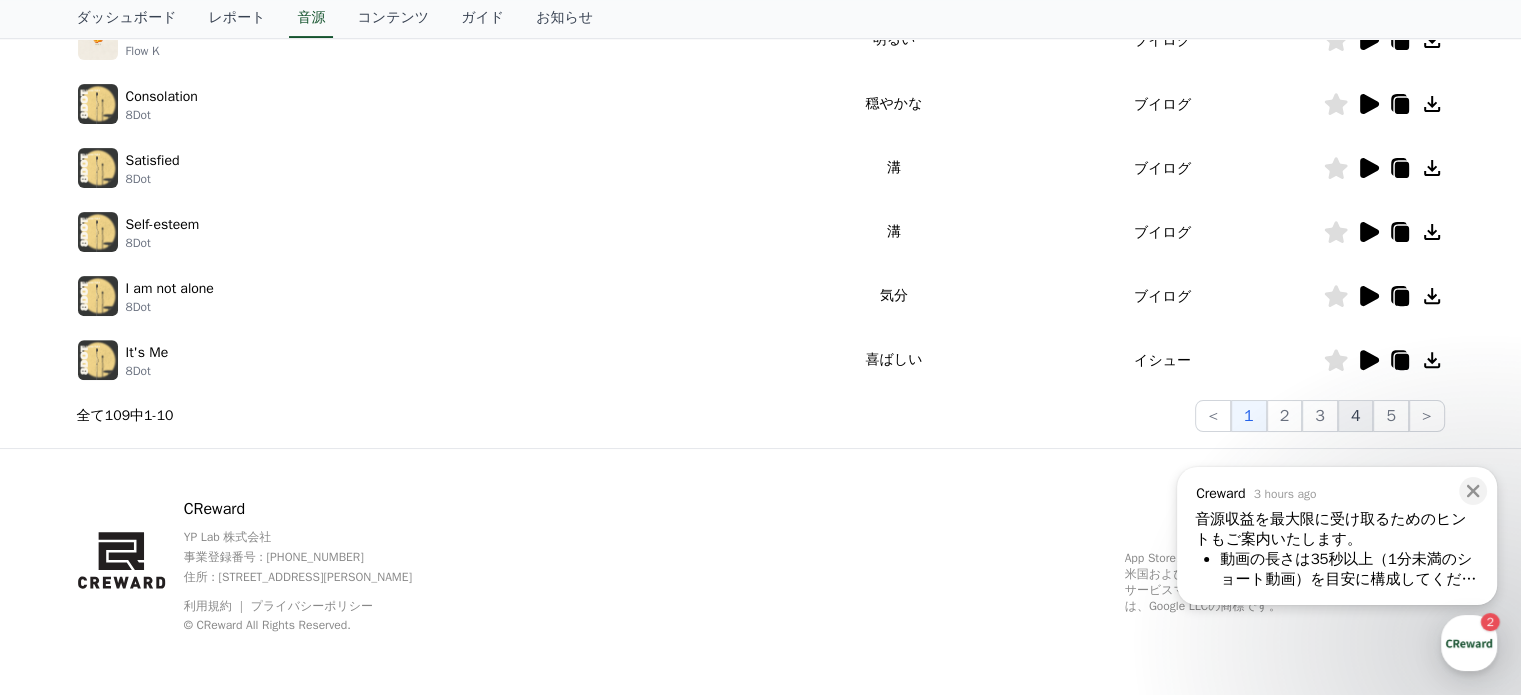 click on "4" 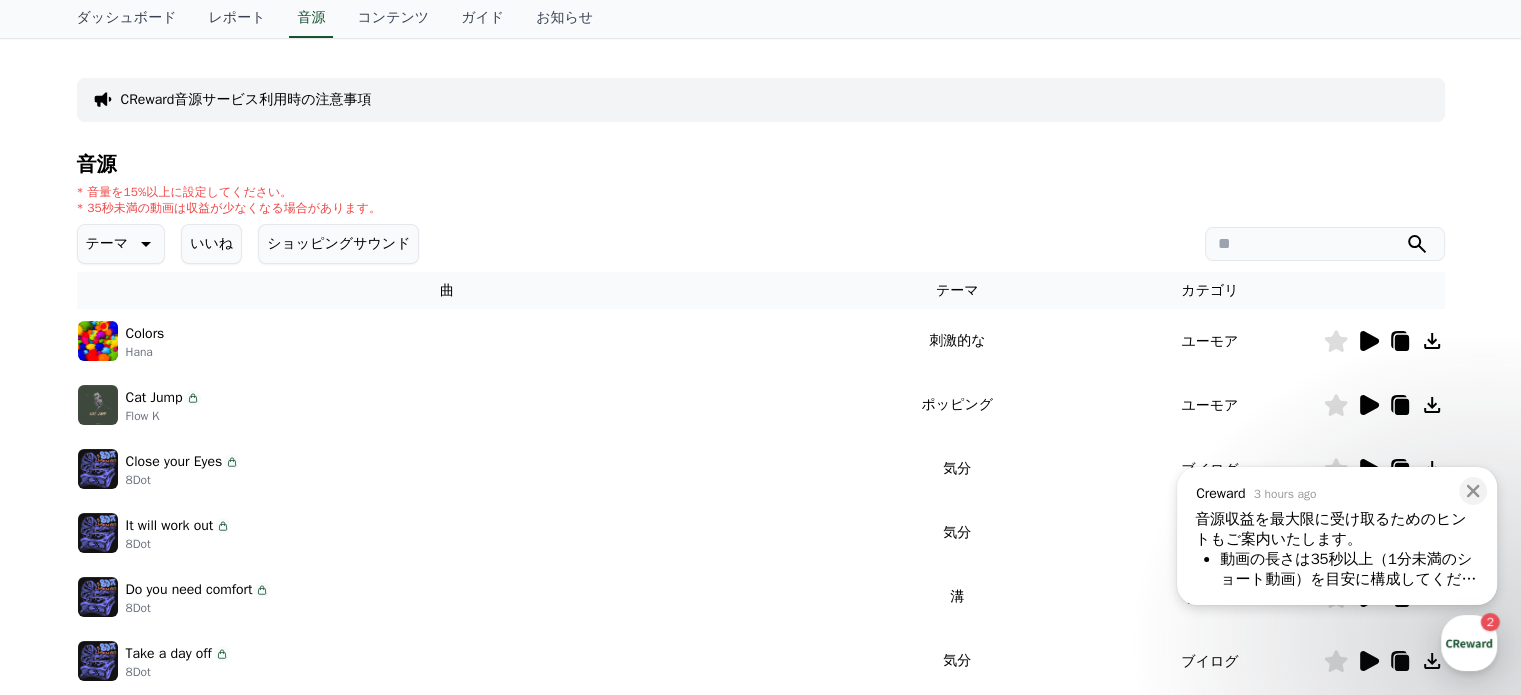 scroll, scrollTop: 200, scrollLeft: 0, axis: vertical 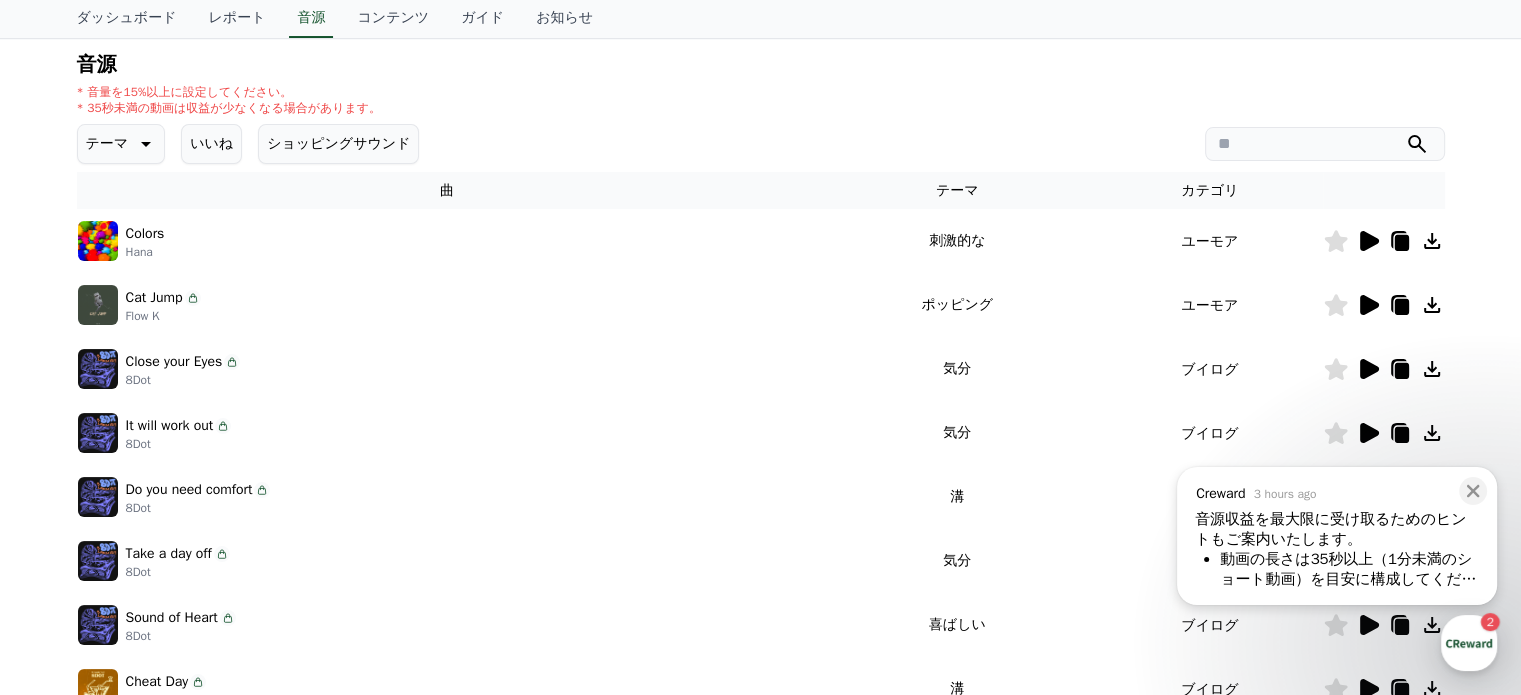 click 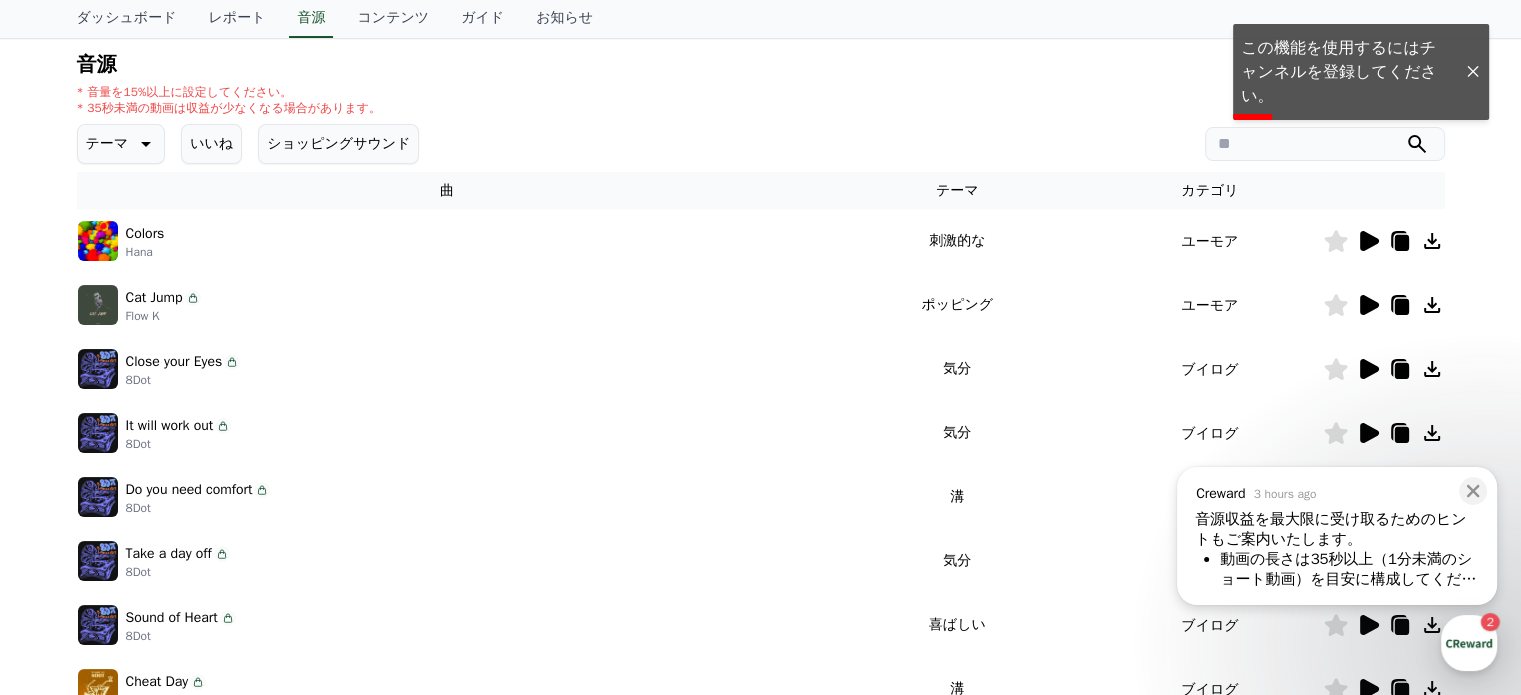 click on "動画の長さは35秒以上（1分未満のショート動画）を目安に構成してください。" at bounding box center (1348, 579) 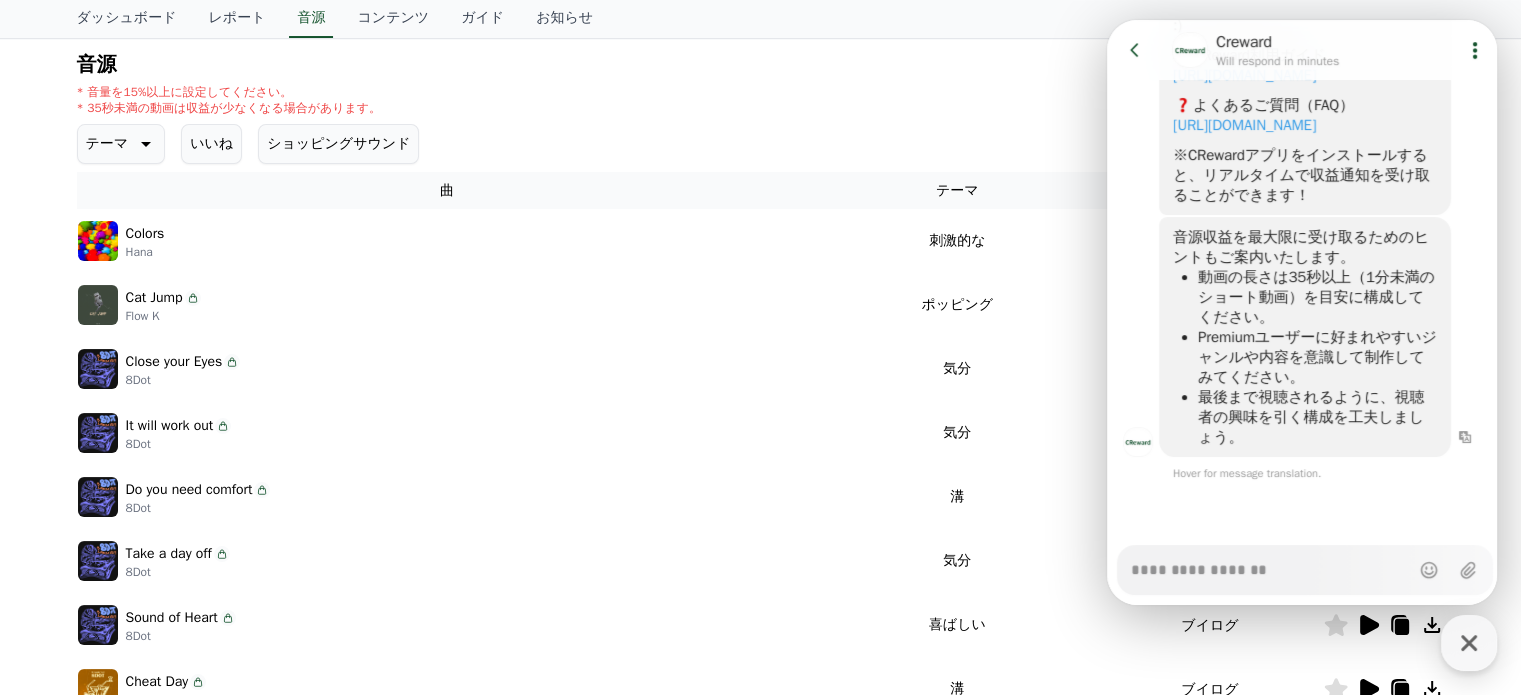 scroll, scrollTop: 488, scrollLeft: 0, axis: vertical 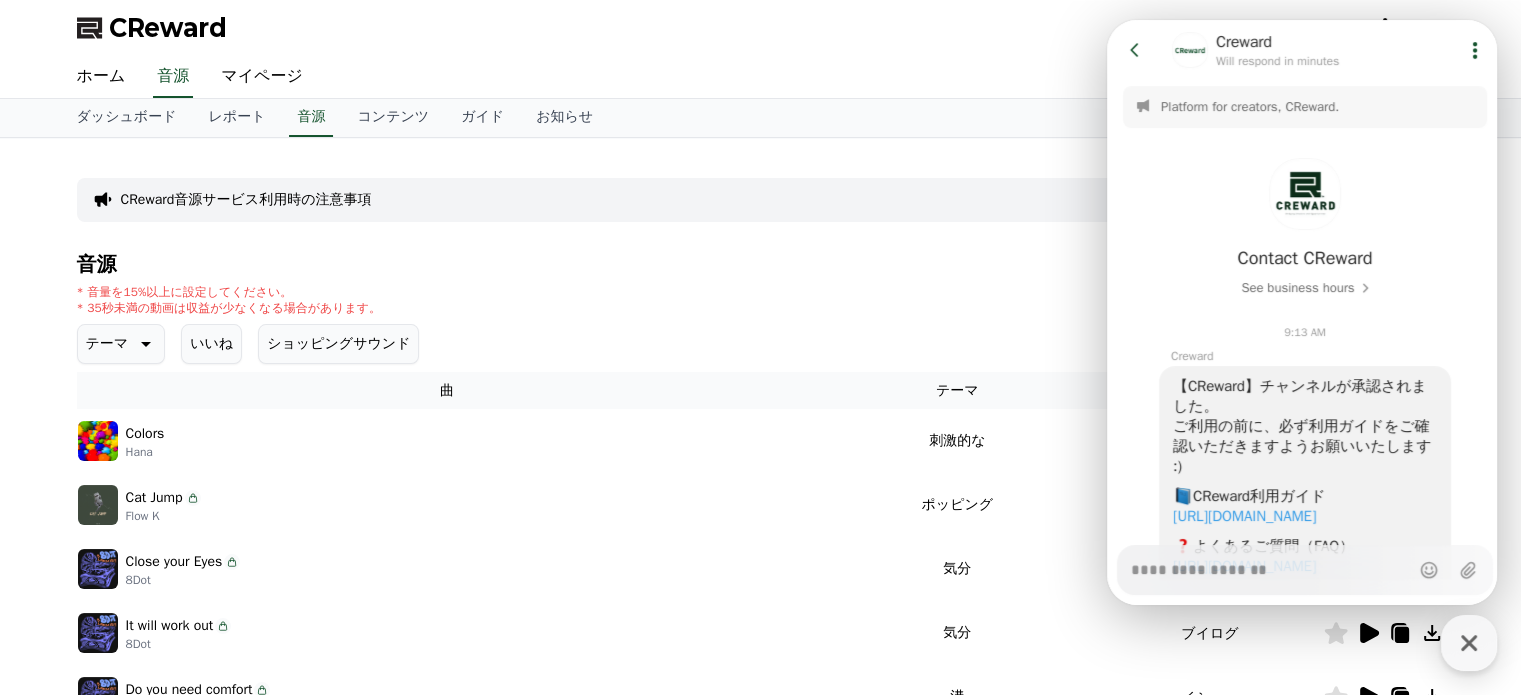 click on "CReward" at bounding box center [168, 28] 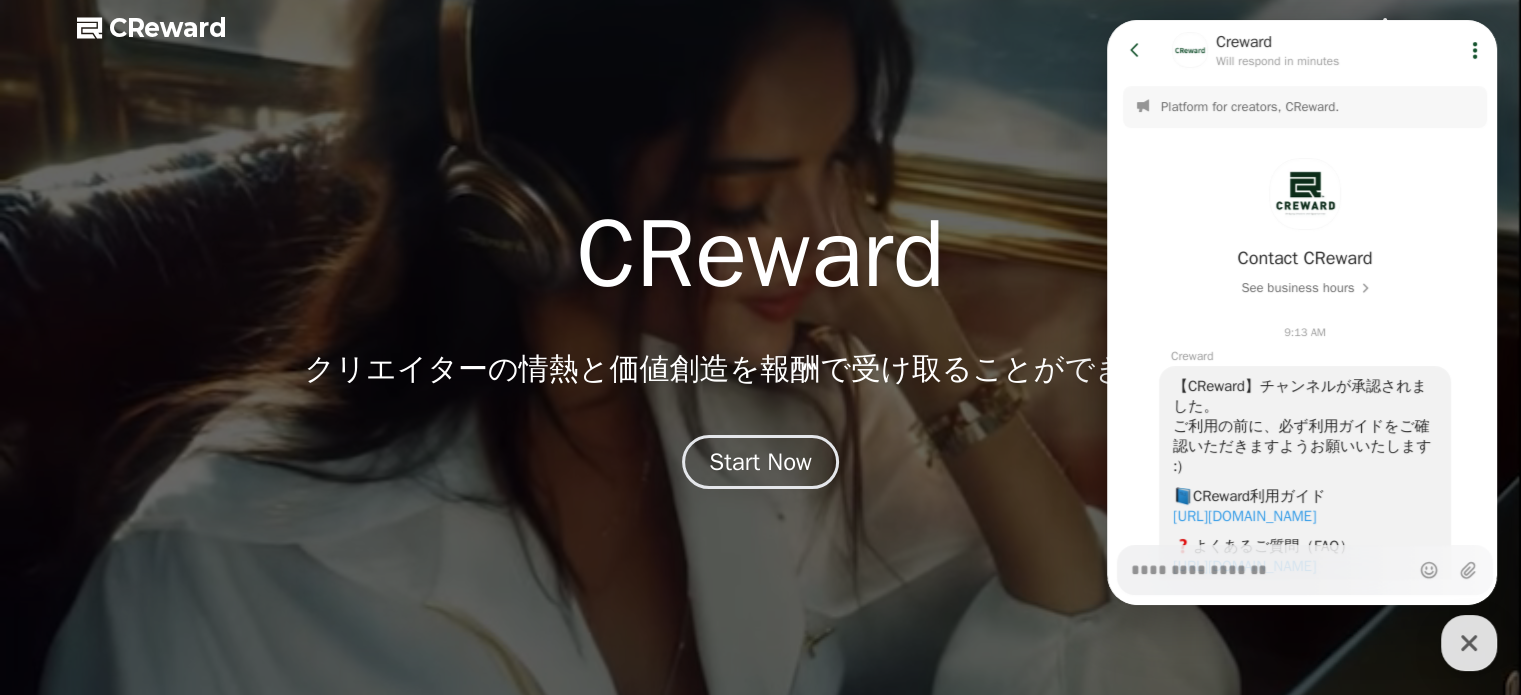 click at bounding box center [760, 347] 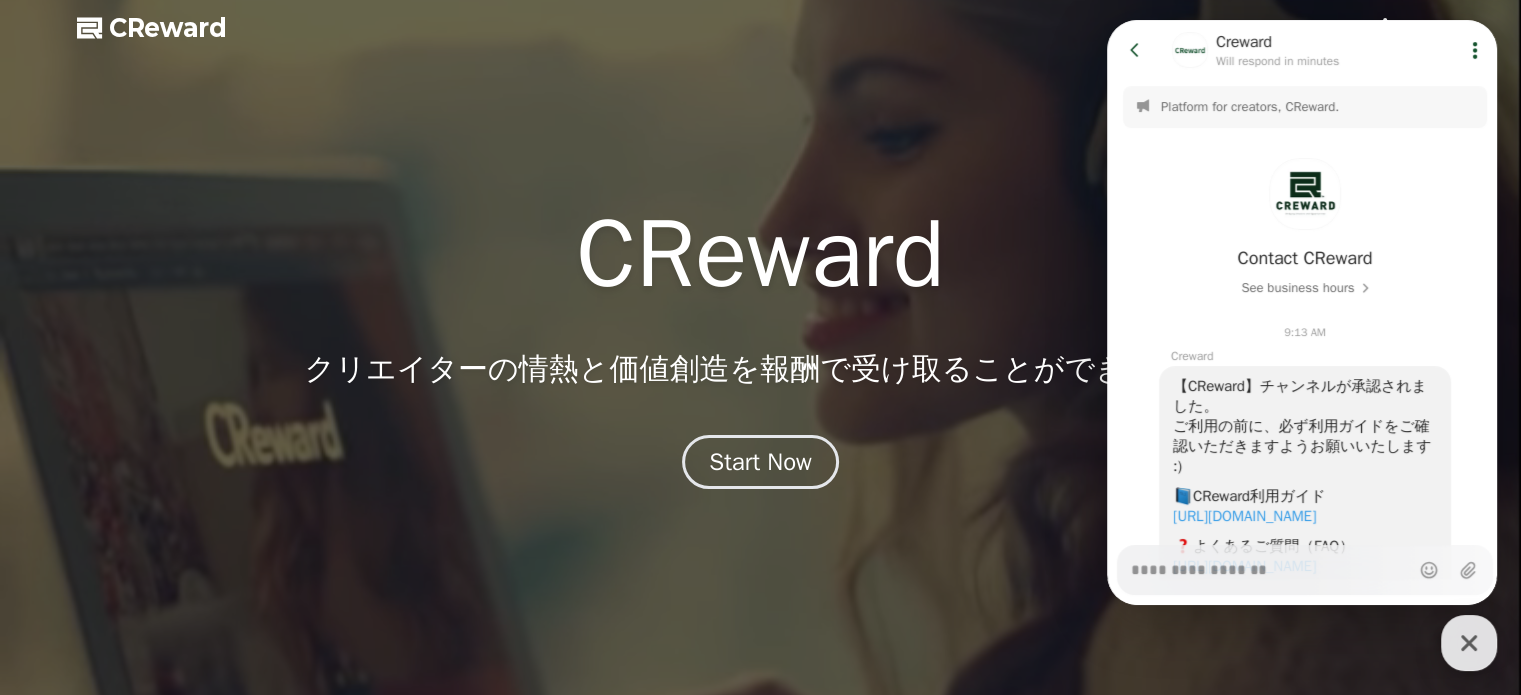click 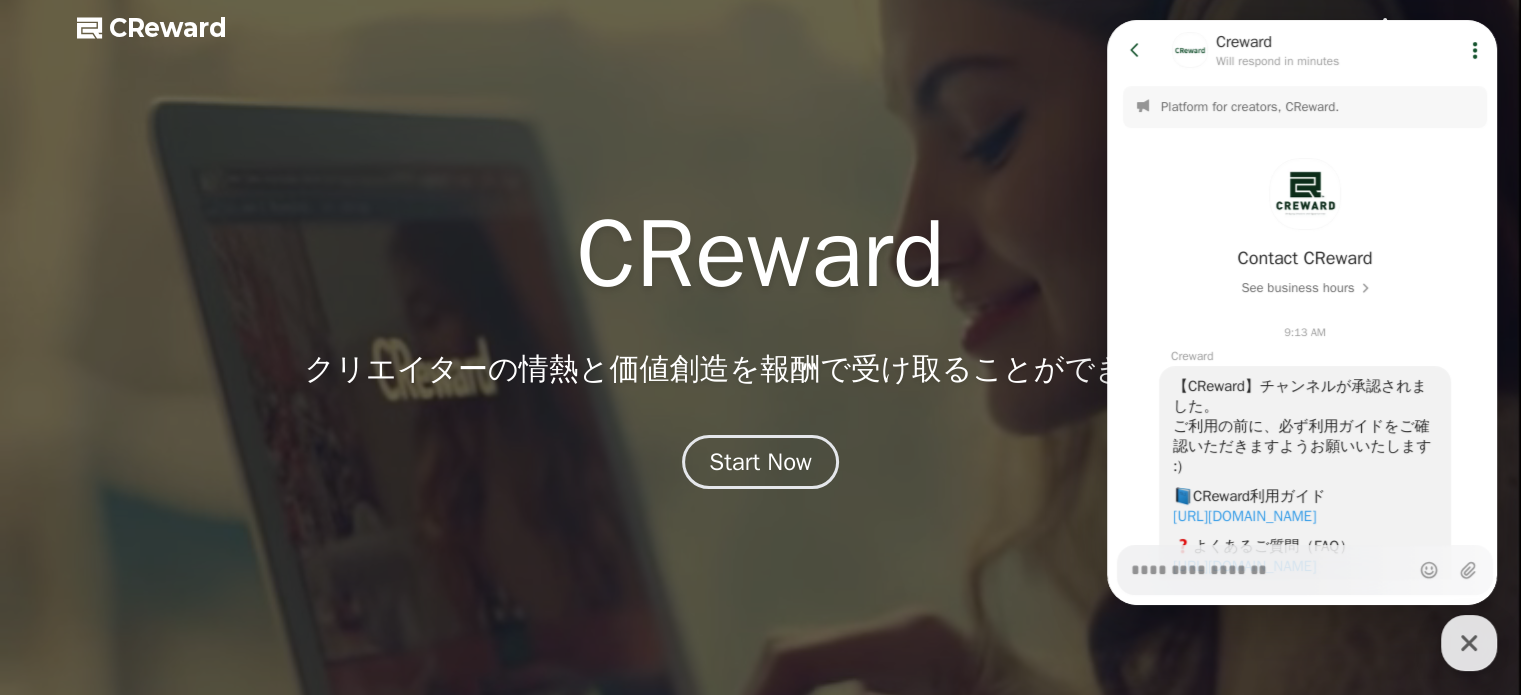 type on "*" 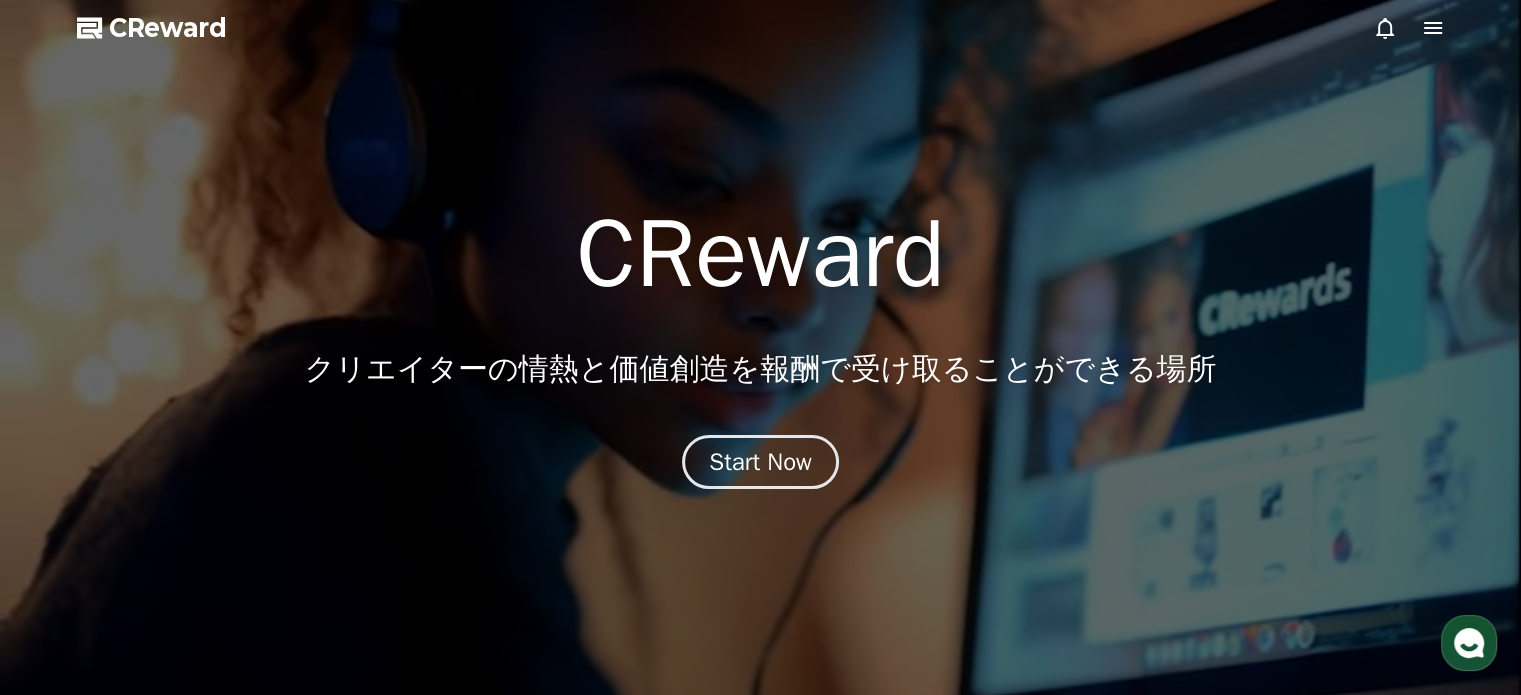 click 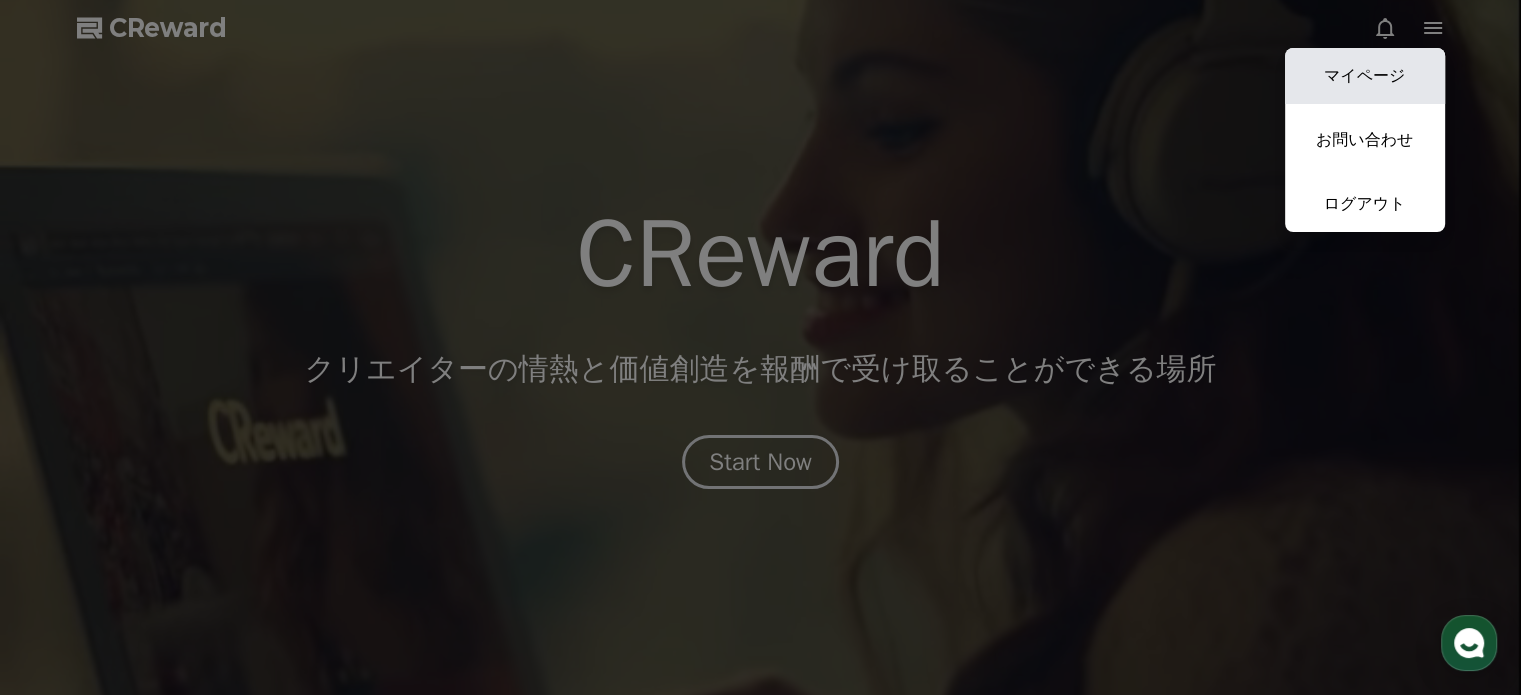 click on "マイページ" at bounding box center (1365, 76) 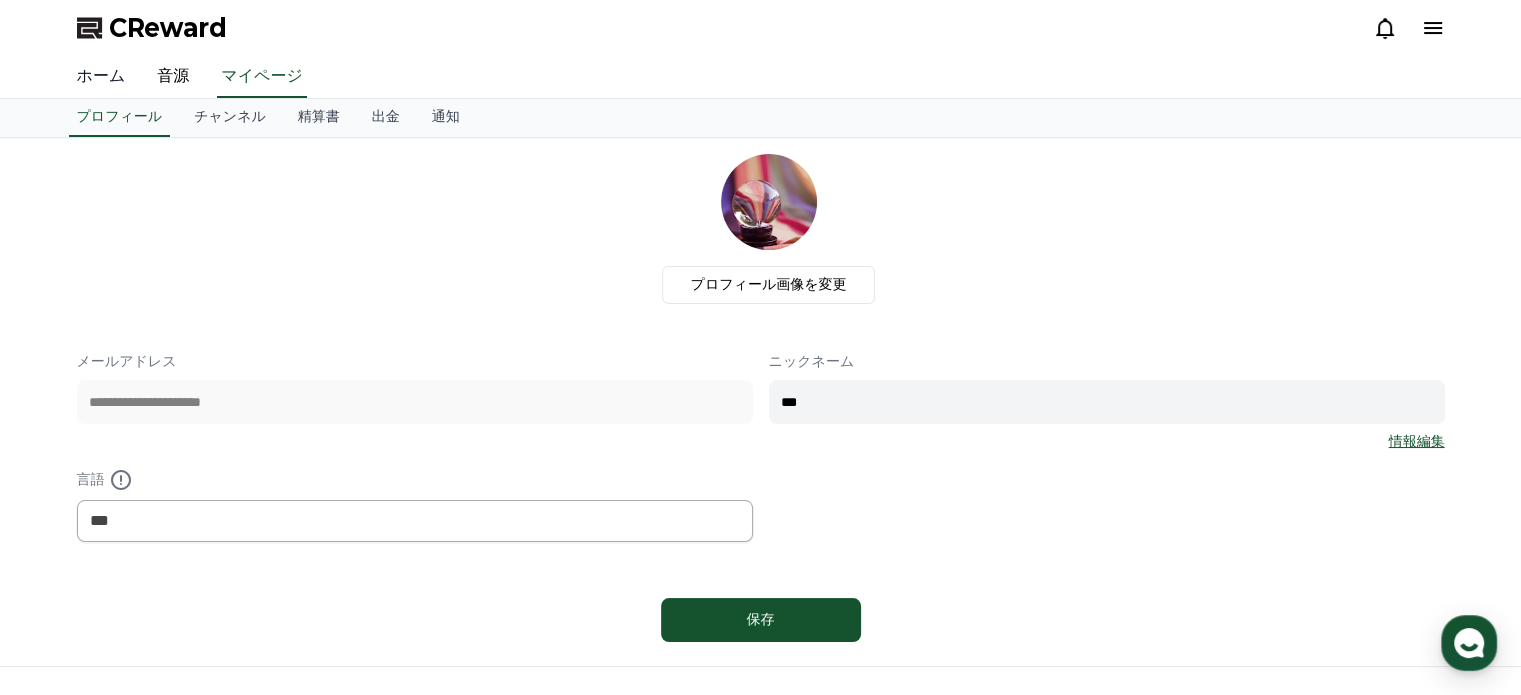 click on "ホーム" at bounding box center (101, 77) 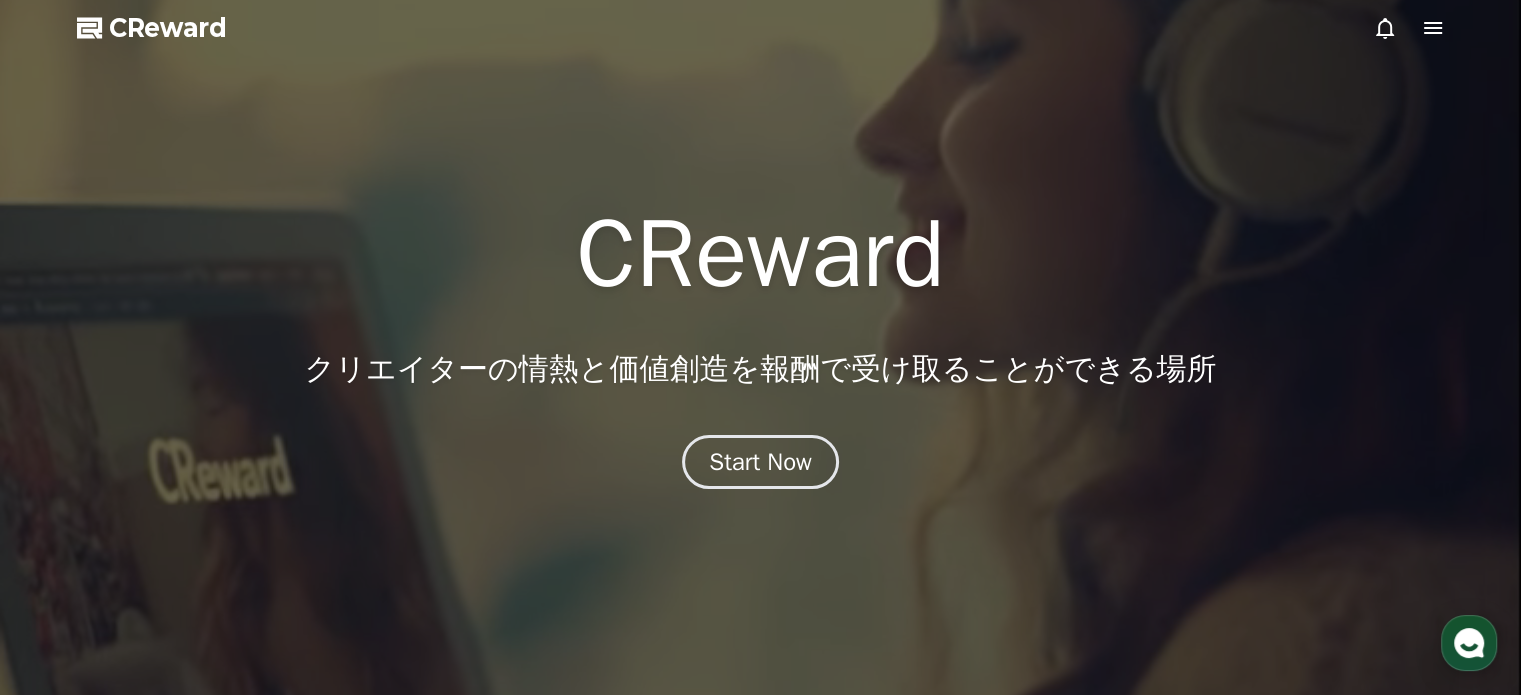 click 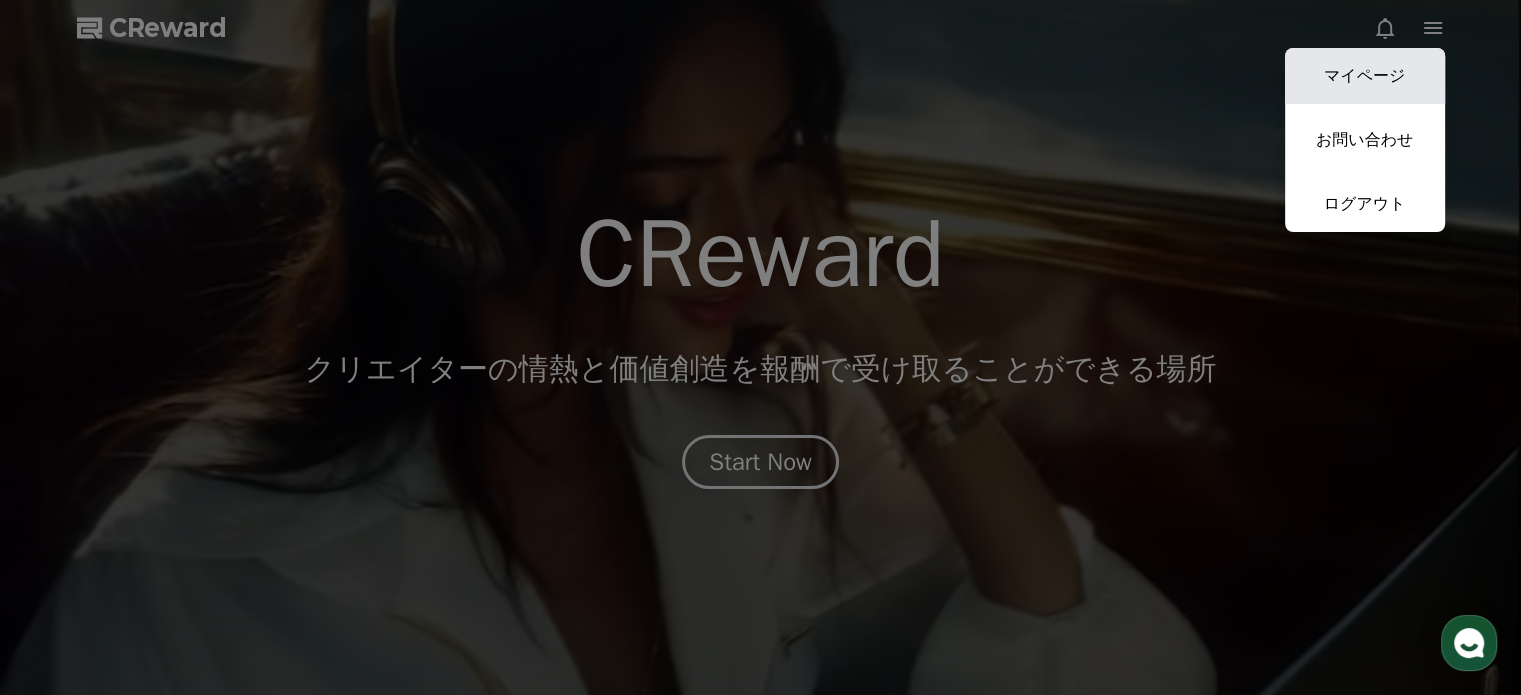 click on "マイページ" at bounding box center (1365, 76) 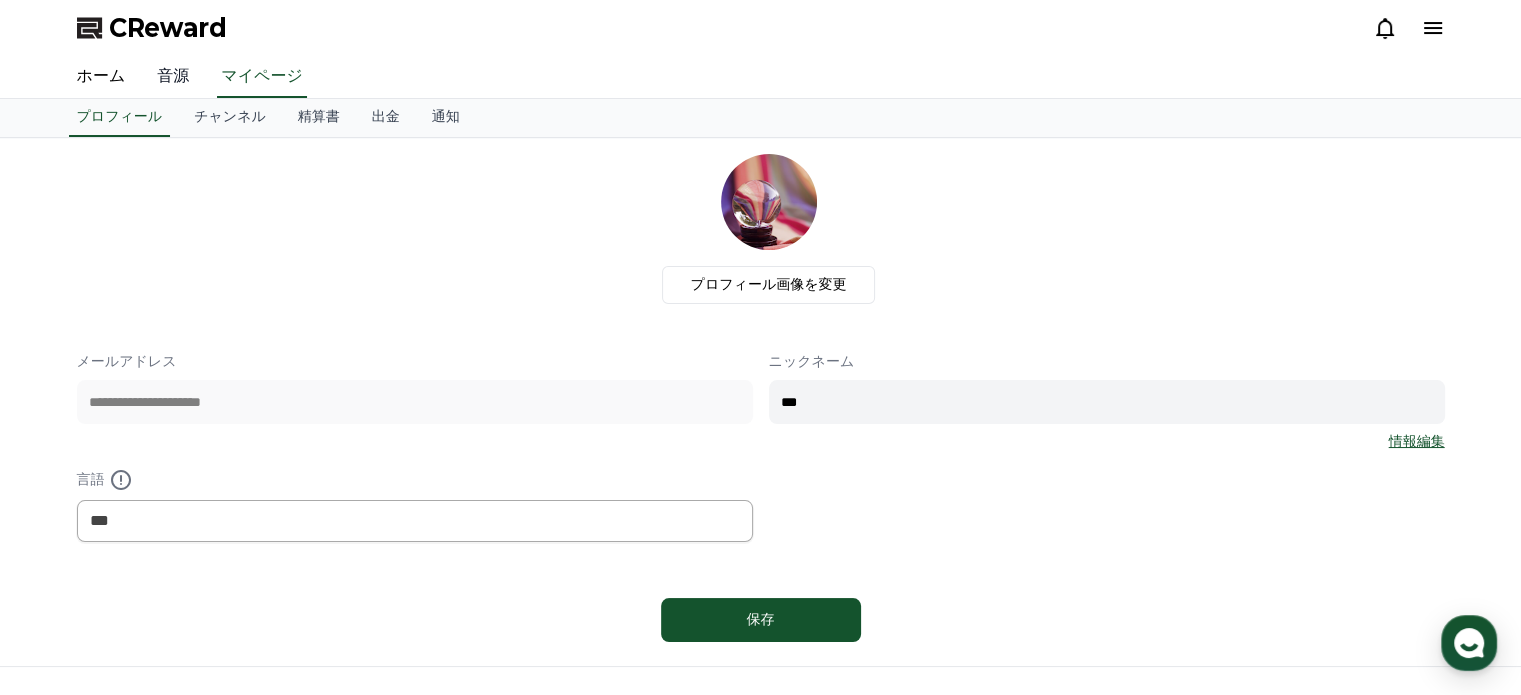 click on "音源" at bounding box center (173, 77) 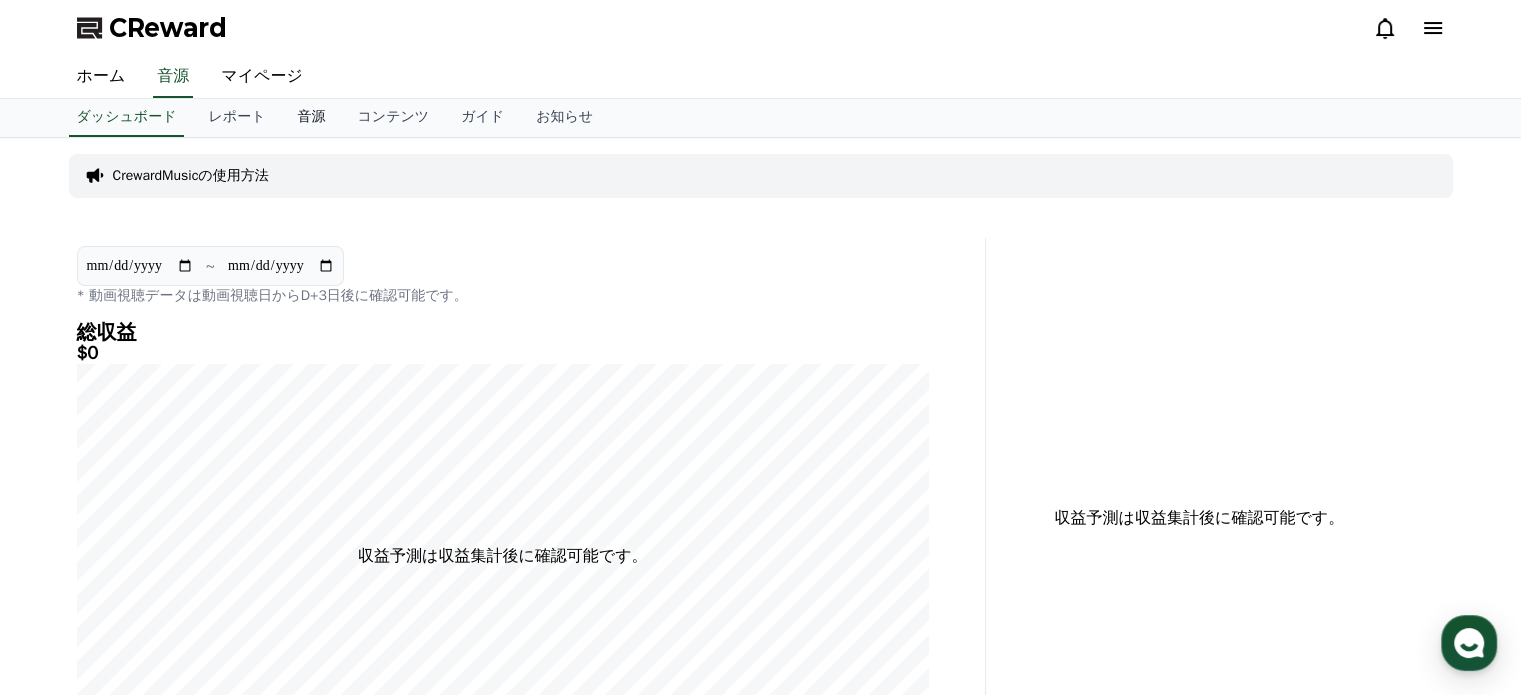 click on "音源" at bounding box center [311, 118] 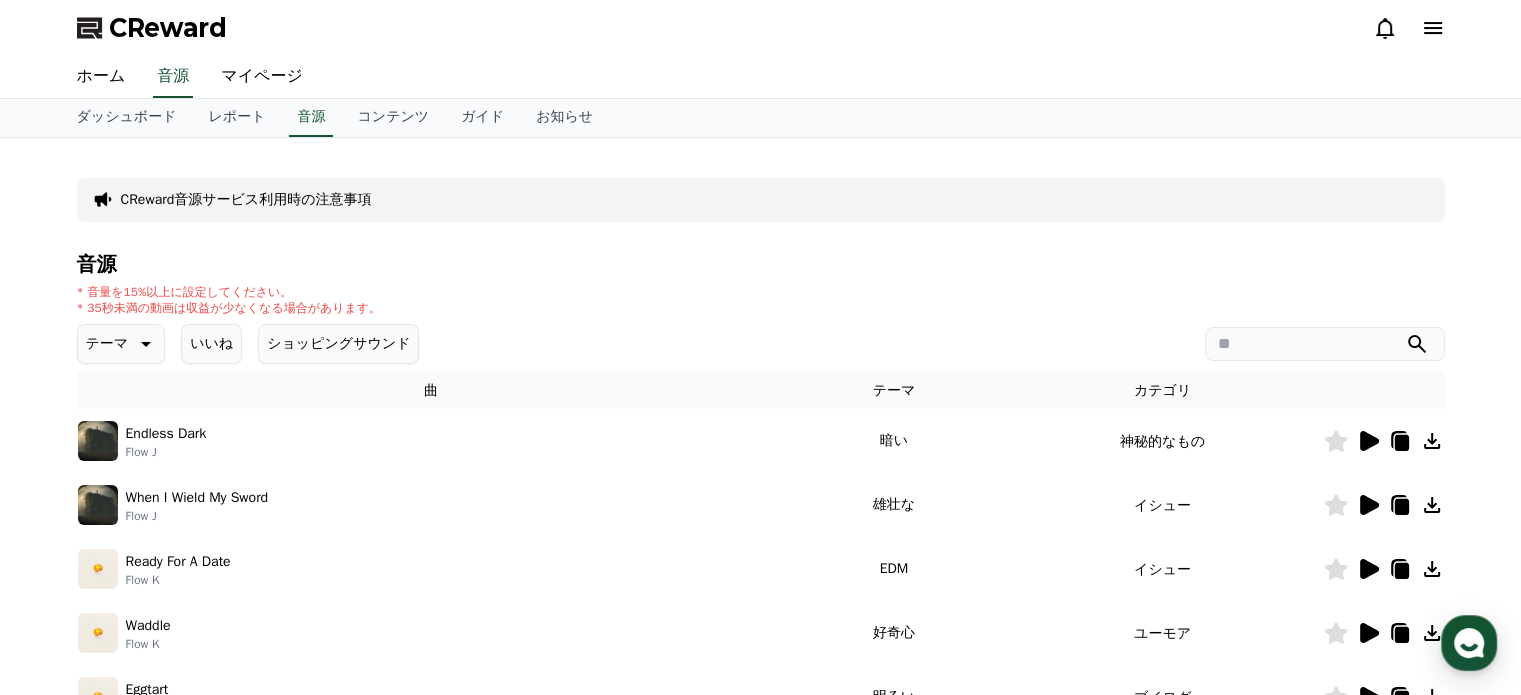 click 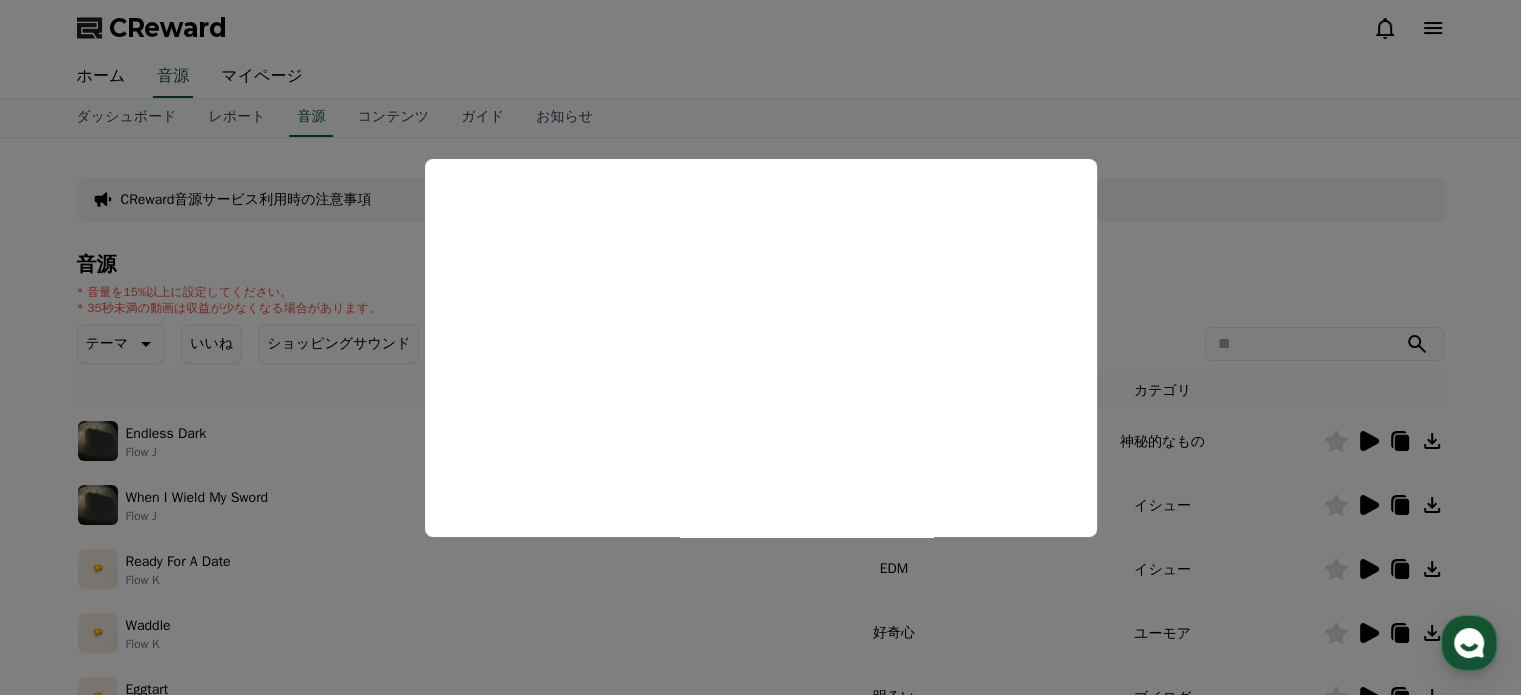 click at bounding box center [760, 347] 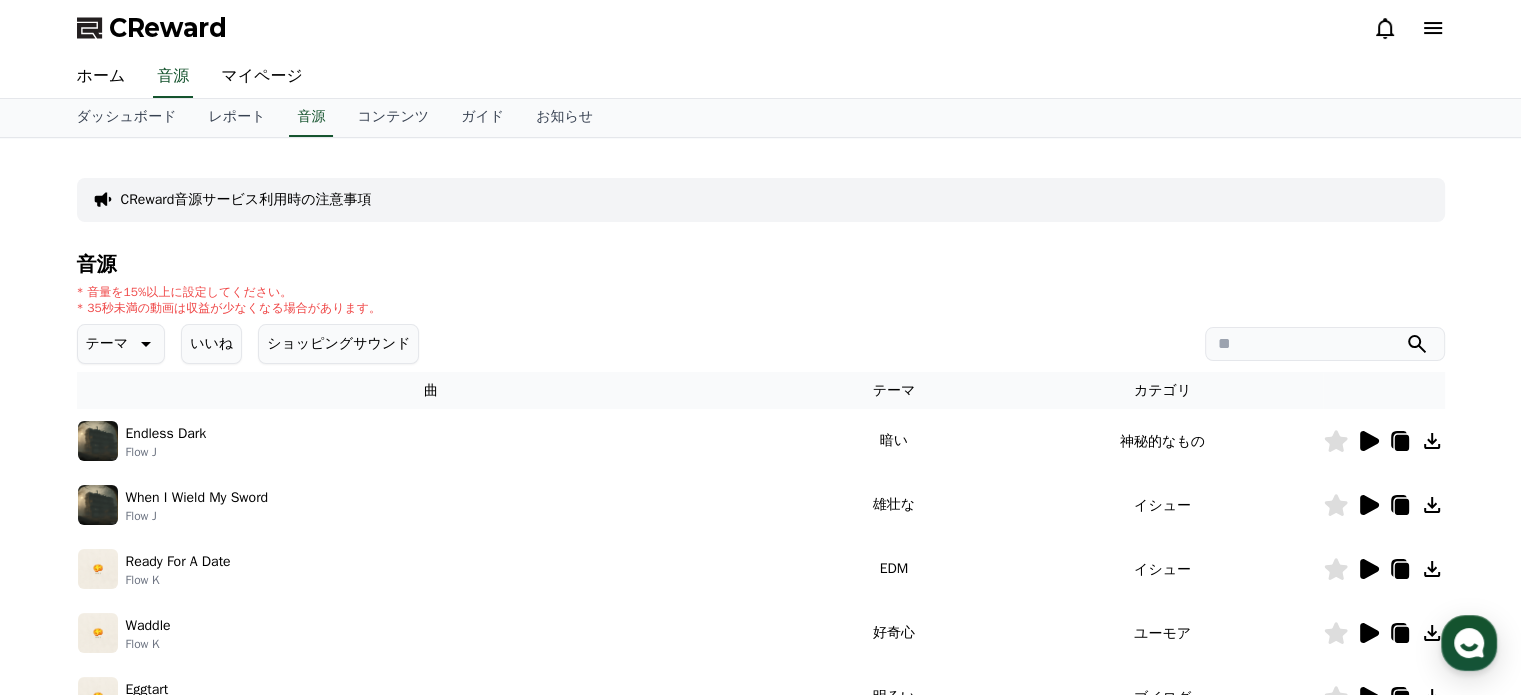 click 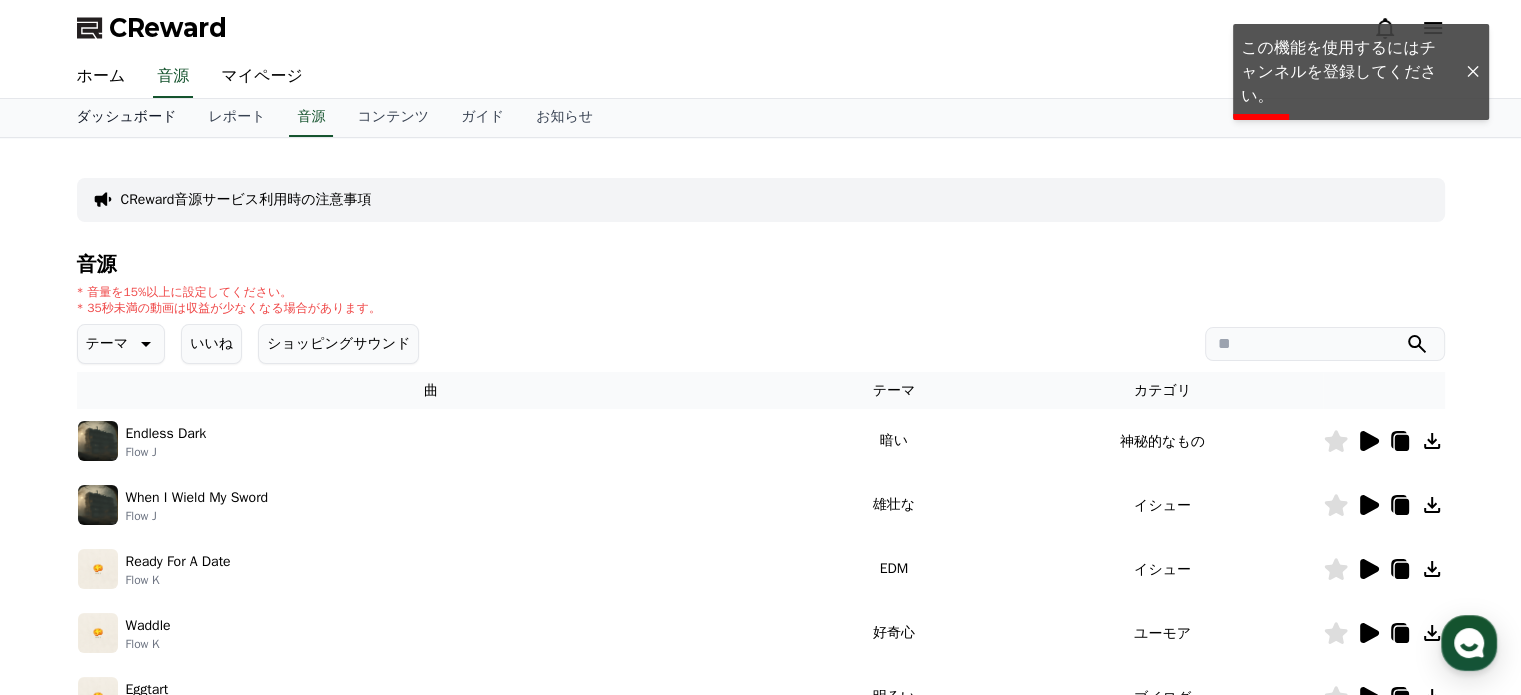 click on "ダッシュボード" at bounding box center (127, 118) 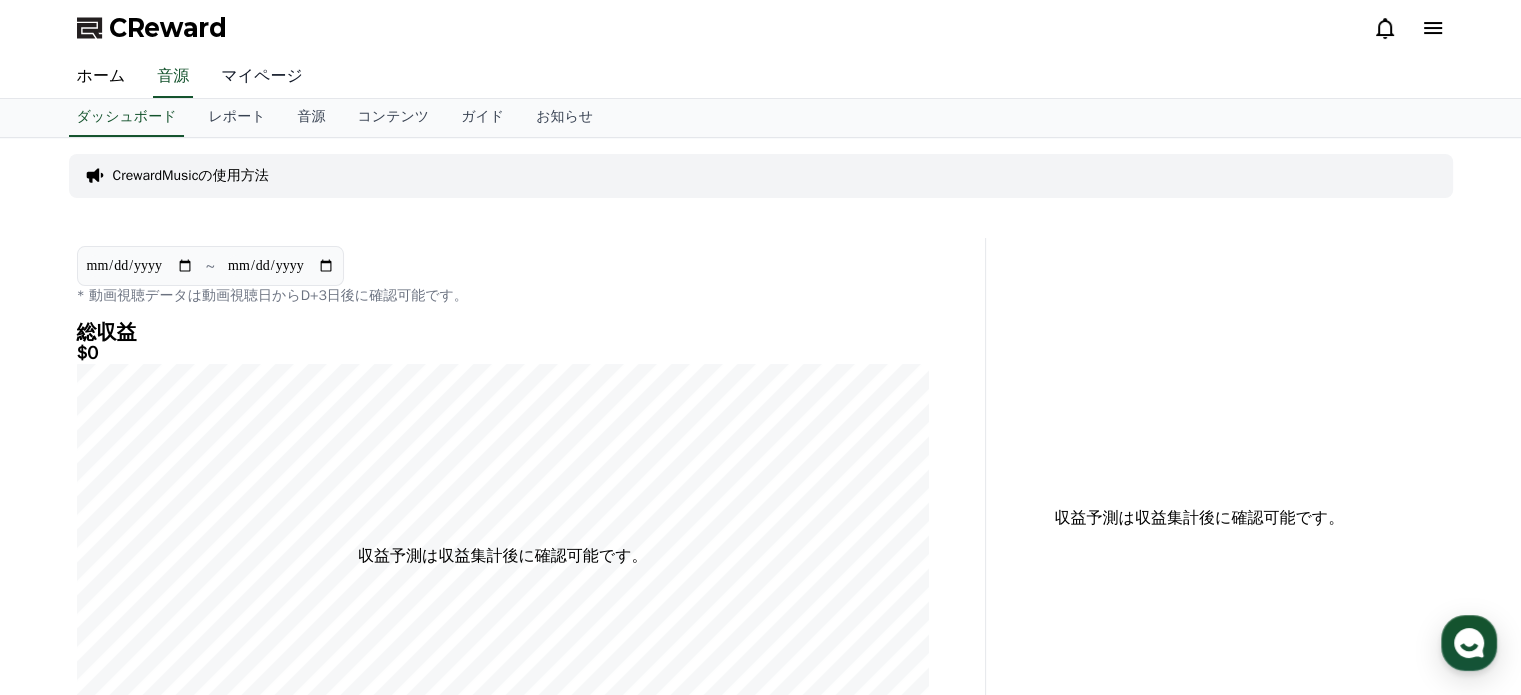 click on "マイページ" at bounding box center [262, 77] 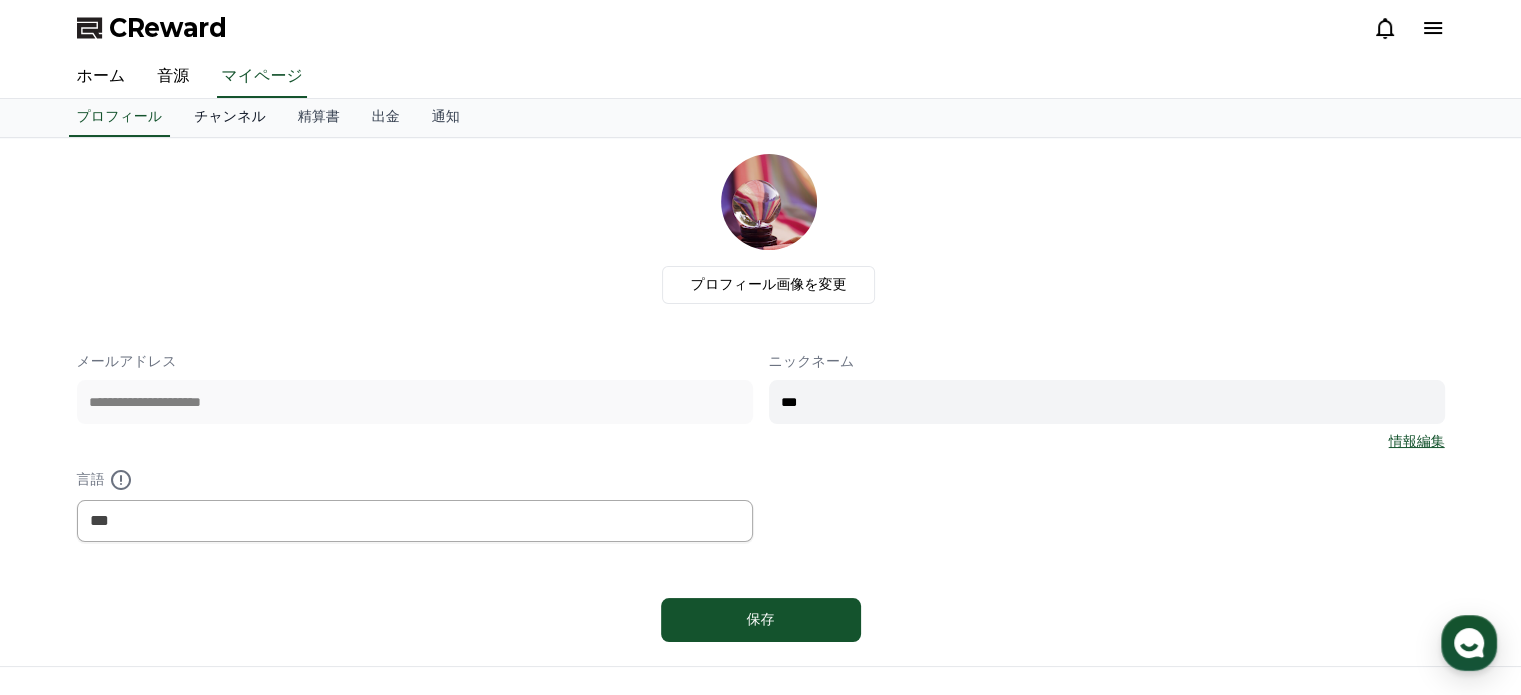 click on "チャンネル" at bounding box center (230, 118) 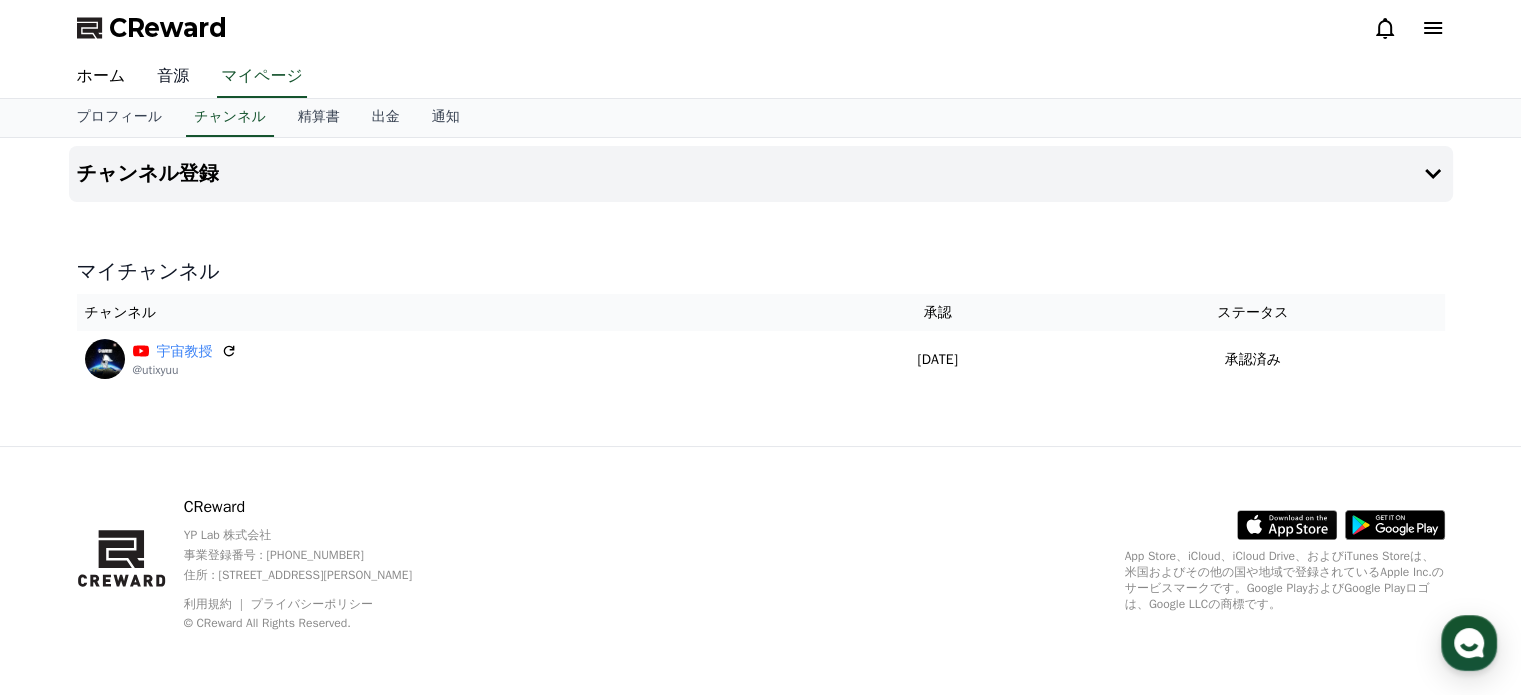 click on "音源" at bounding box center (173, 77) 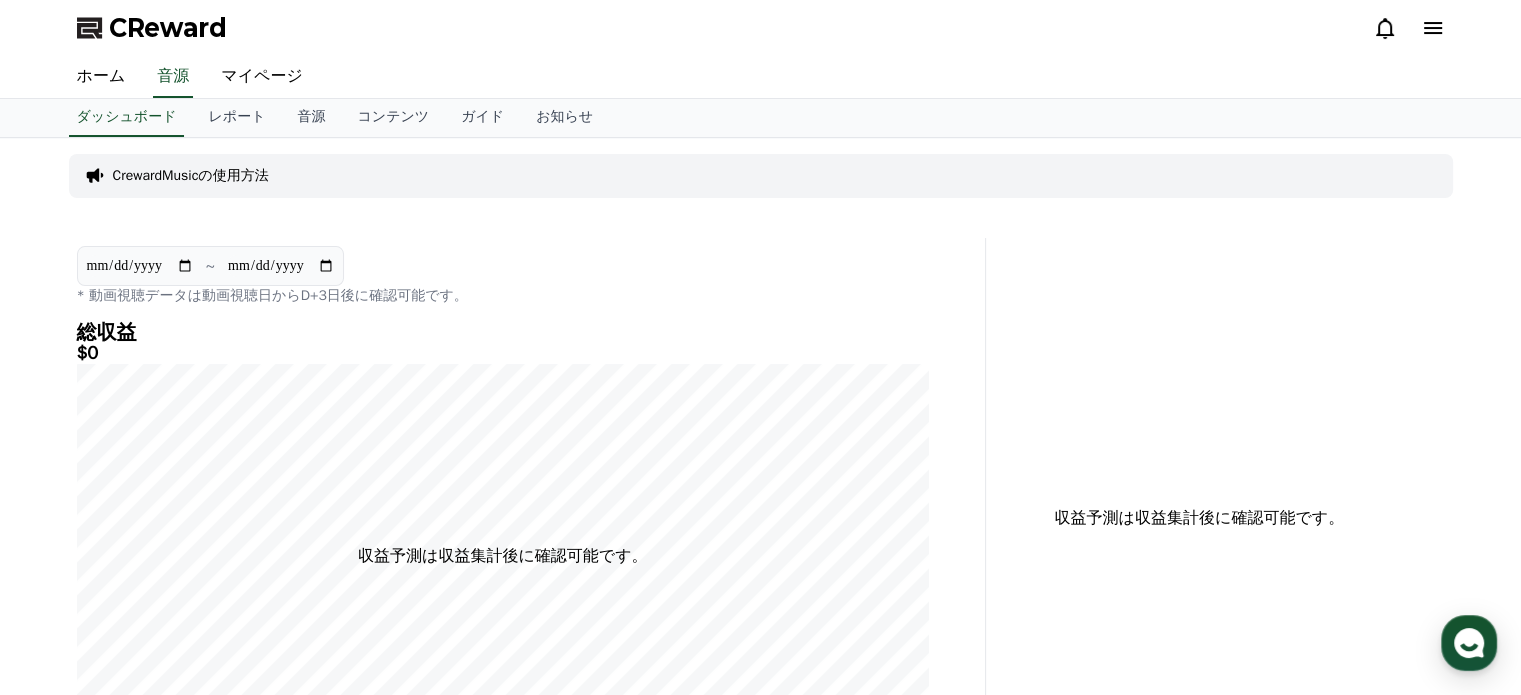 click on "CrewardMusicの使用方法" at bounding box center (191, 176) 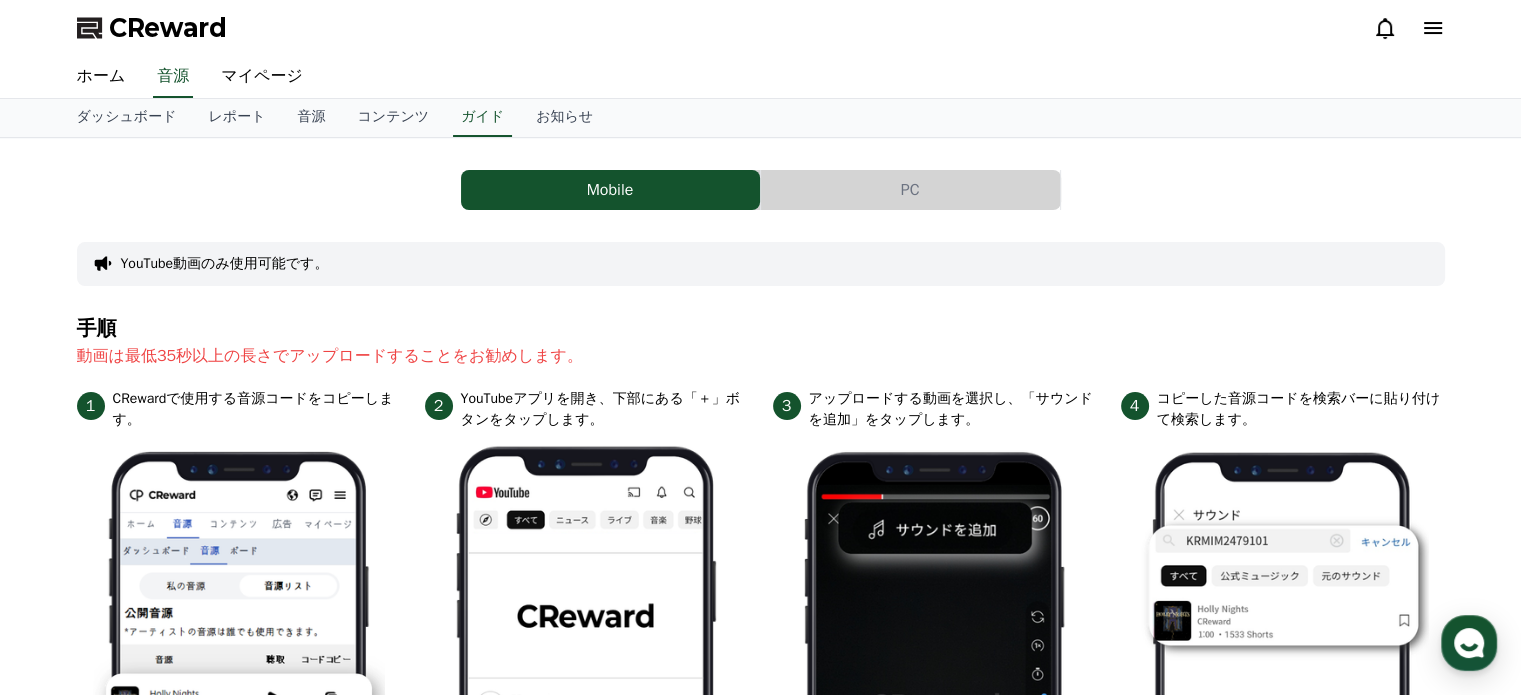 click on "PC" at bounding box center (910, 190) 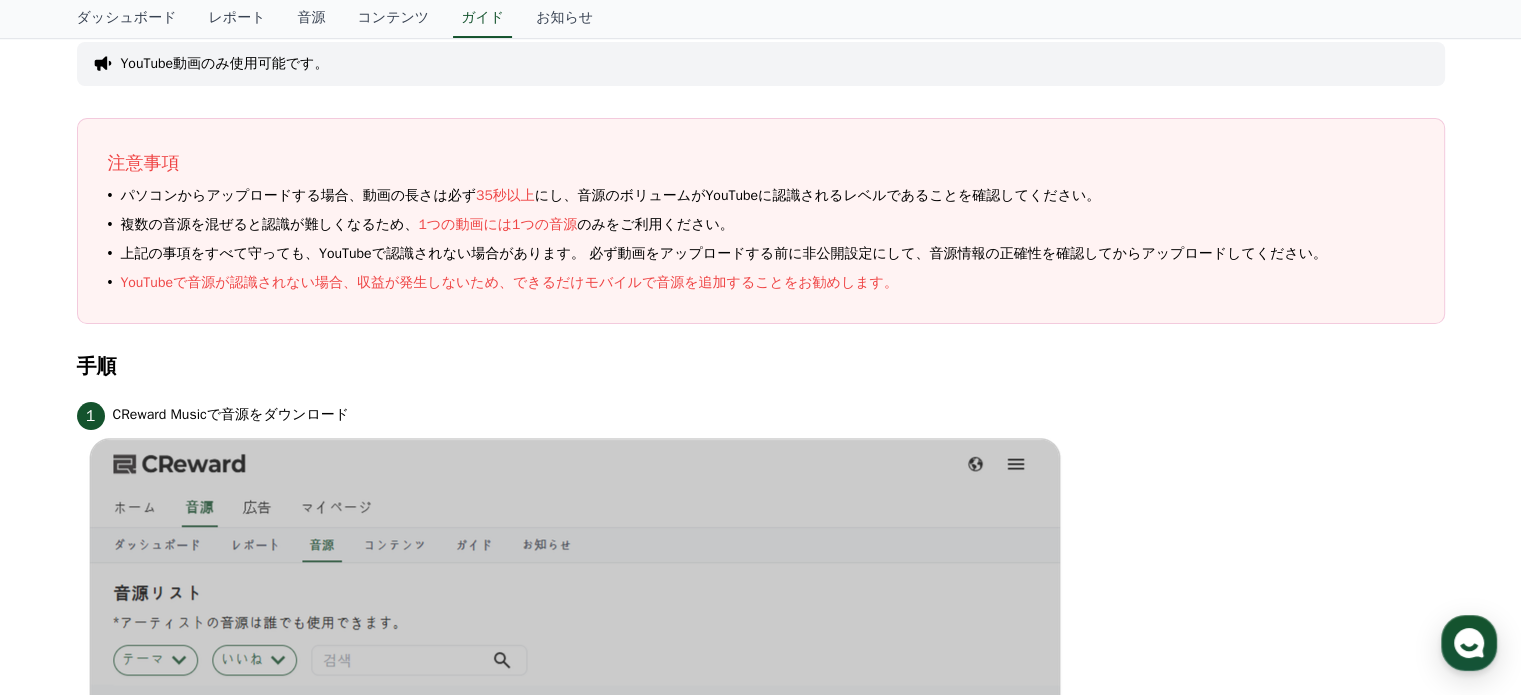 scroll, scrollTop: 0, scrollLeft: 0, axis: both 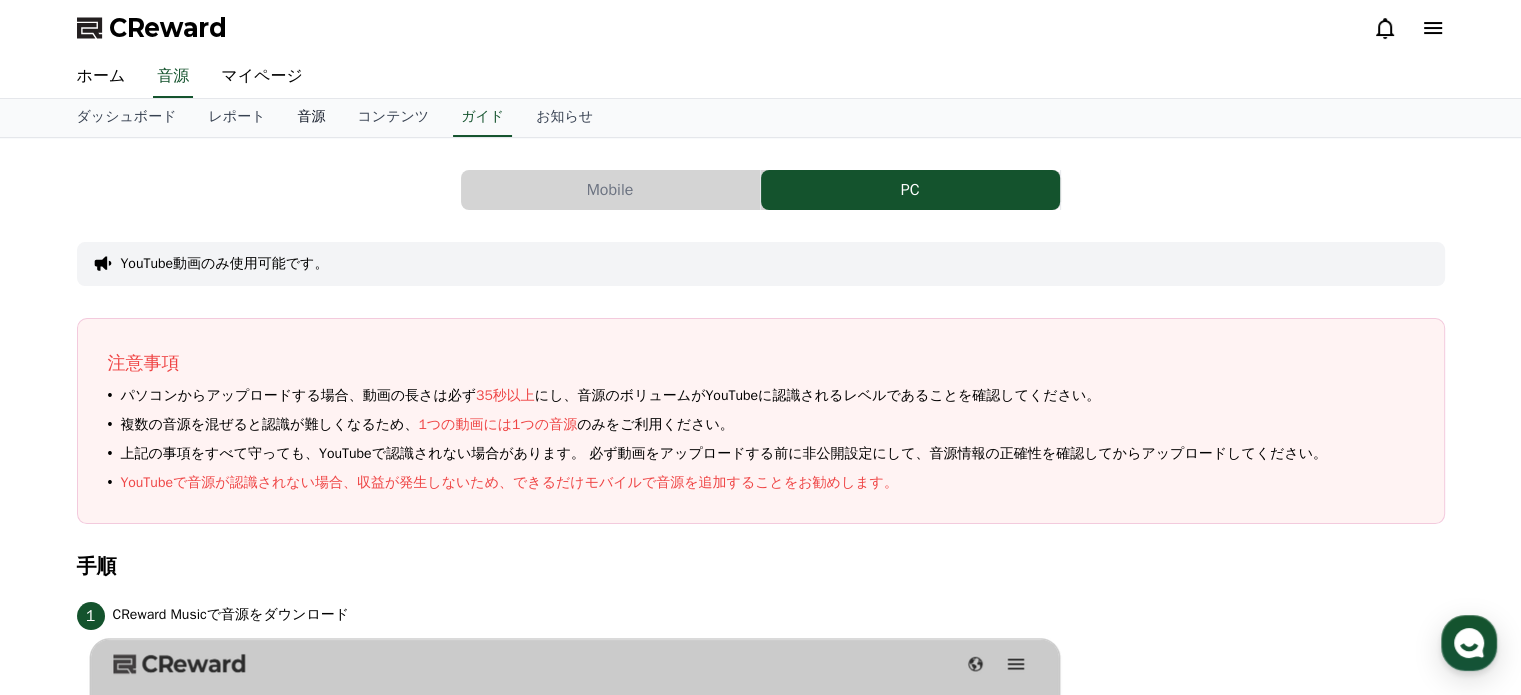 click on "音源" at bounding box center (311, 118) 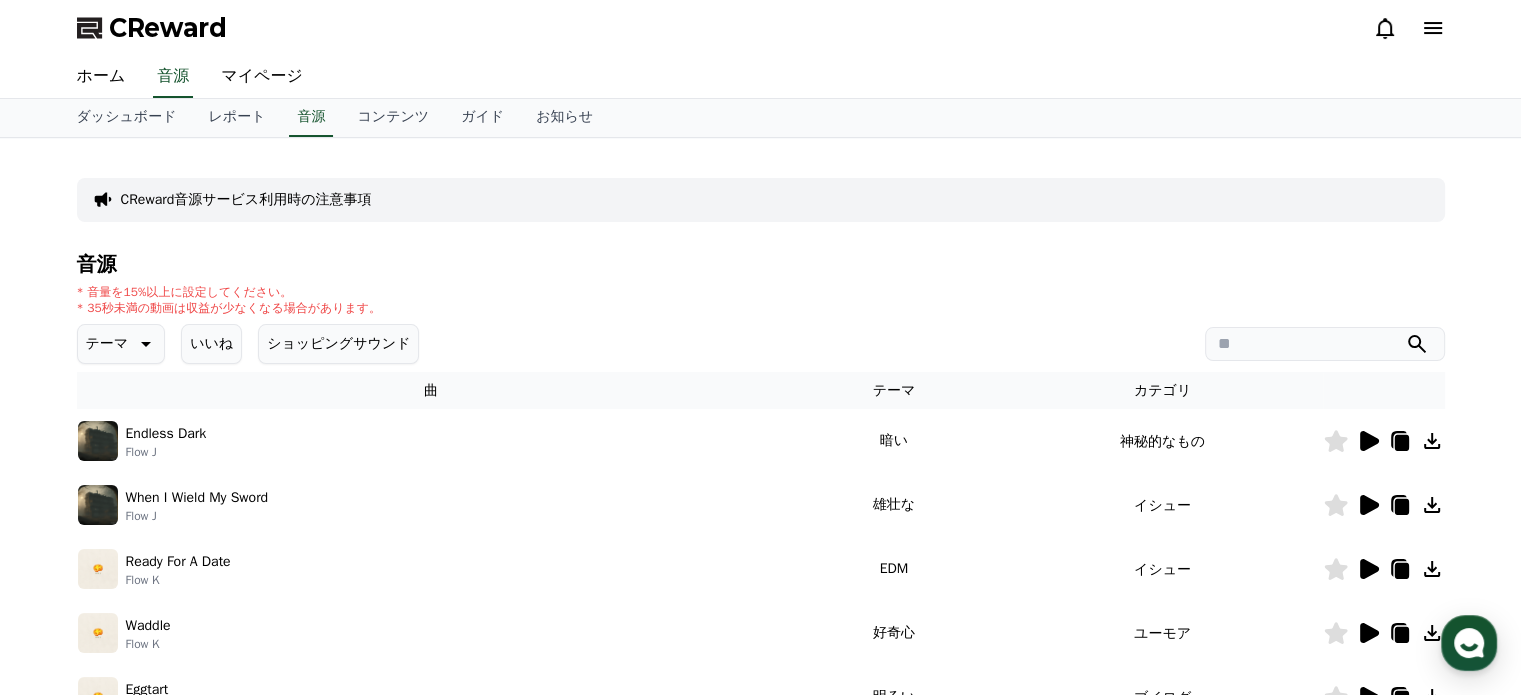 click 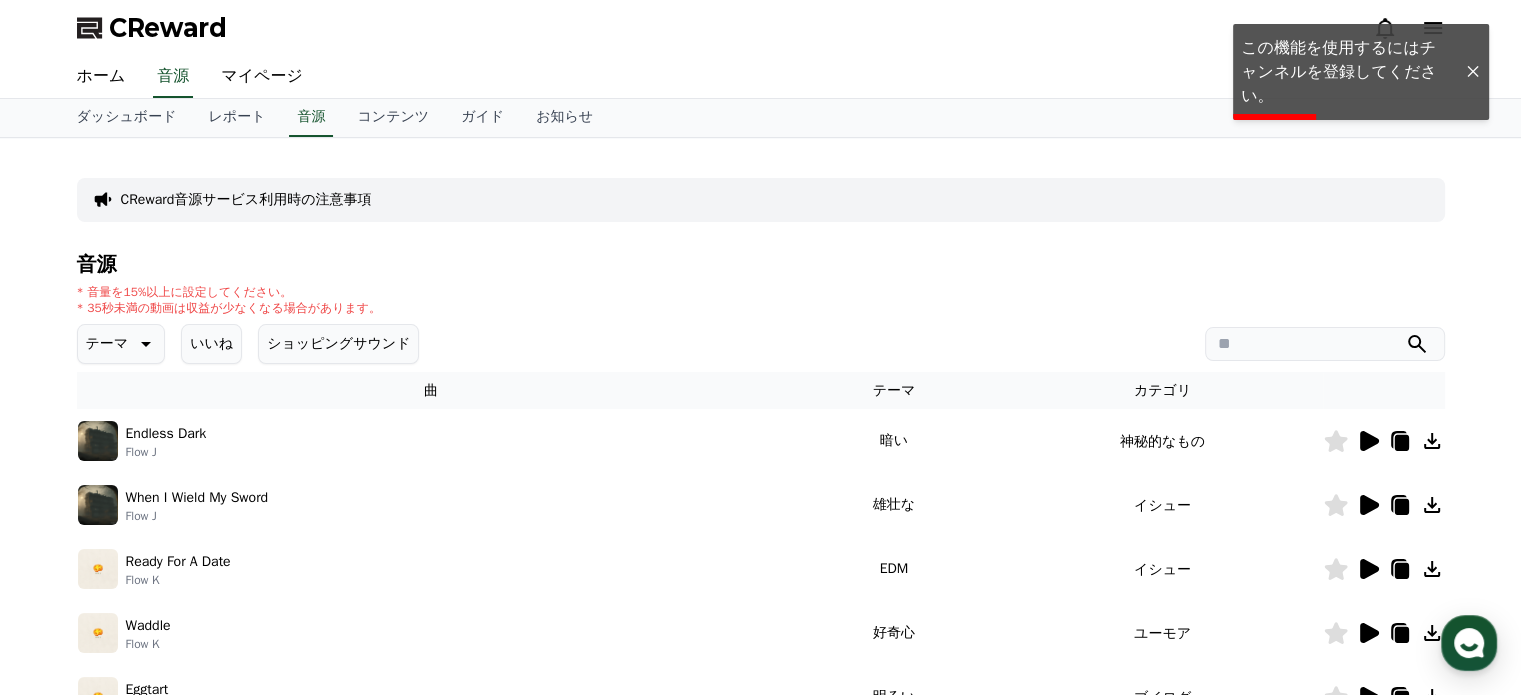 click on "ホーム 音源 マイページ" at bounding box center [761, 77] 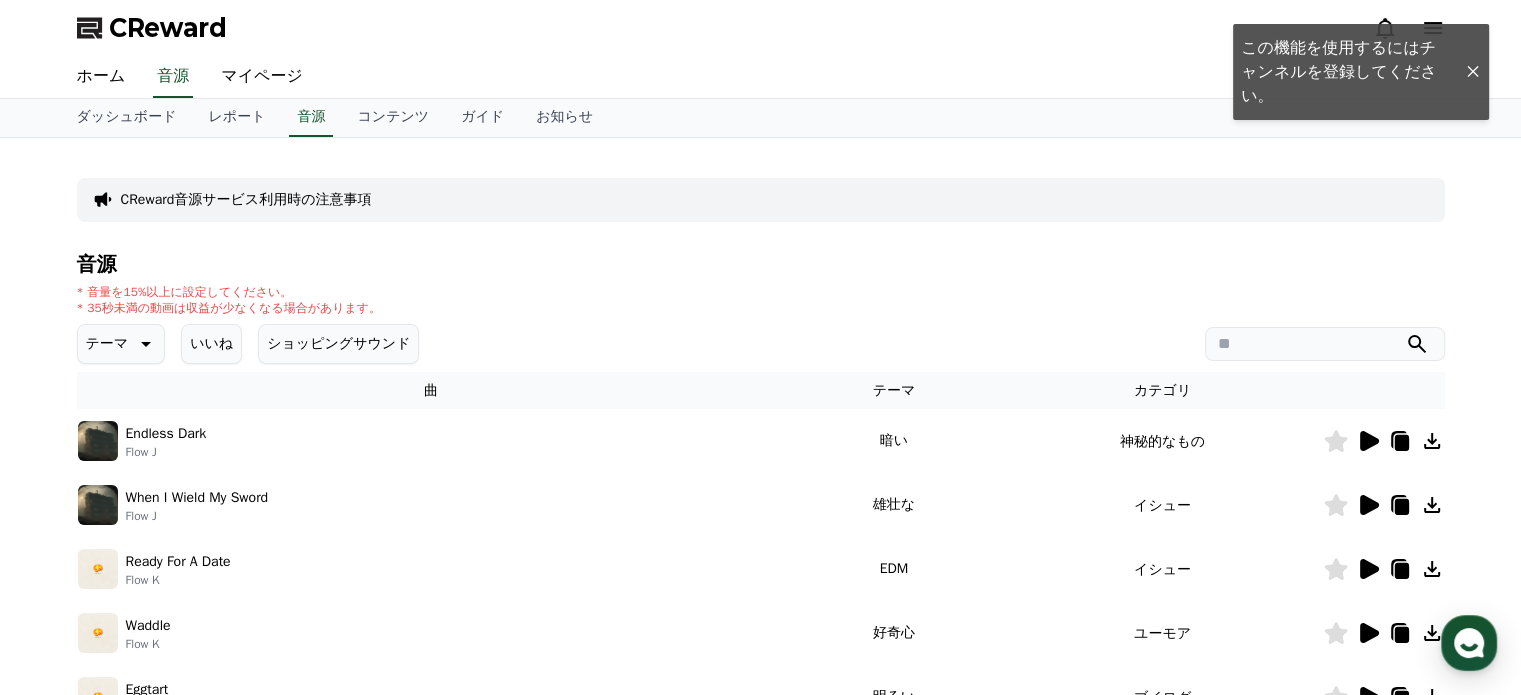 click on "ホーム 音源 マイページ" at bounding box center [760, 77] 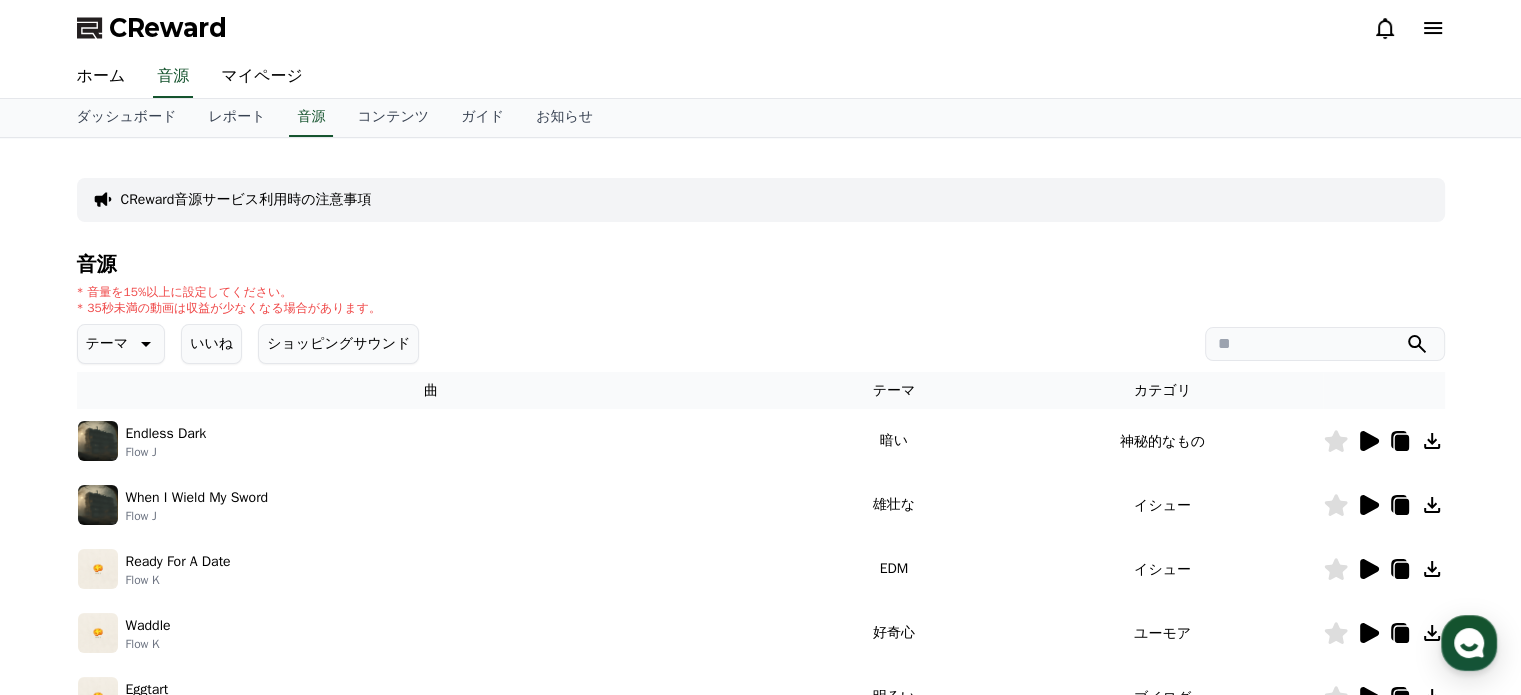 click 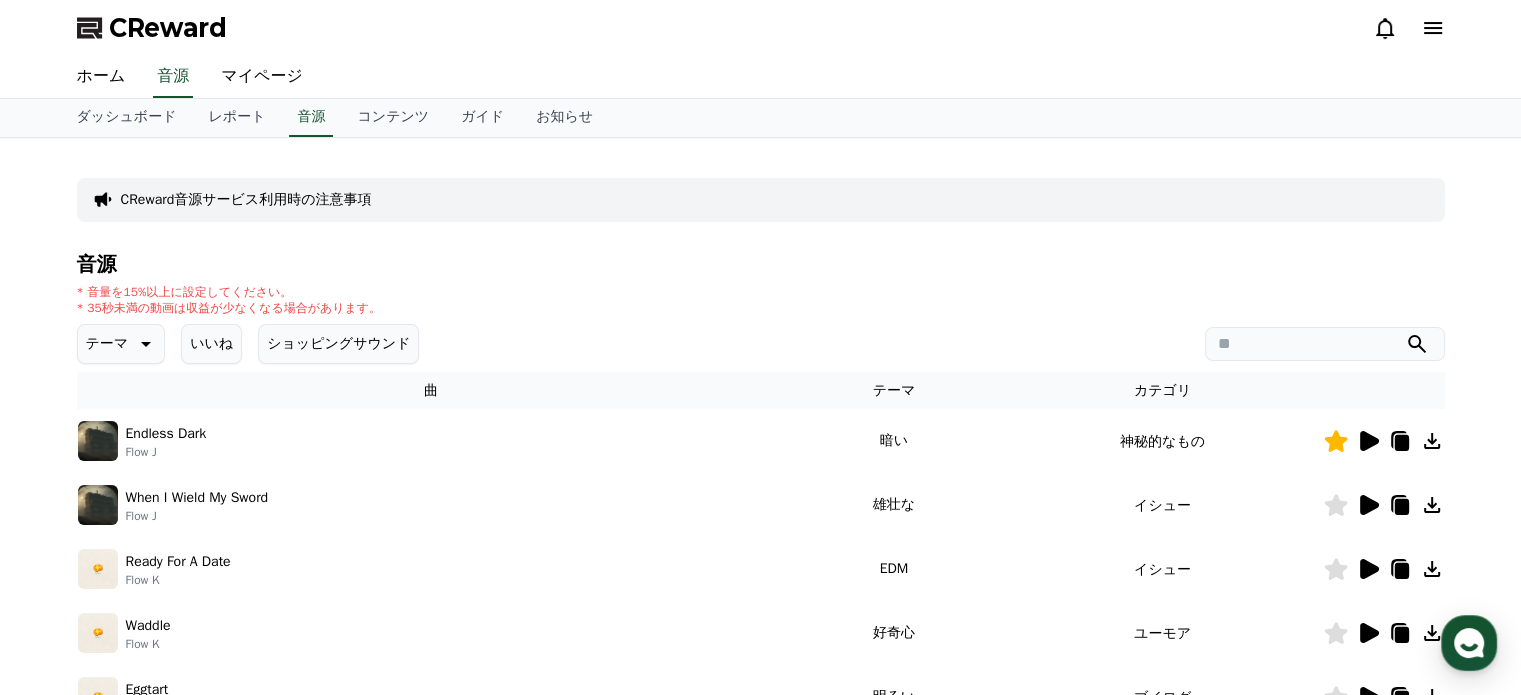 click 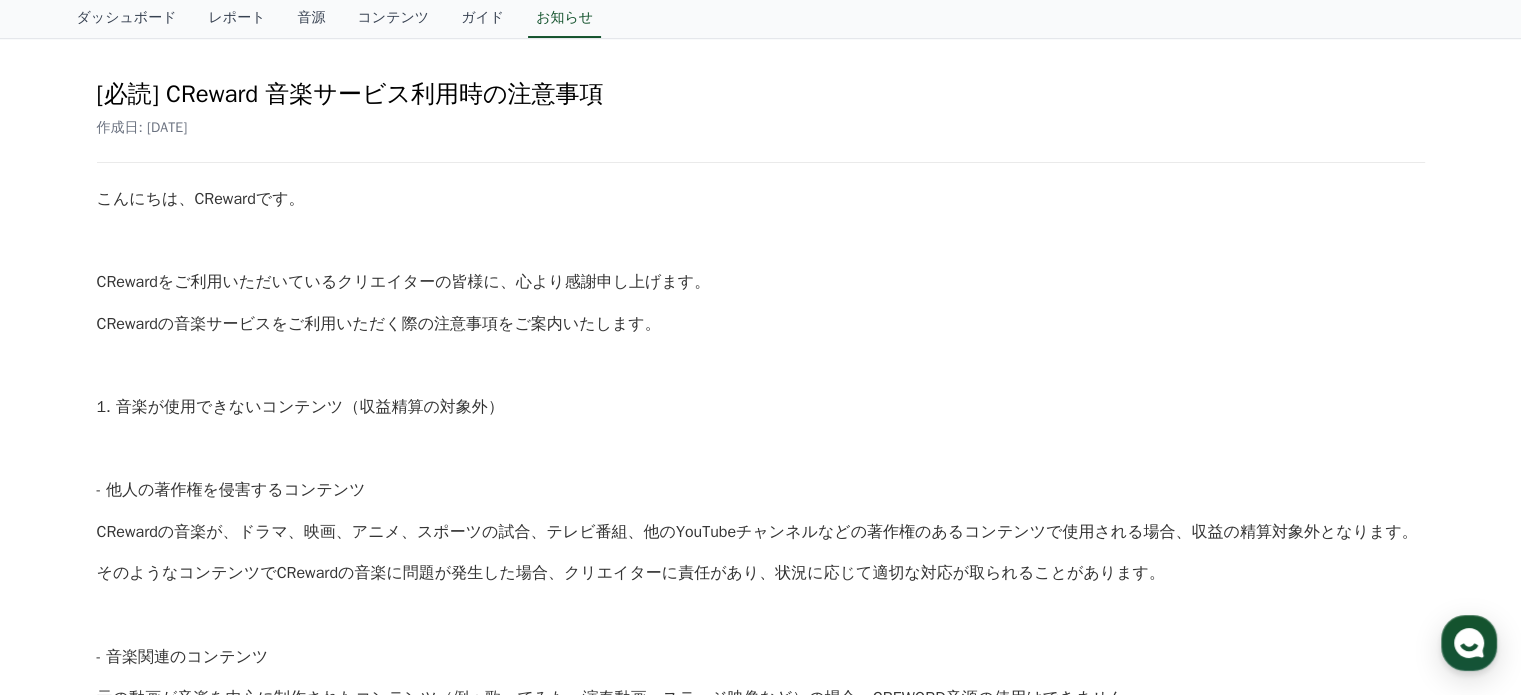 scroll, scrollTop: 0, scrollLeft: 0, axis: both 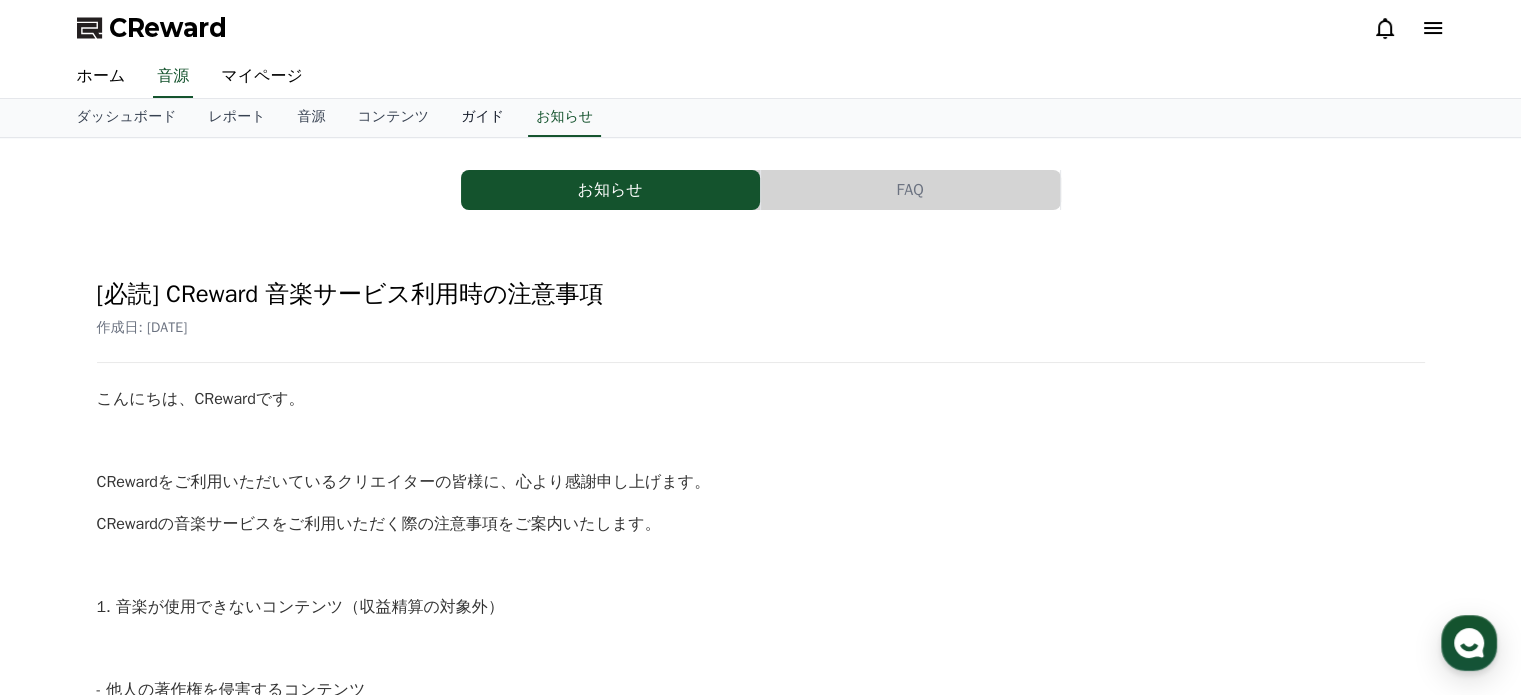 click on "ガイド" at bounding box center [482, 118] 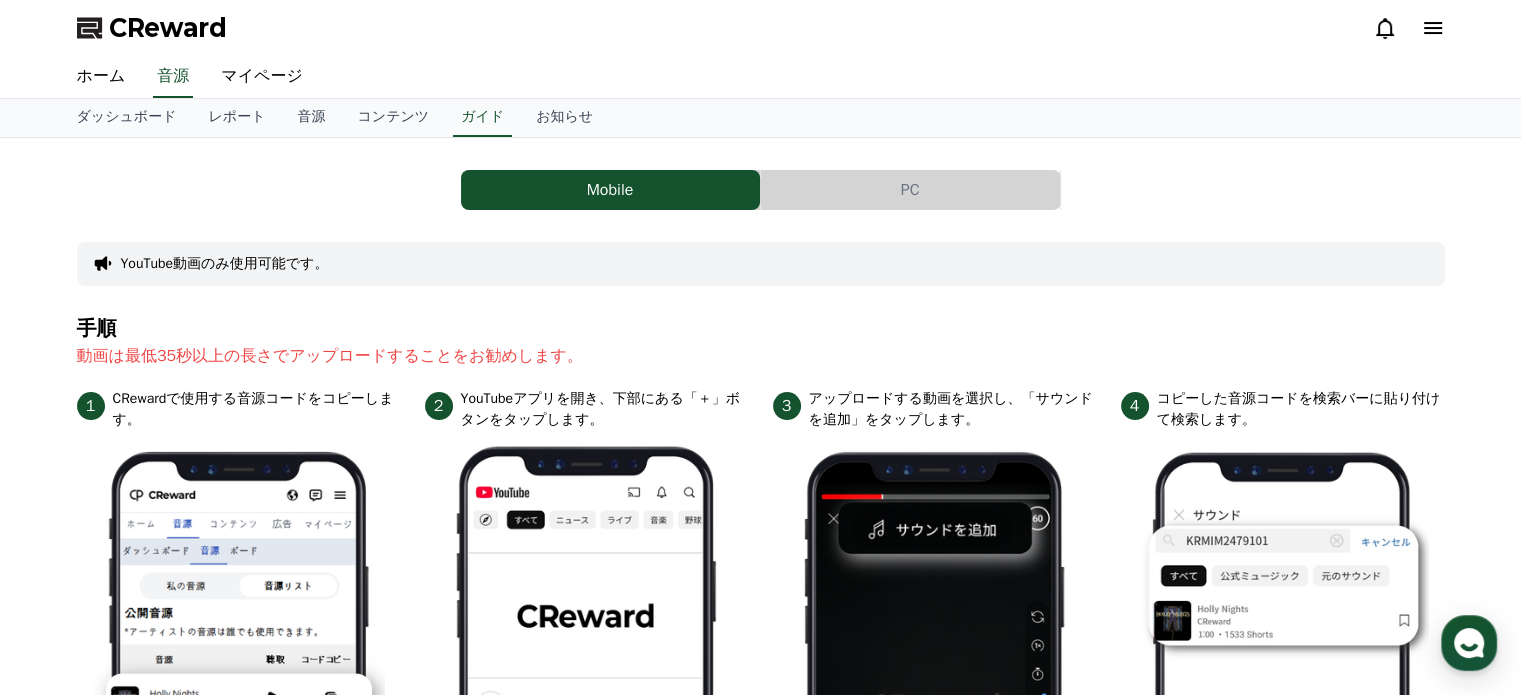 click on "PC" at bounding box center (910, 190) 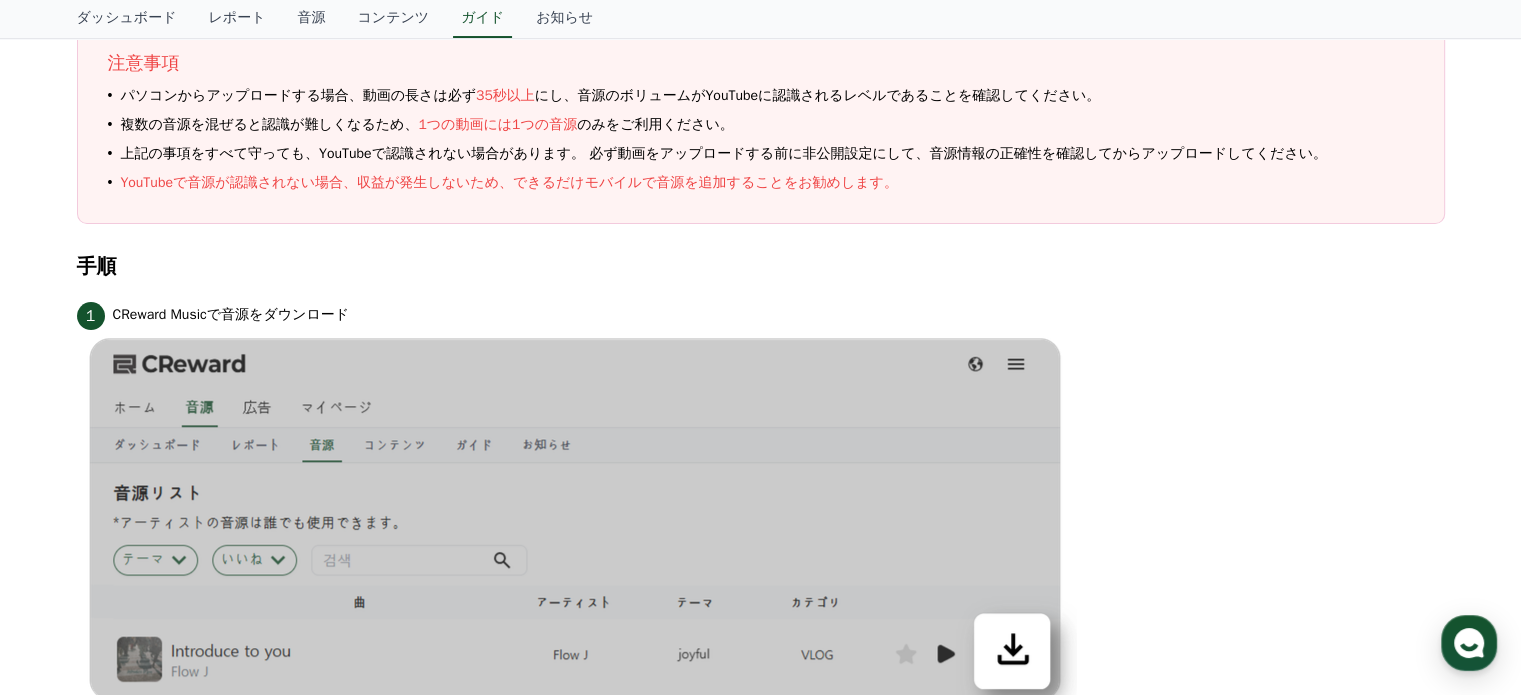 scroll, scrollTop: 100, scrollLeft: 0, axis: vertical 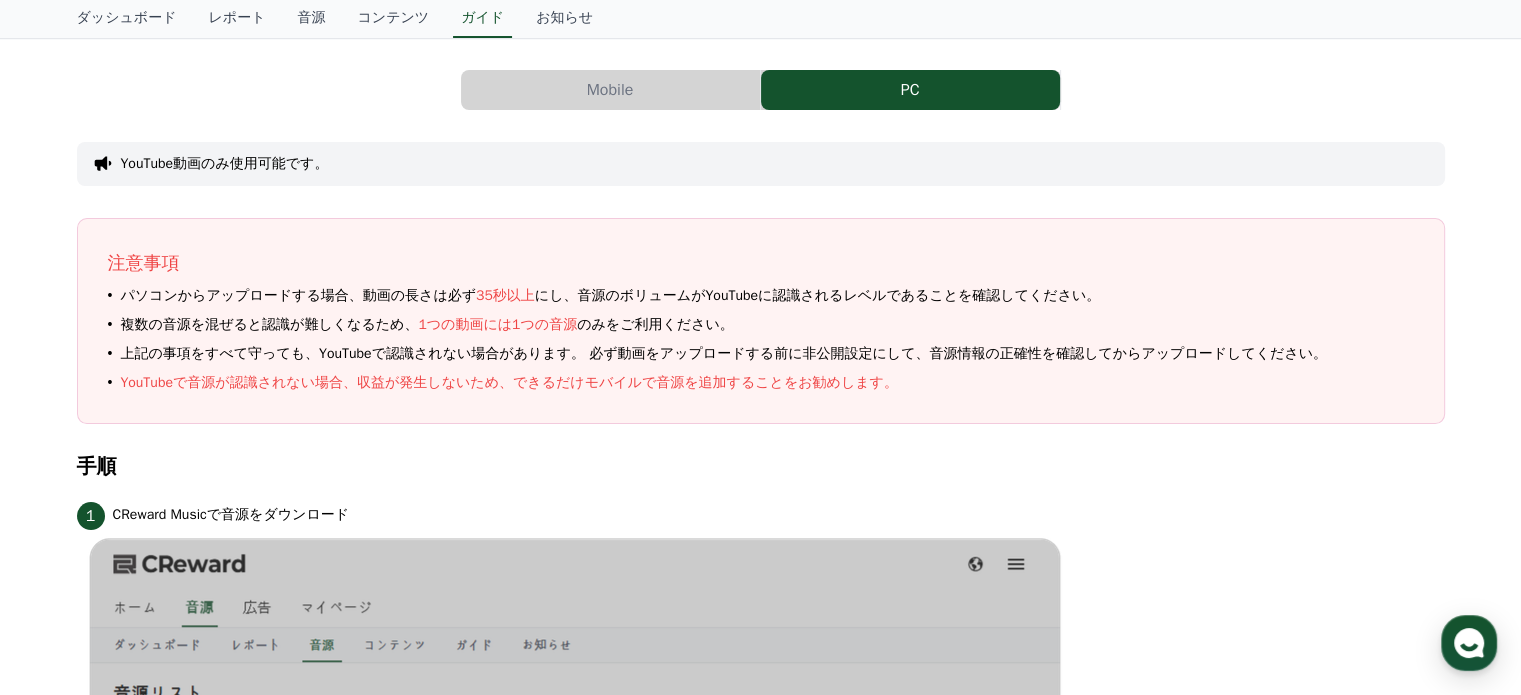 click on "Mobile" at bounding box center [610, 90] 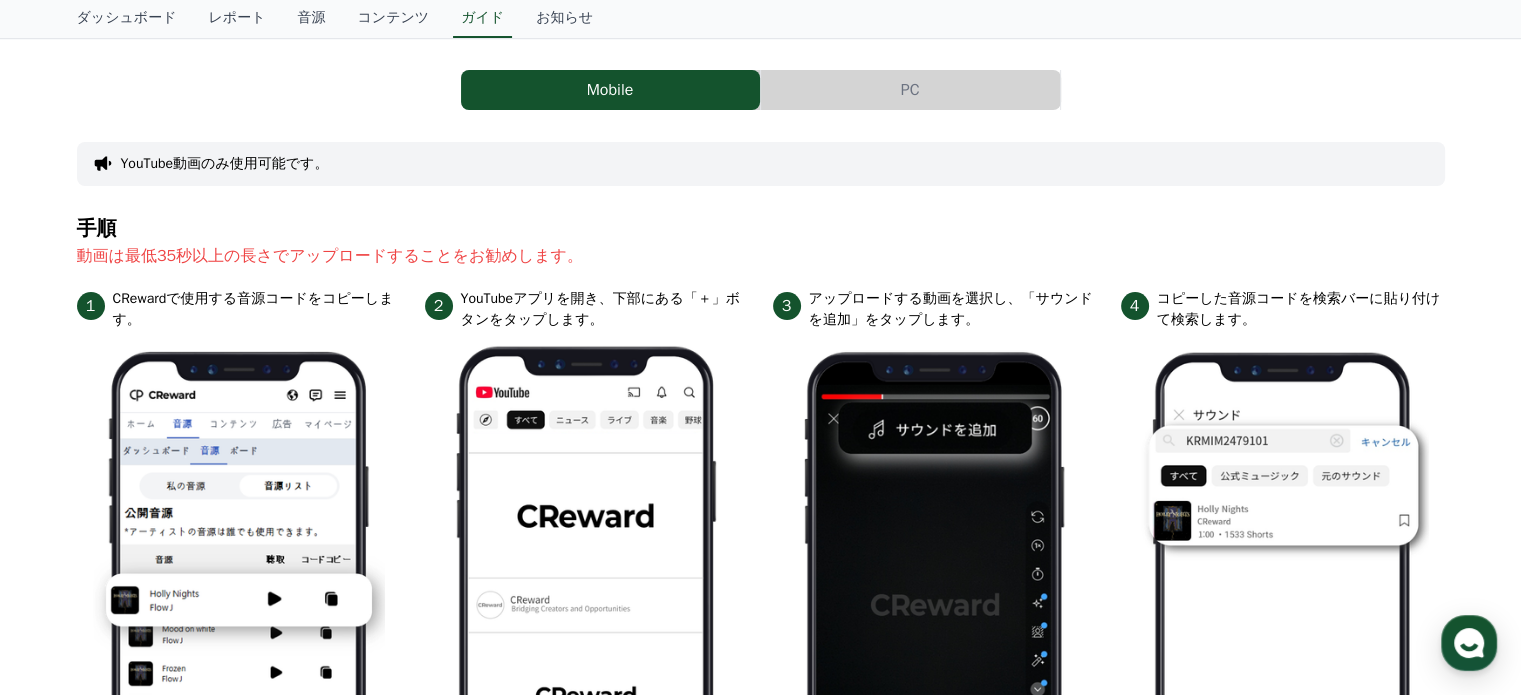 scroll, scrollTop: 0, scrollLeft: 0, axis: both 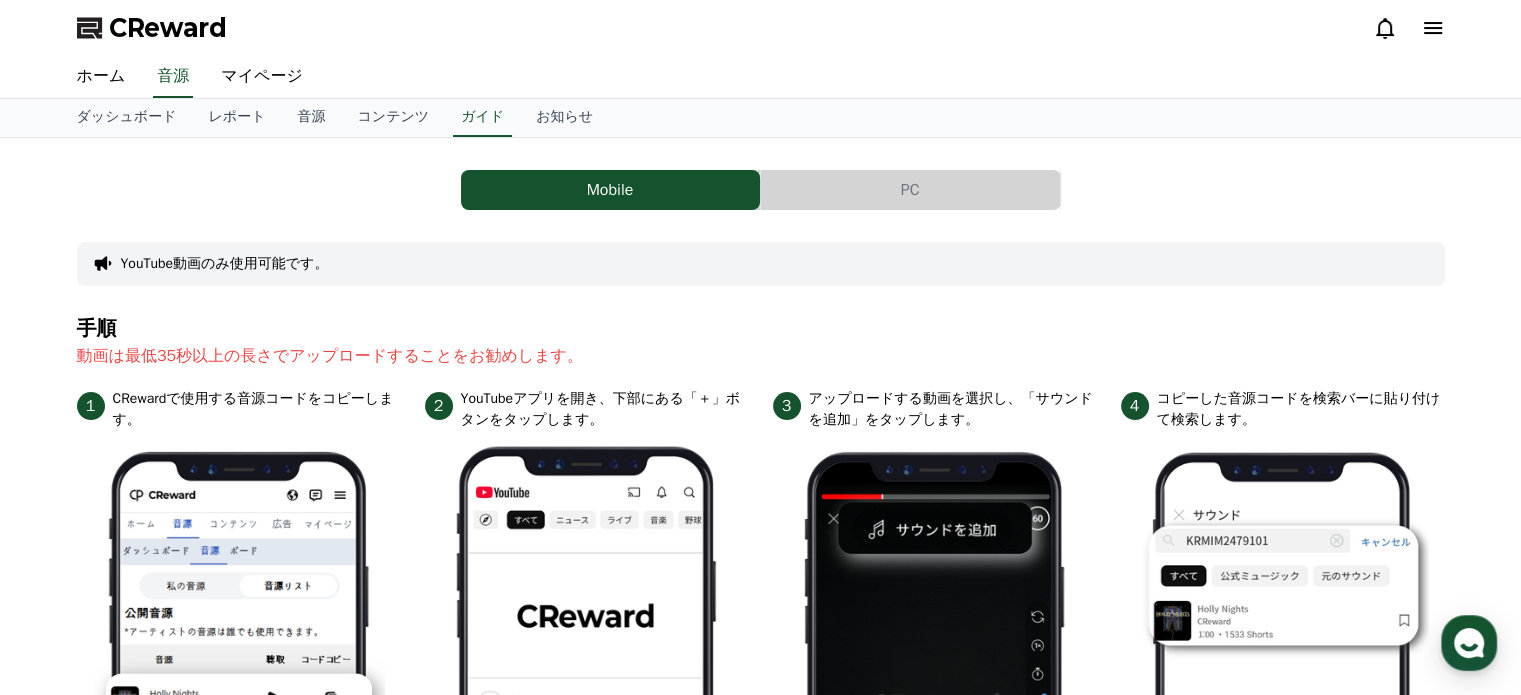 click on "PC" at bounding box center (910, 190) 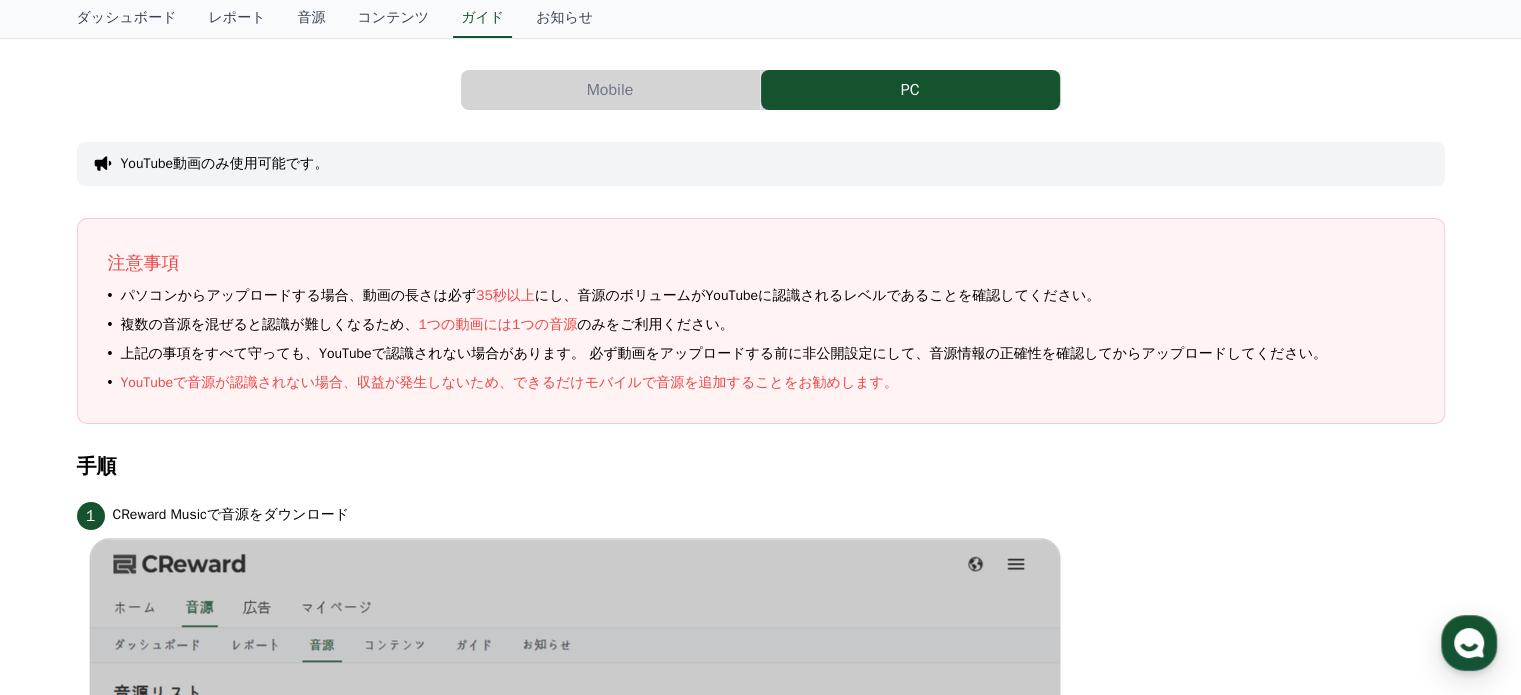scroll, scrollTop: 0, scrollLeft: 0, axis: both 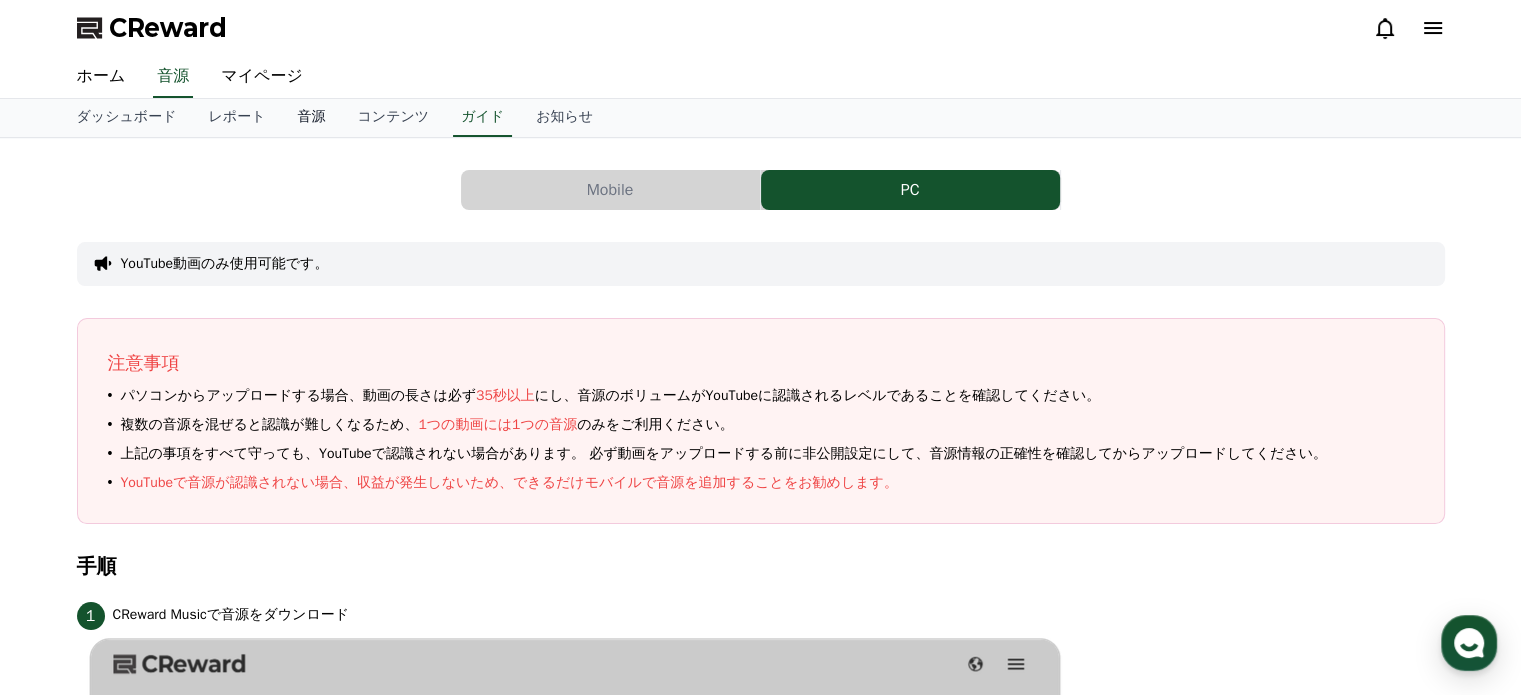 click on "音源" at bounding box center (311, 118) 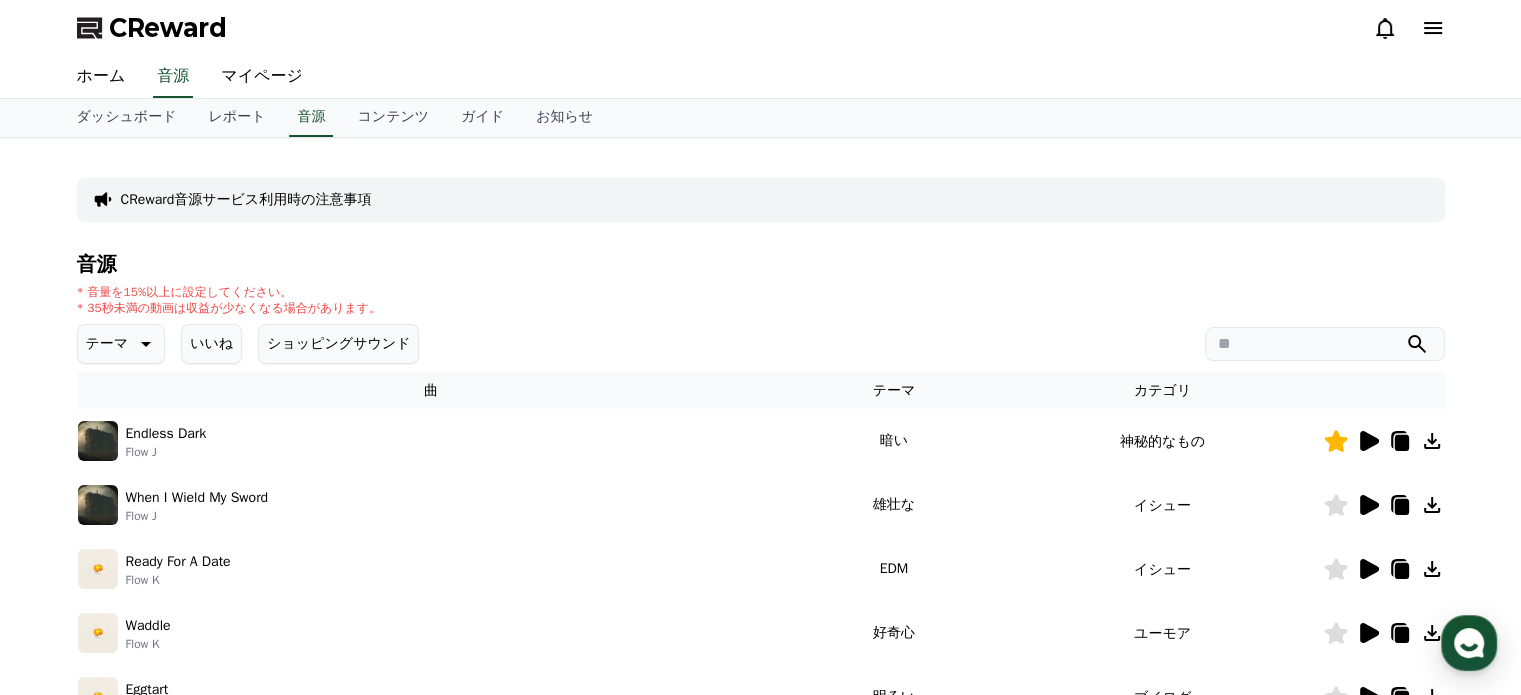 click 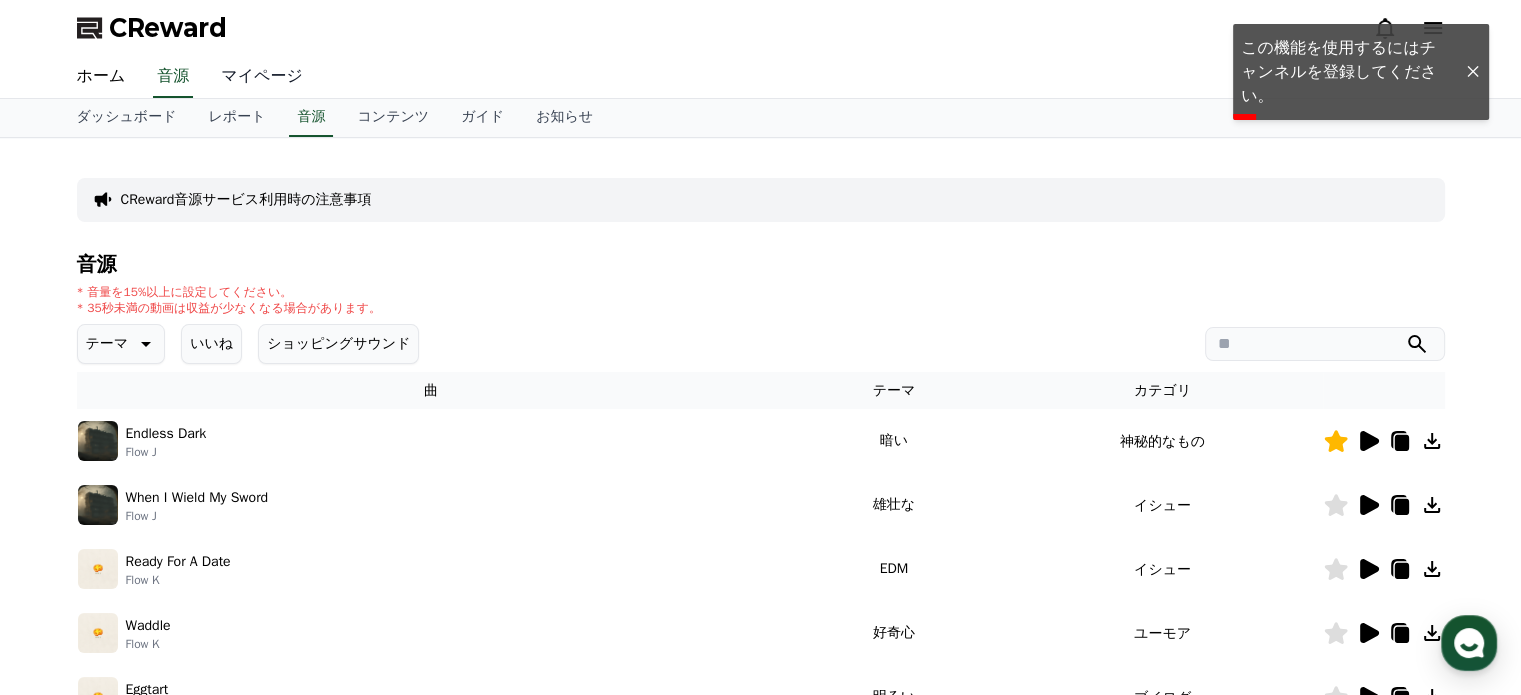 click on "マイページ" at bounding box center [262, 77] 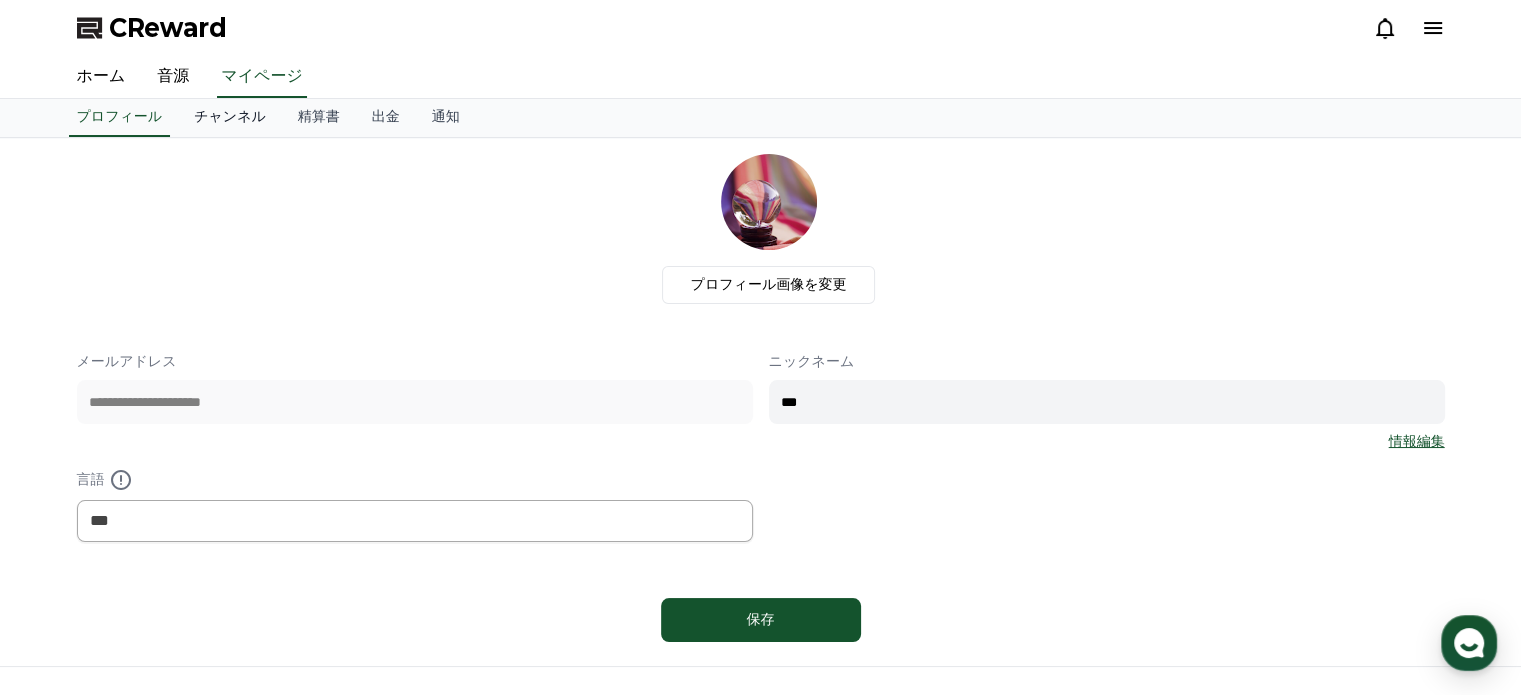 click on "チャンネル" at bounding box center (230, 118) 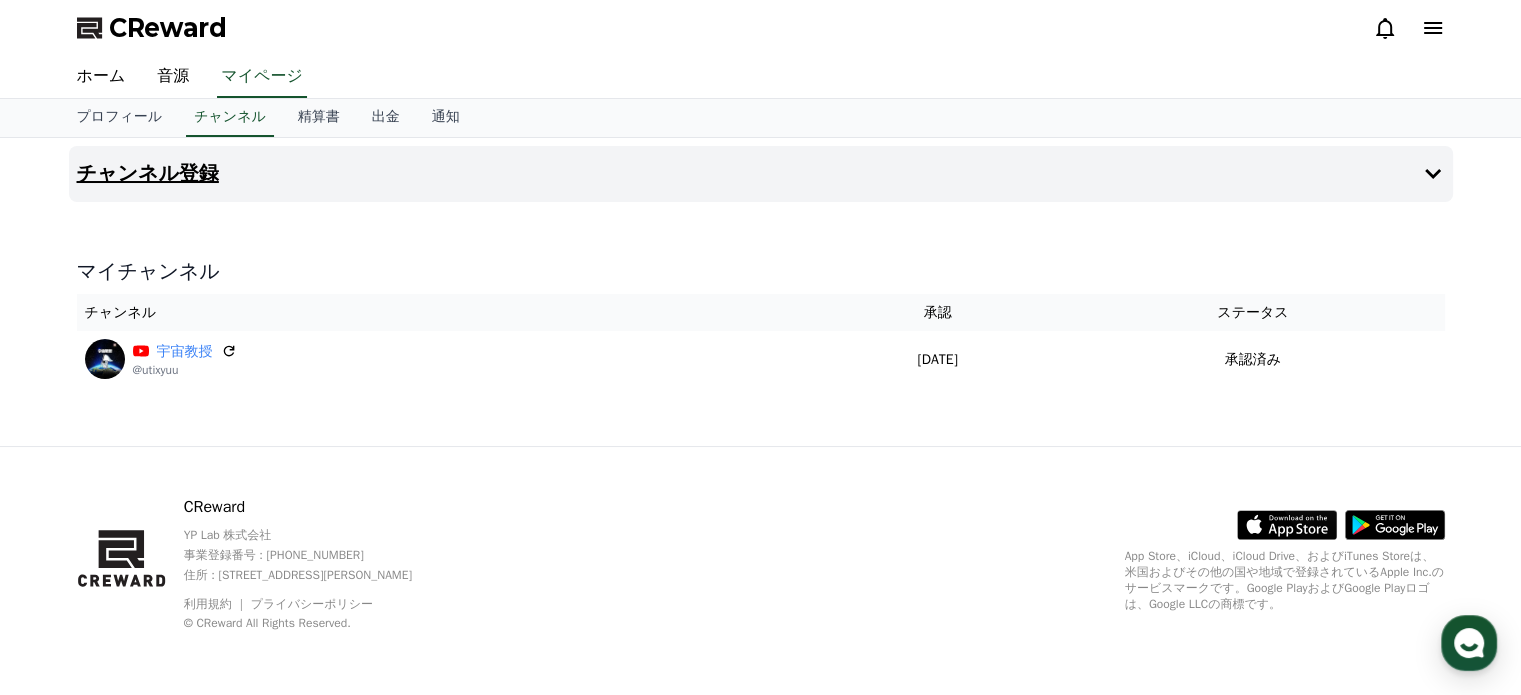 click 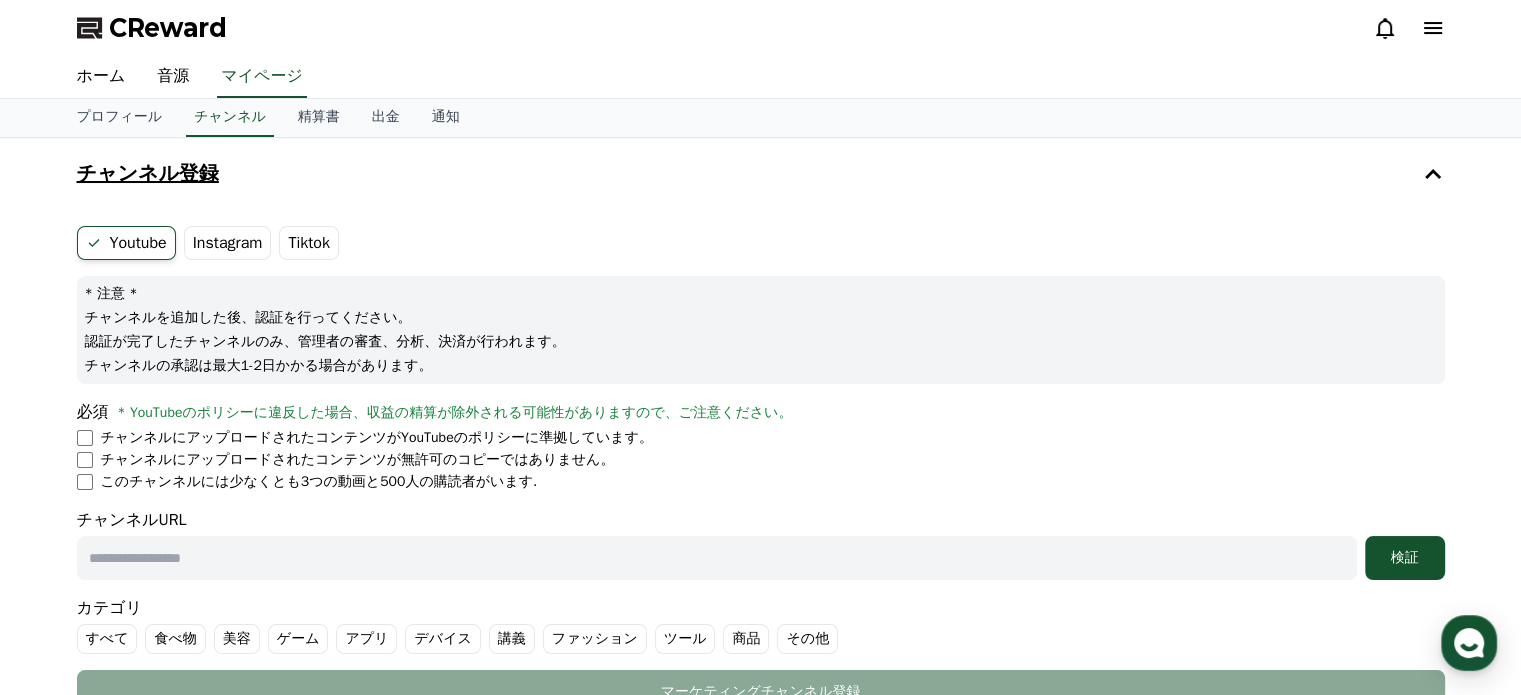 click on "このチャンネルには少なくとも3つの動画と500人の購読者がいます." at bounding box center (761, 482) 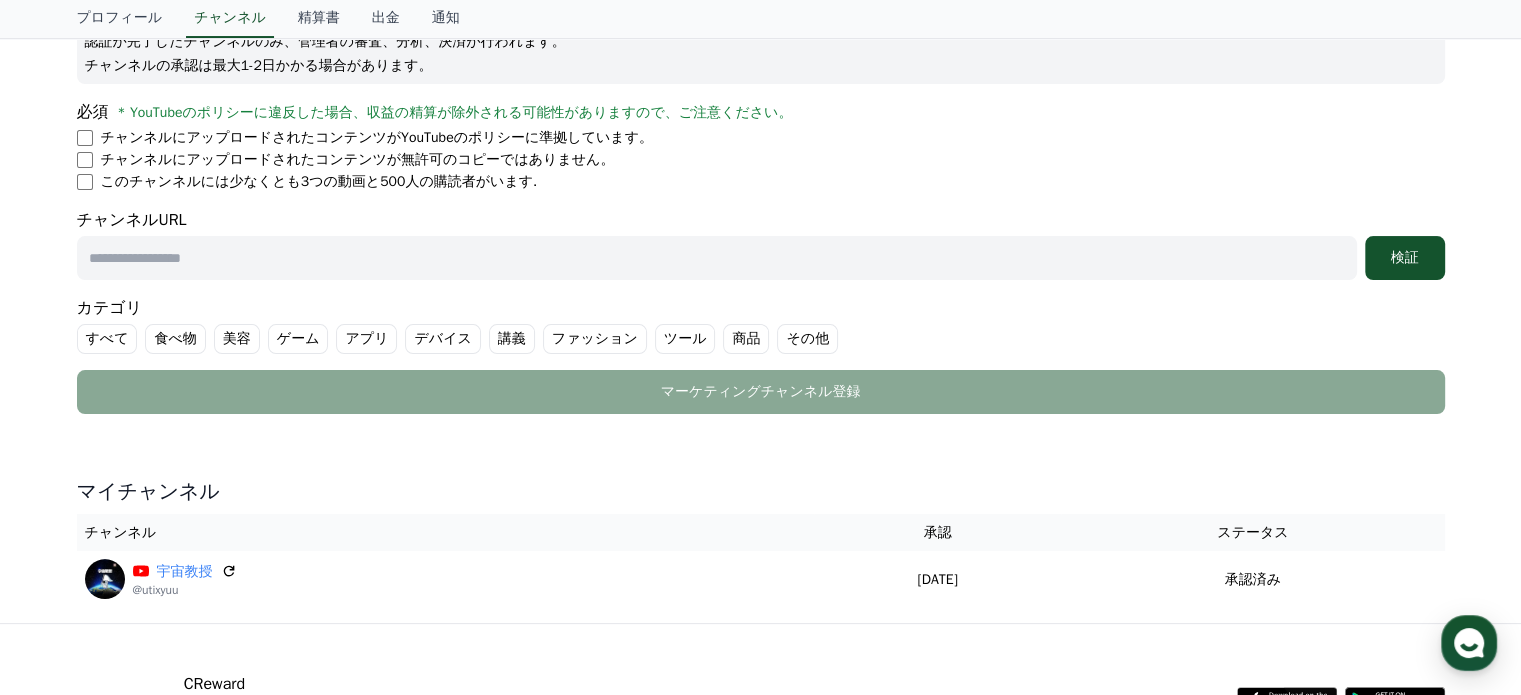 scroll, scrollTop: 400, scrollLeft: 0, axis: vertical 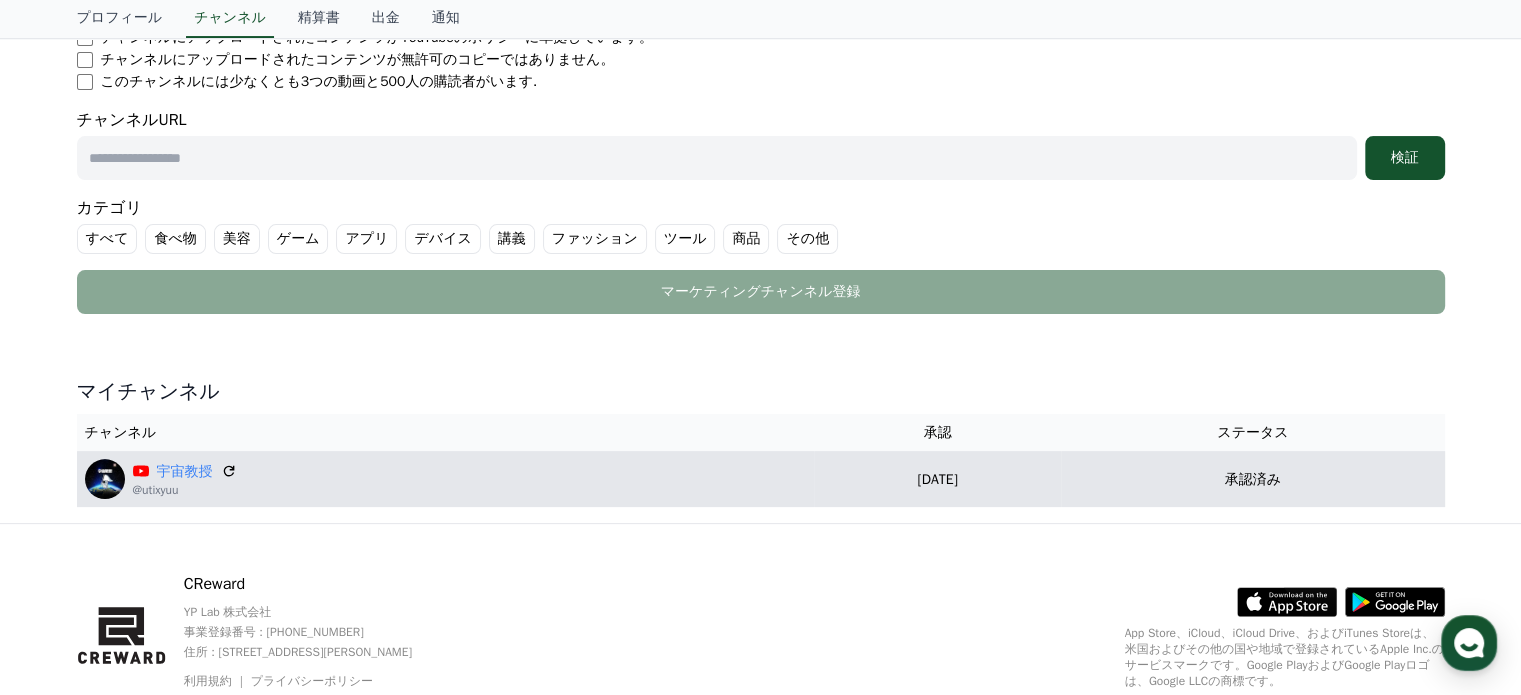 drag, startPoint x: 189, startPoint y: 483, endPoint x: 129, endPoint y: 486, distance: 60.074955 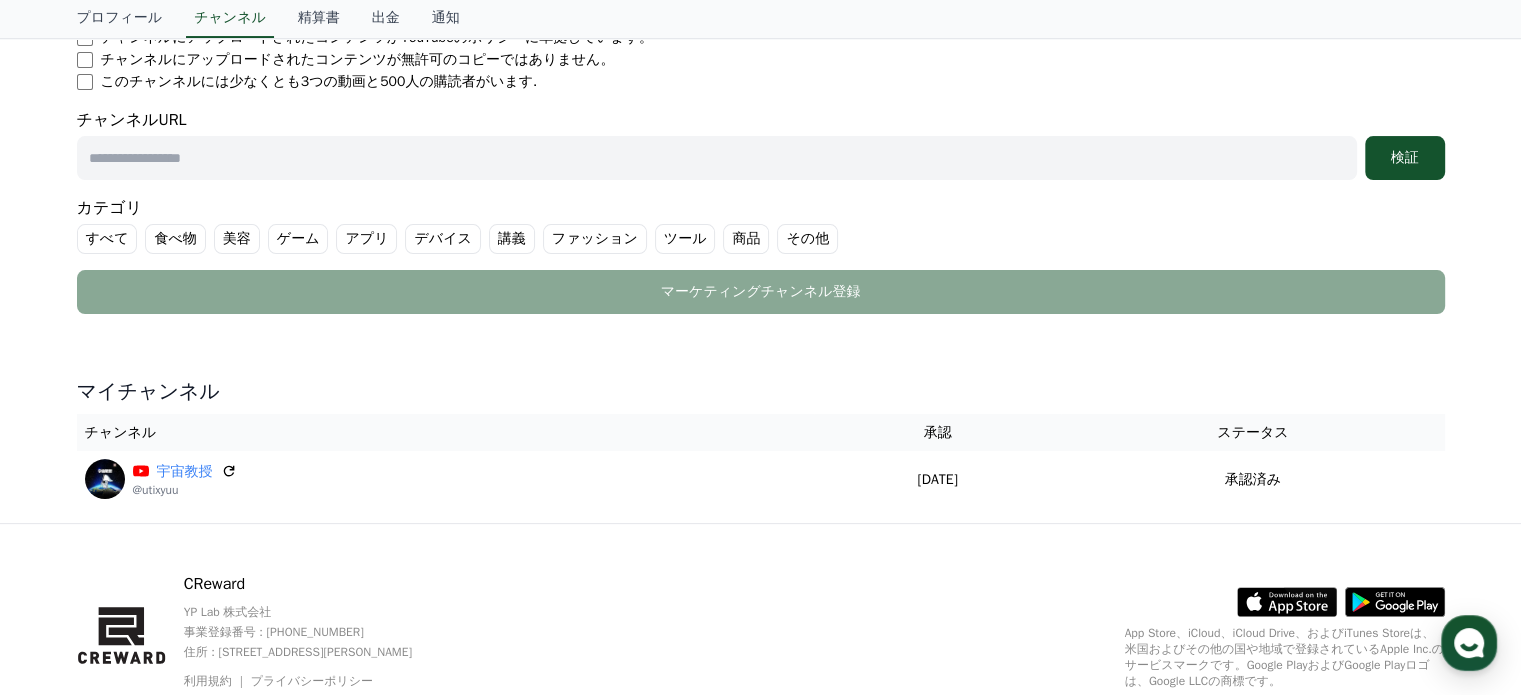 click on "チャンネル登録        Youtube    Instagram    Tiktok   * 注意 *   チャンネルを追加した後、認証を行ってください。   認証が完了したチャンネルのみ、管理者の審査、分析、決済が行われます。   チャンネルの承認は最大1-2日かかる場合があります。   必須     * YouTubeのポリシーに違反した場合、収益の精算が除外される可能性がありますので、ご注意ください。     チャンネルにアップロードされたコンテンツがYouTubeのポリシーに準拠しています。   チャンネルにアップロードされたコンテンツが無許可のコピーではありません。   このチャンネルには少なくとも3つの動画と500人の購読者がいます.   チャンネルURL      検証     カテゴリ     すべて    食べ物    美容    ゲーム    アプリ    デバイス    講義    ファッション    ツール    商品    その他               チャンネル" at bounding box center (760, 130) 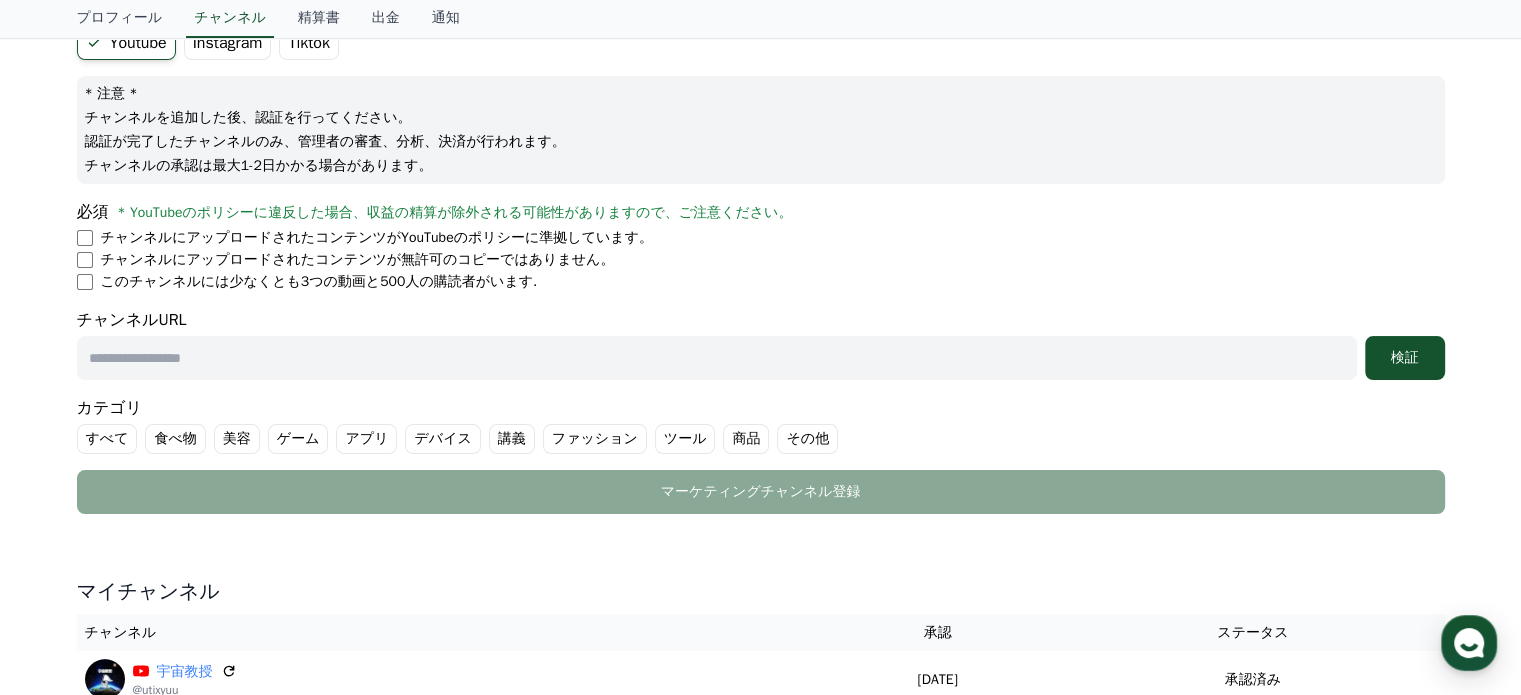 click at bounding box center (717, 358) 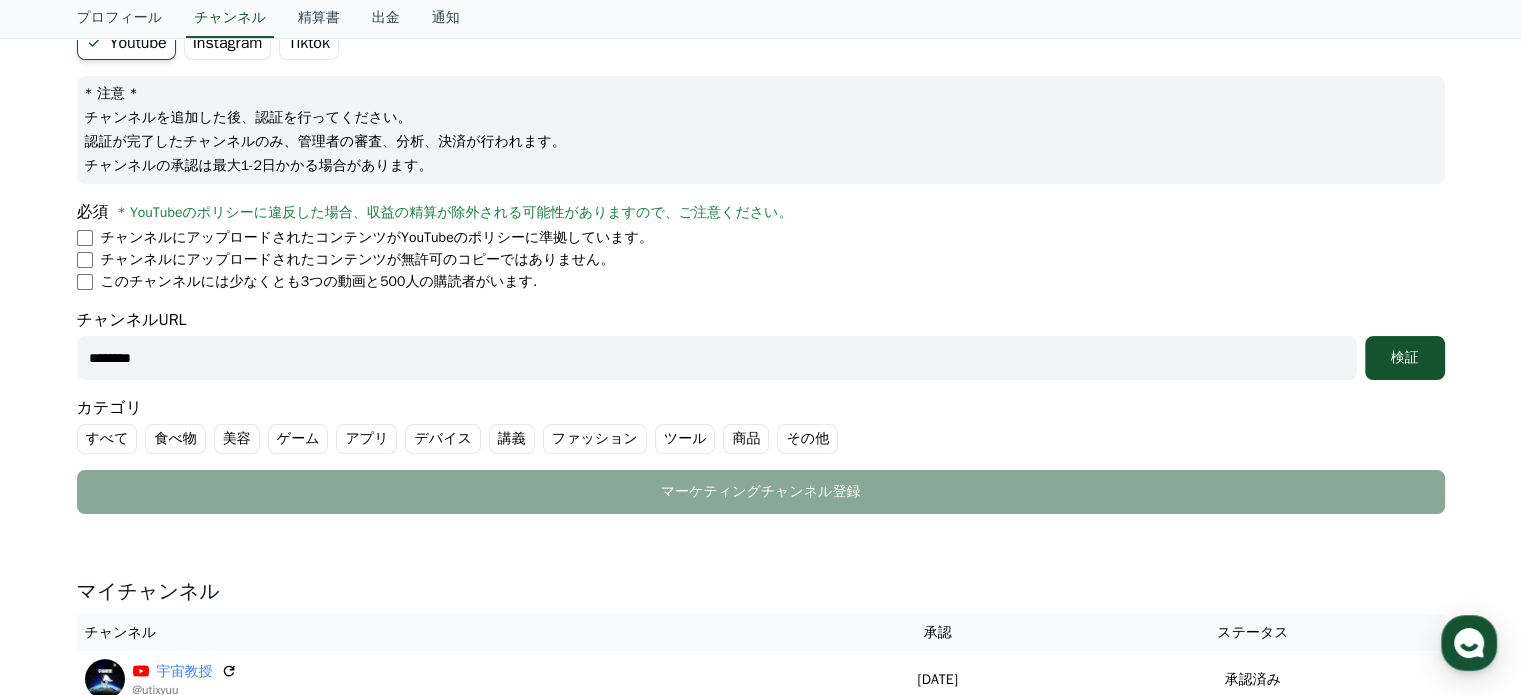 type on "********" 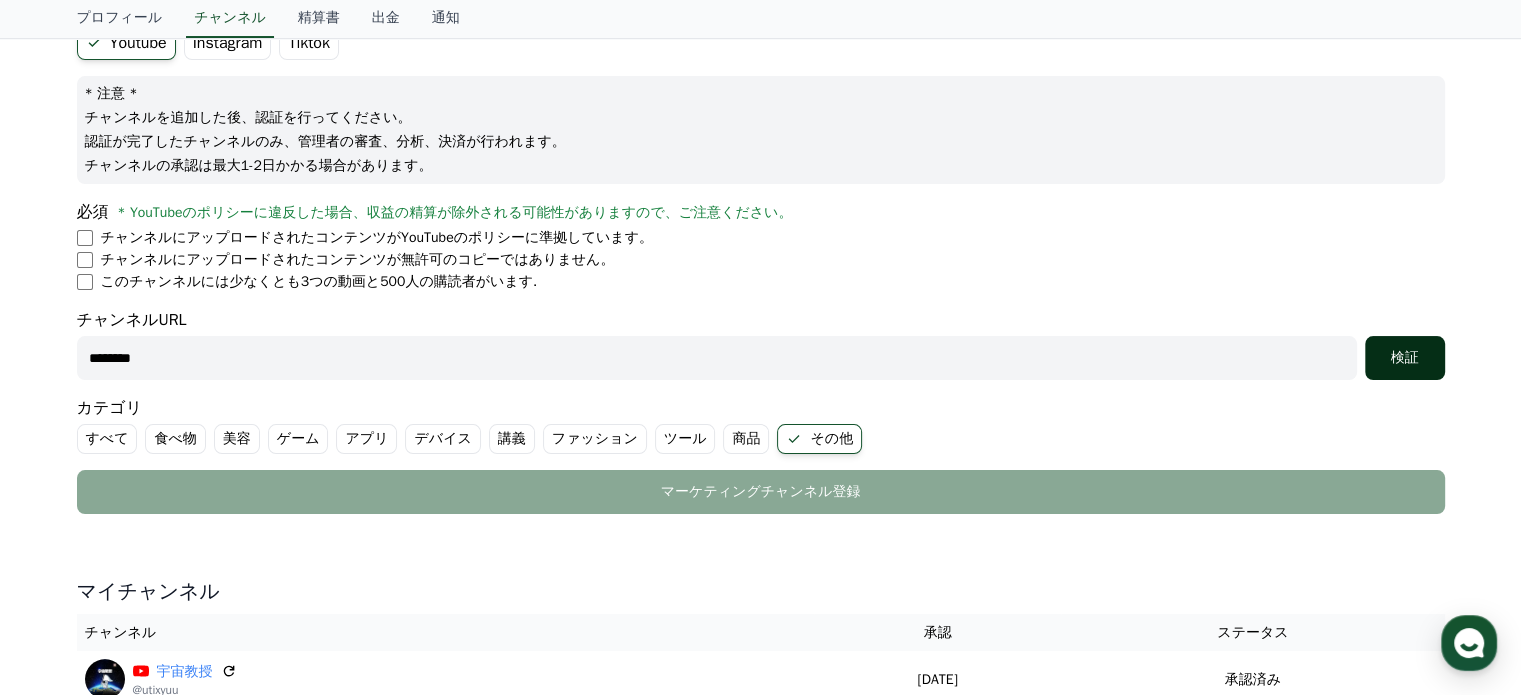 click on "検証" at bounding box center [1405, 358] 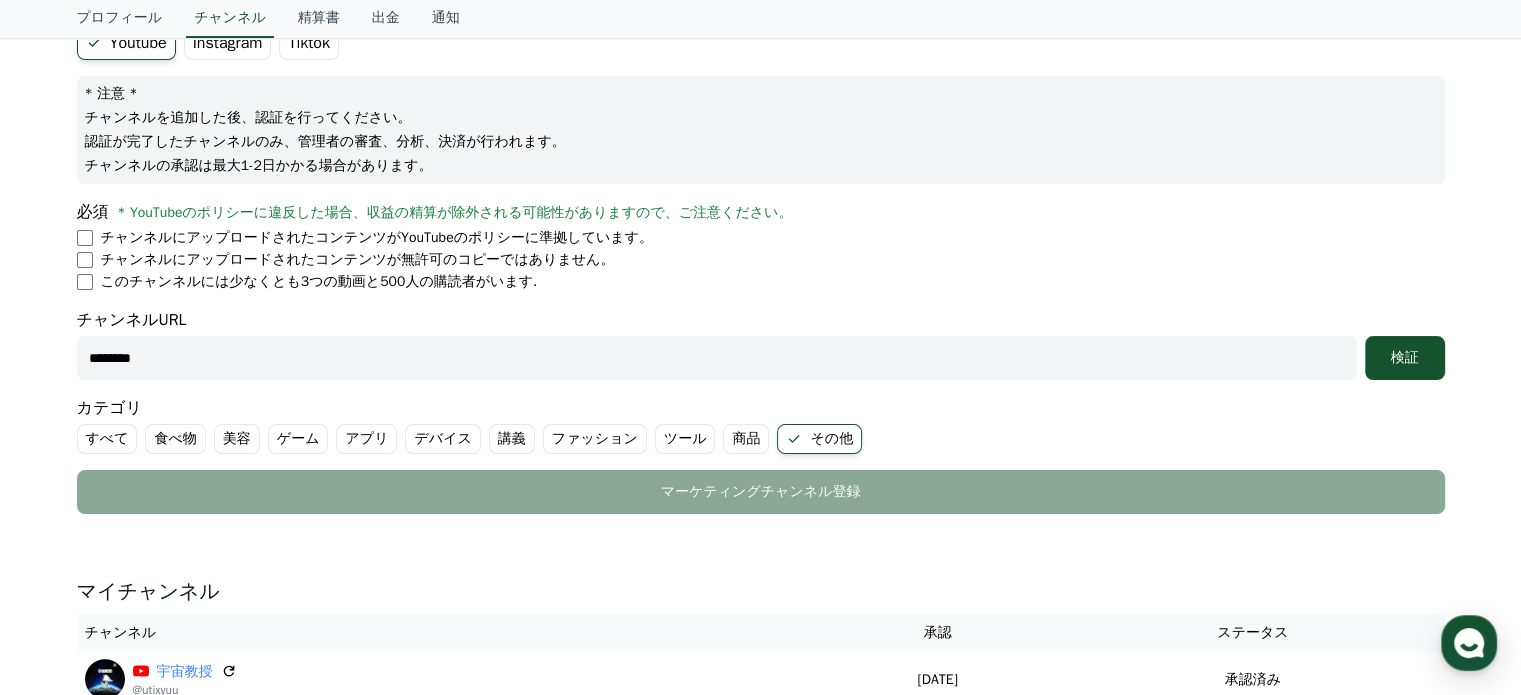 drag, startPoint x: 181, startPoint y: 355, endPoint x: 78, endPoint y: 355, distance: 103 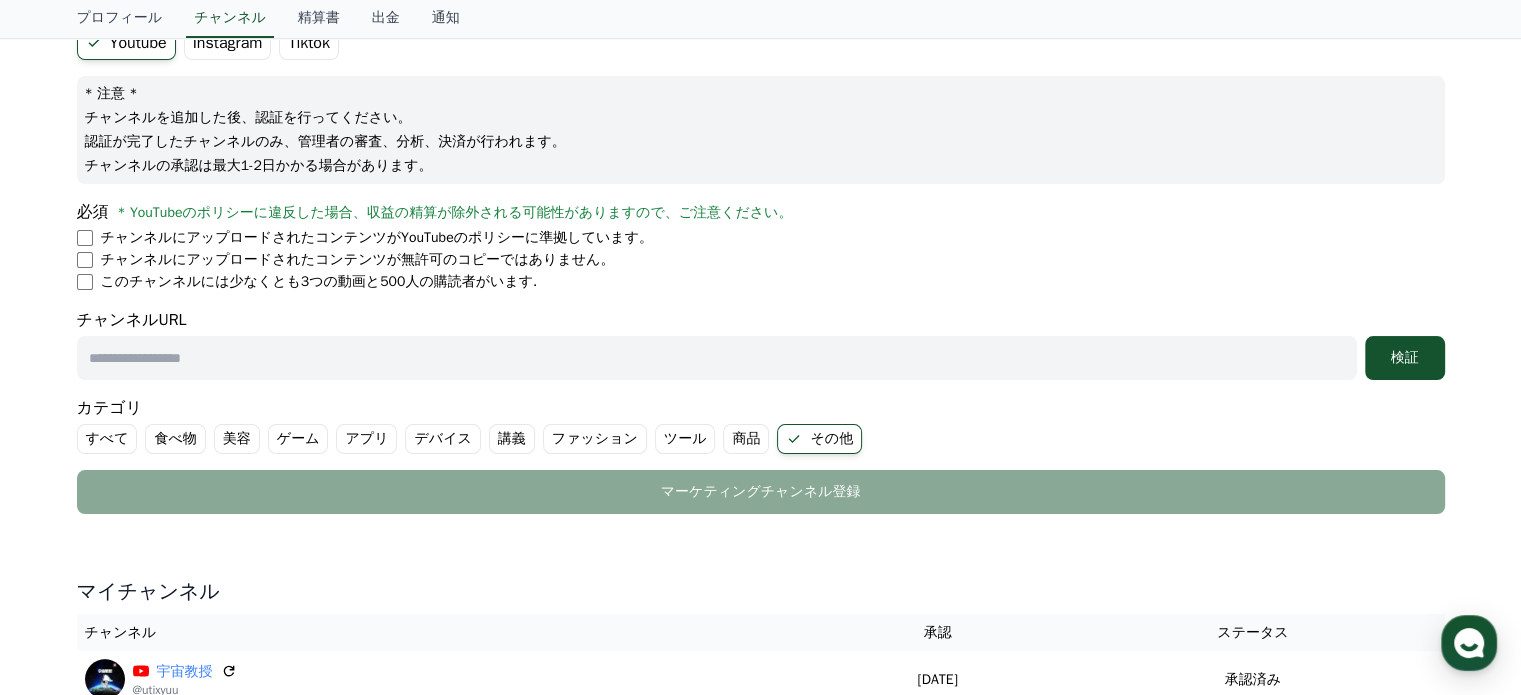 paste on "**********" 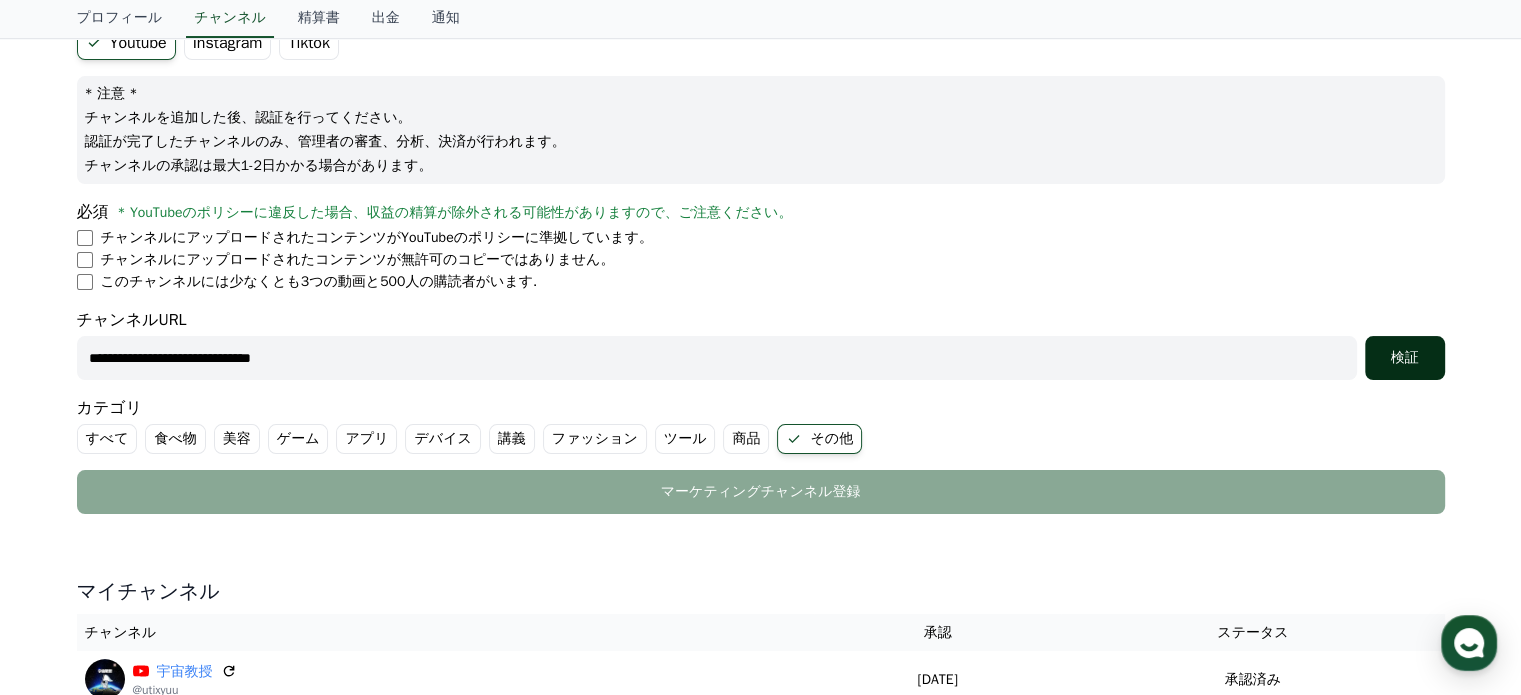 type on "**********" 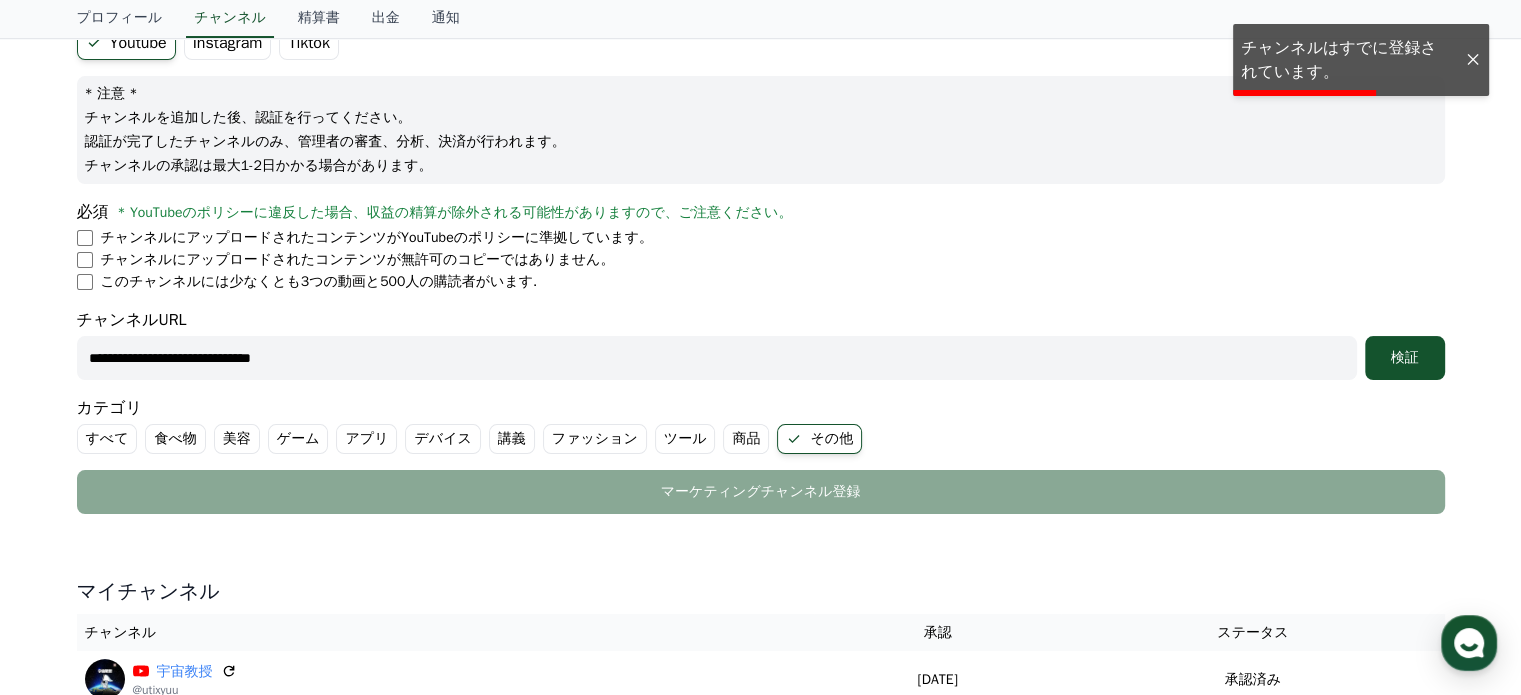 click at bounding box center (1473, 60) 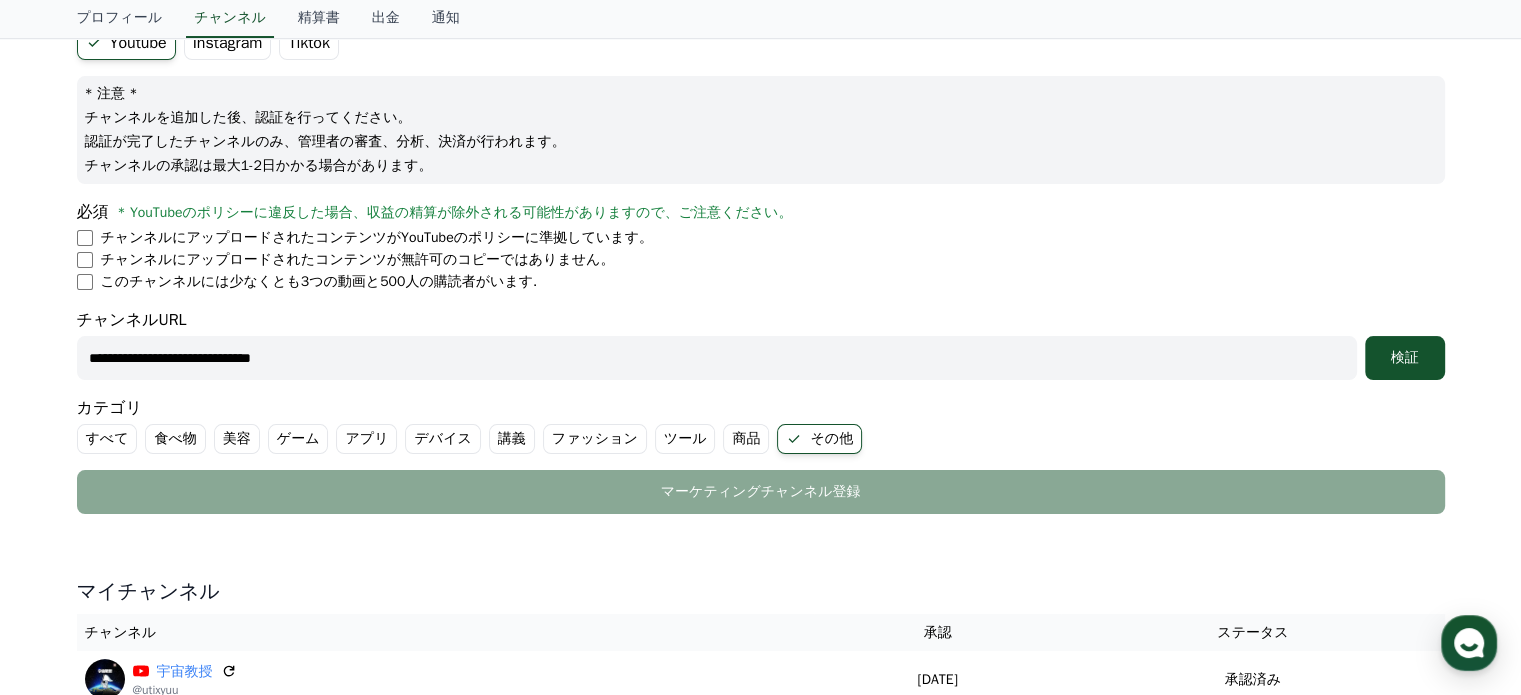 scroll, scrollTop: 400, scrollLeft: 0, axis: vertical 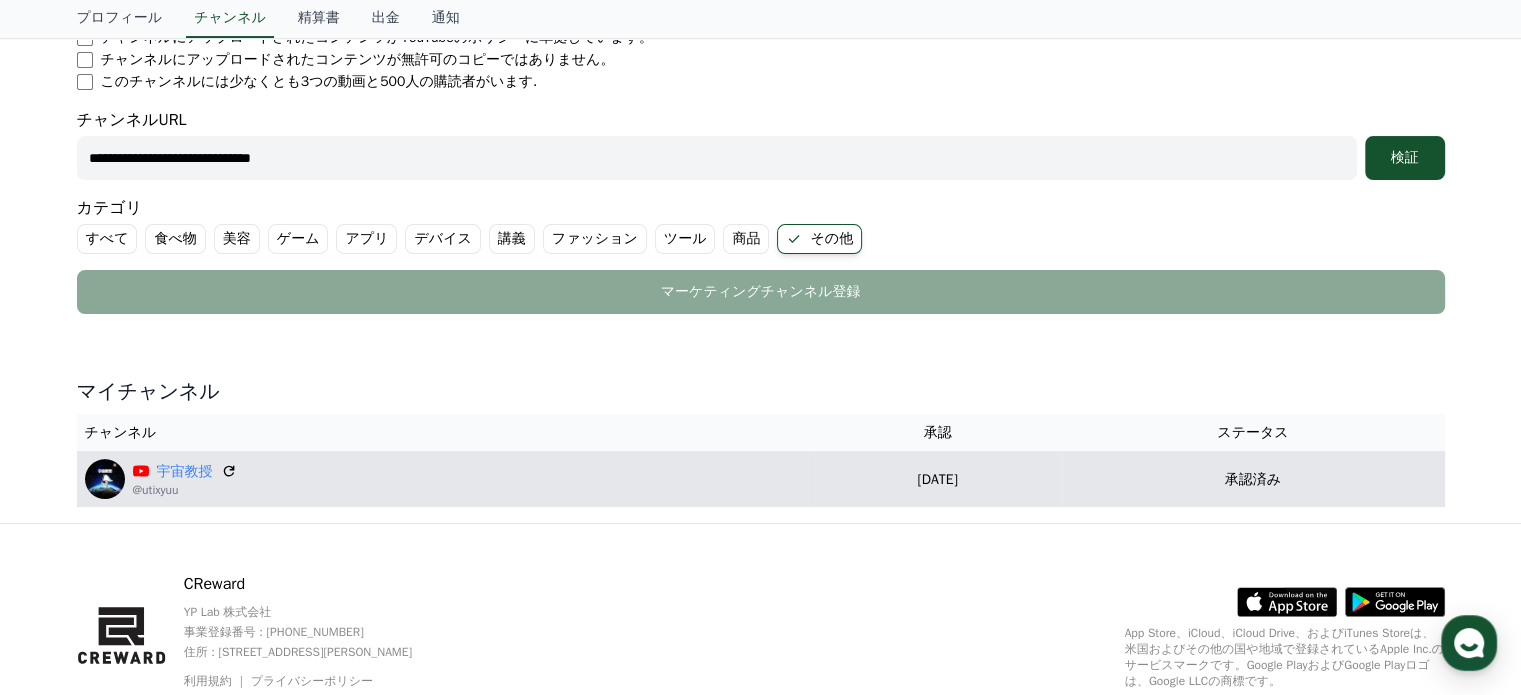 click on "[DATE]" at bounding box center [937, 479] 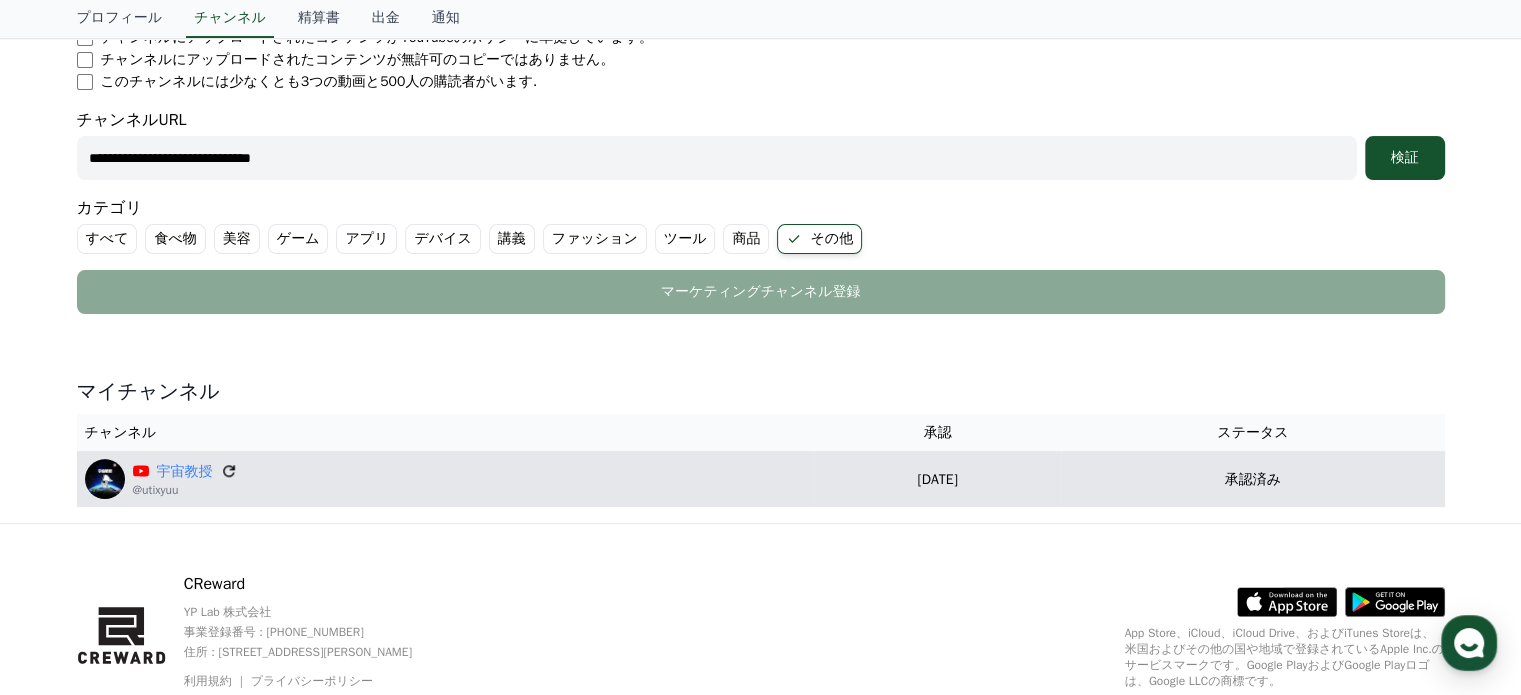 click 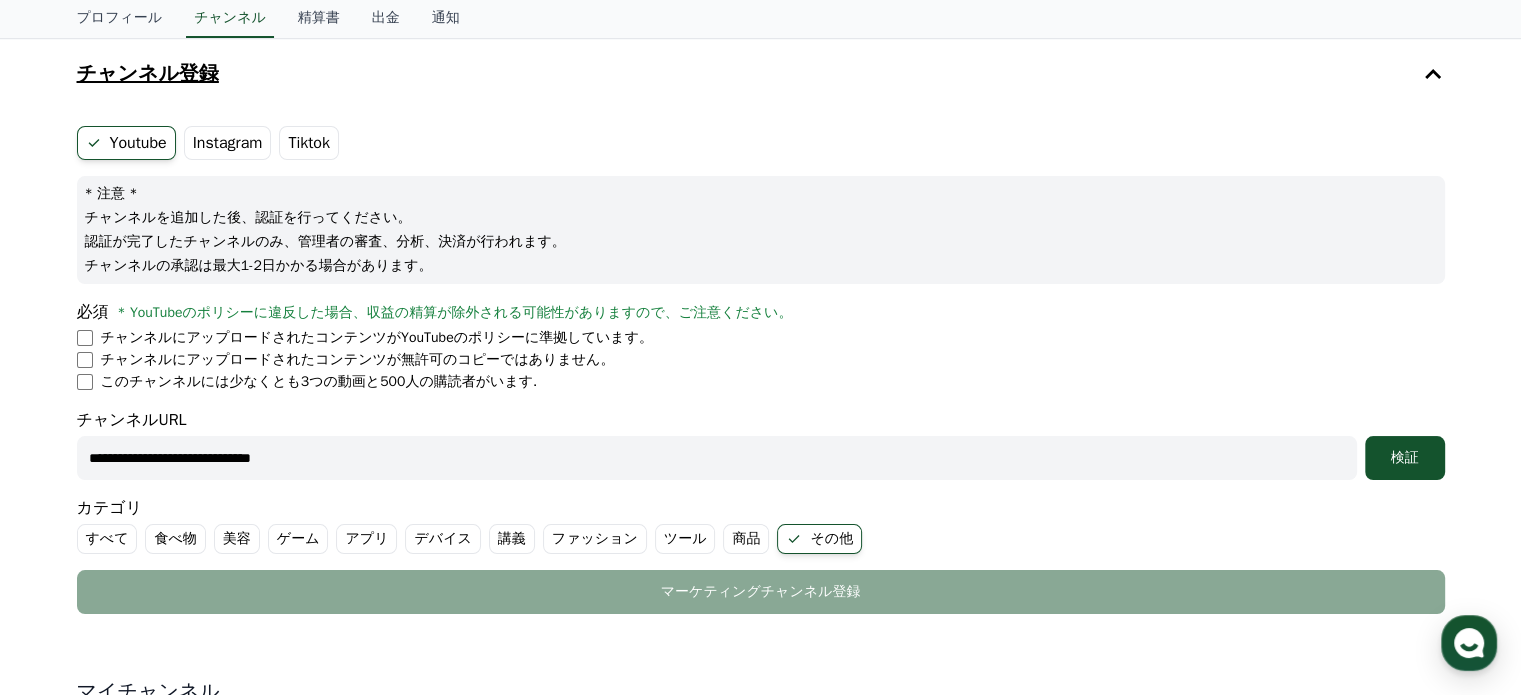 scroll, scrollTop: 0, scrollLeft: 0, axis: both 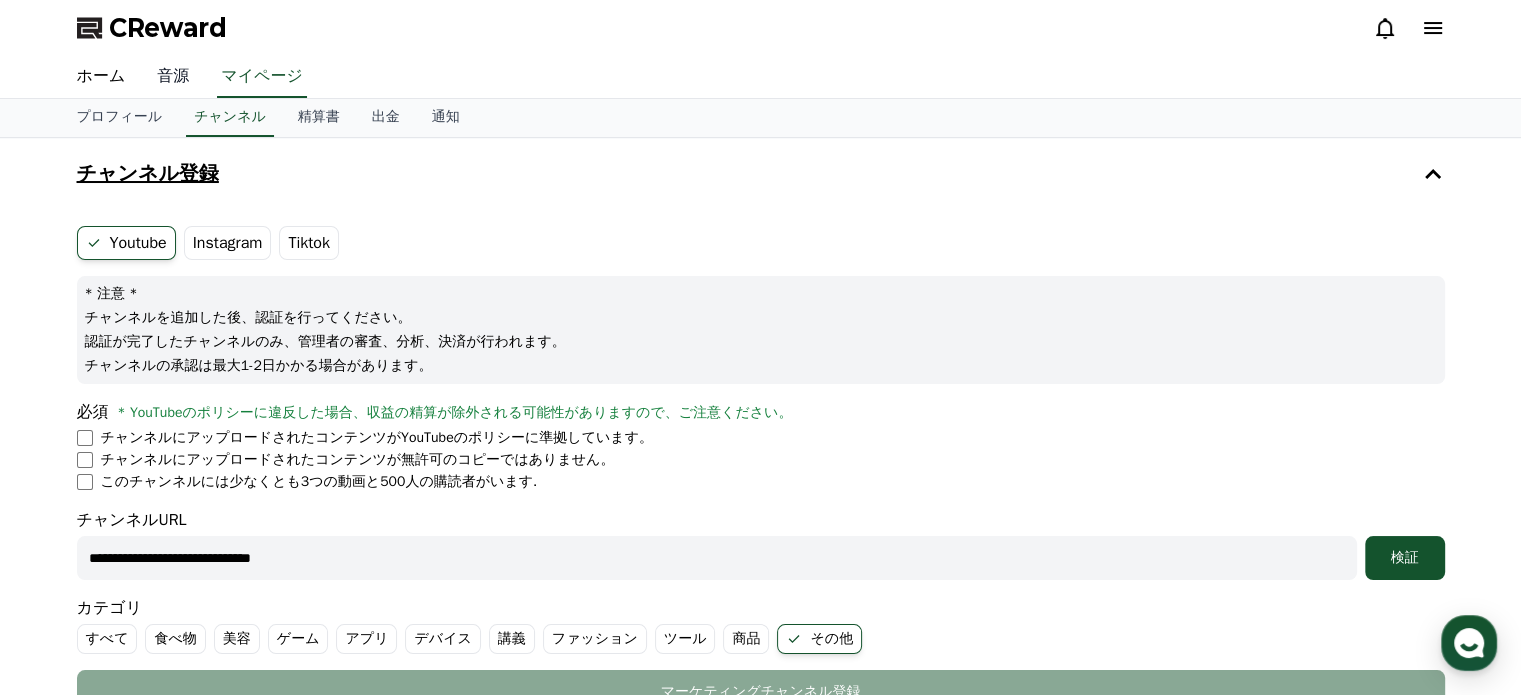 click on "音源" at bounding box center [173, 77] 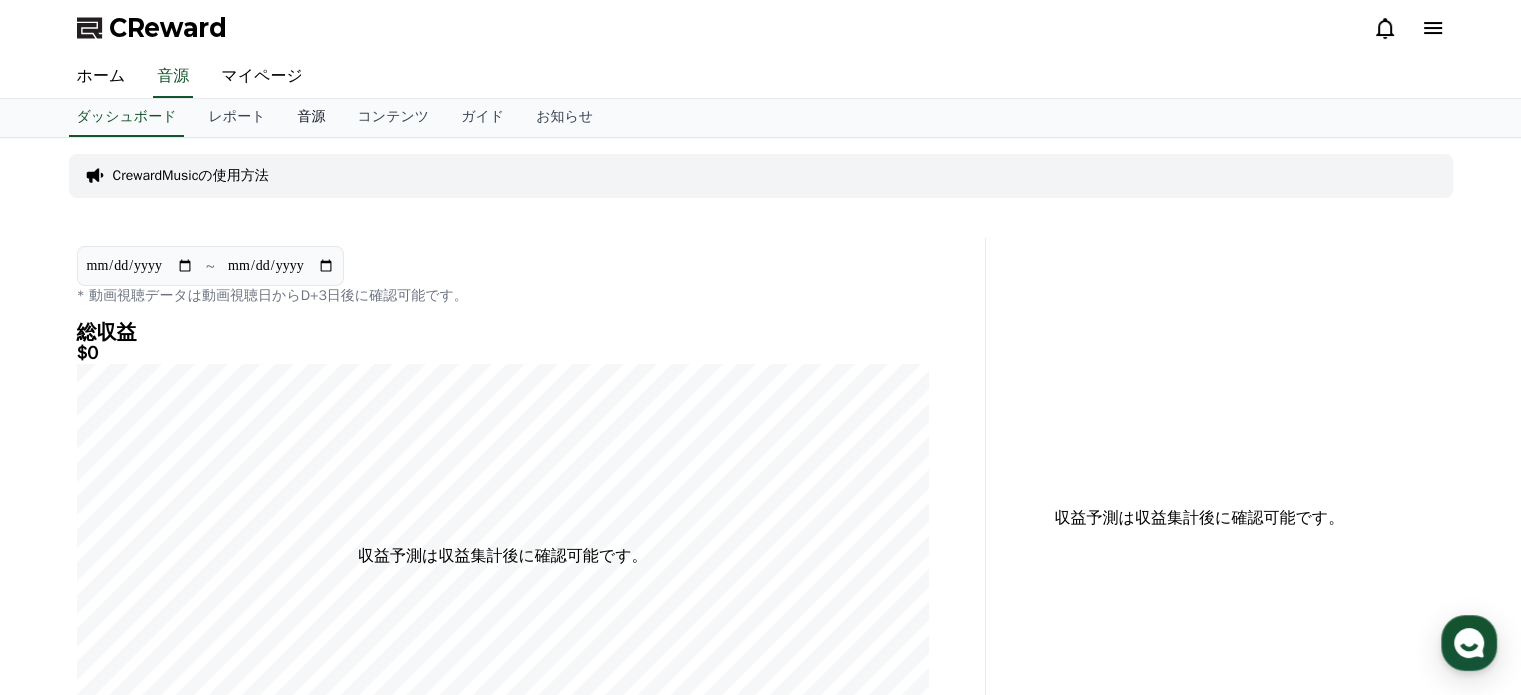click on "音源" at bounding box center [311, 118] 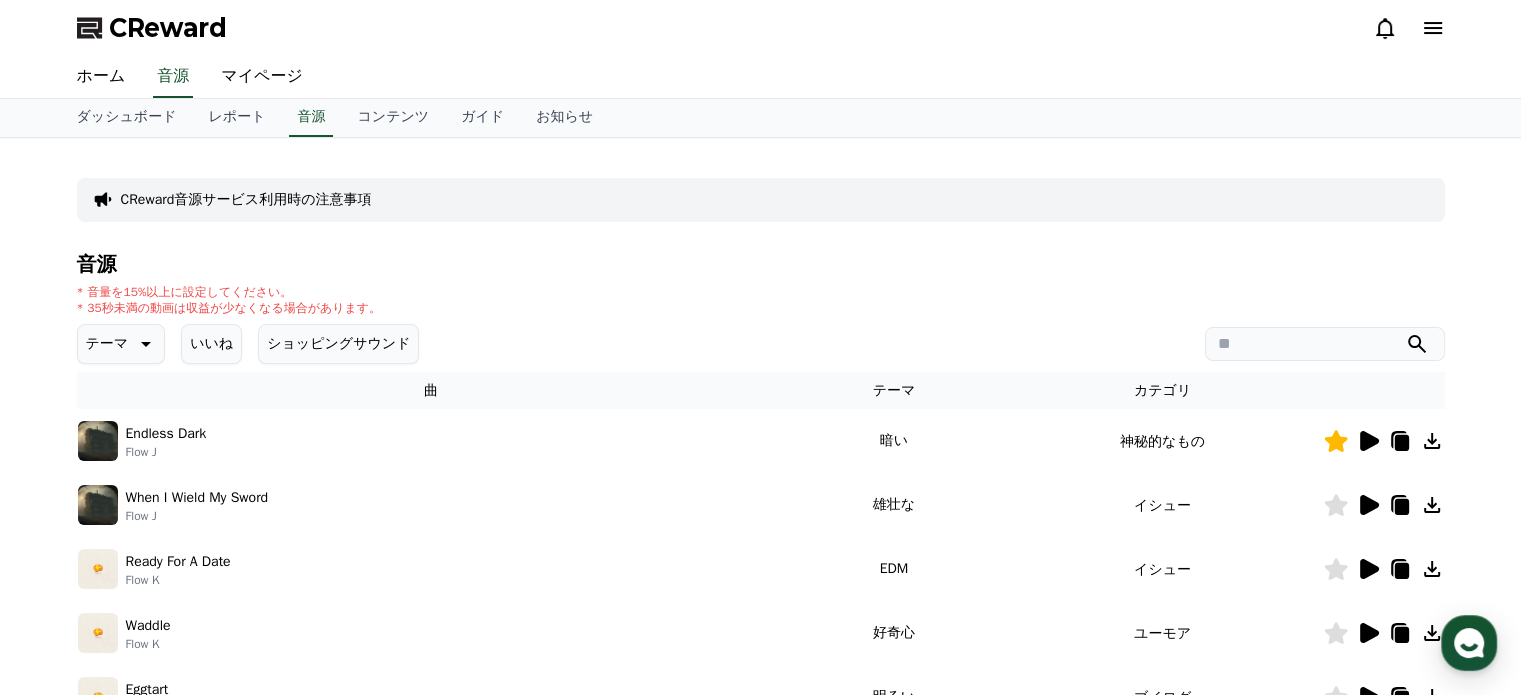 click 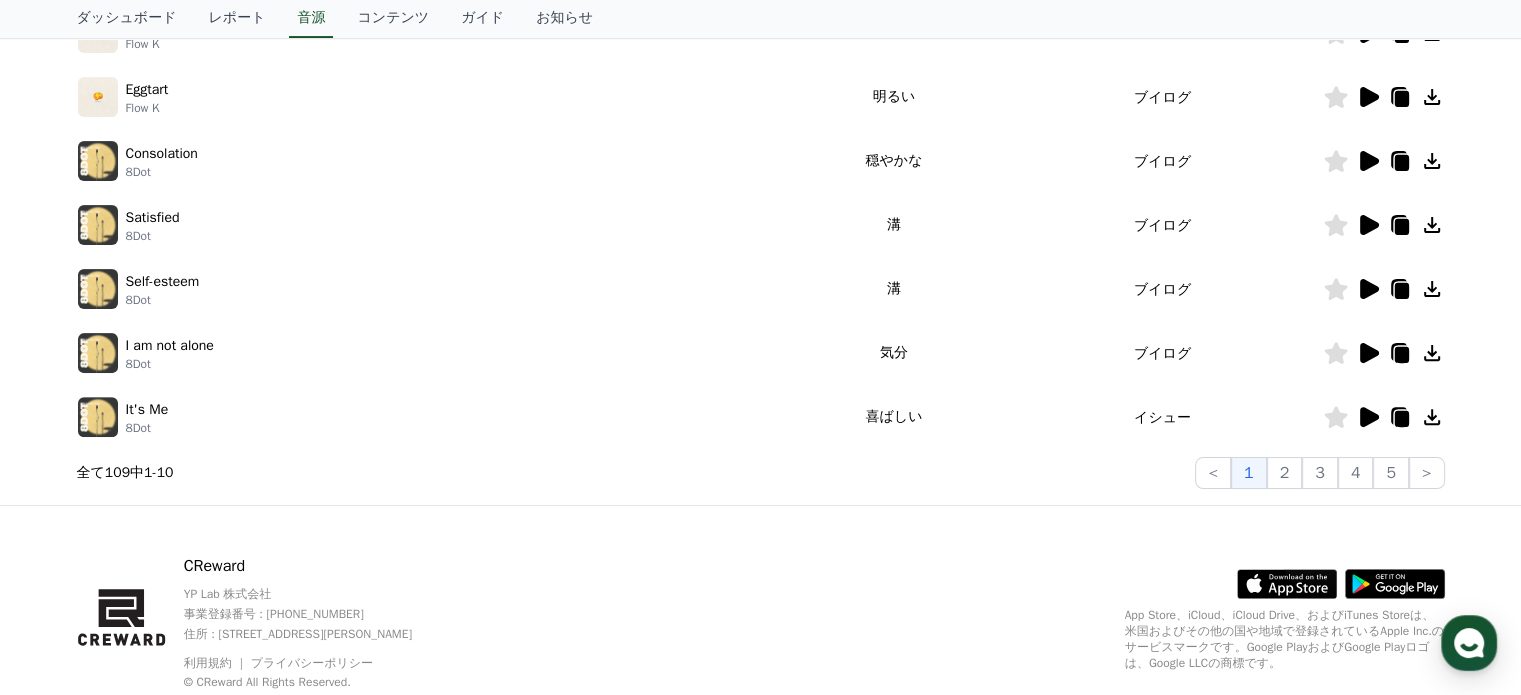 scroll, scrollTop: 657, scrollLeft: 0, axis: vertical 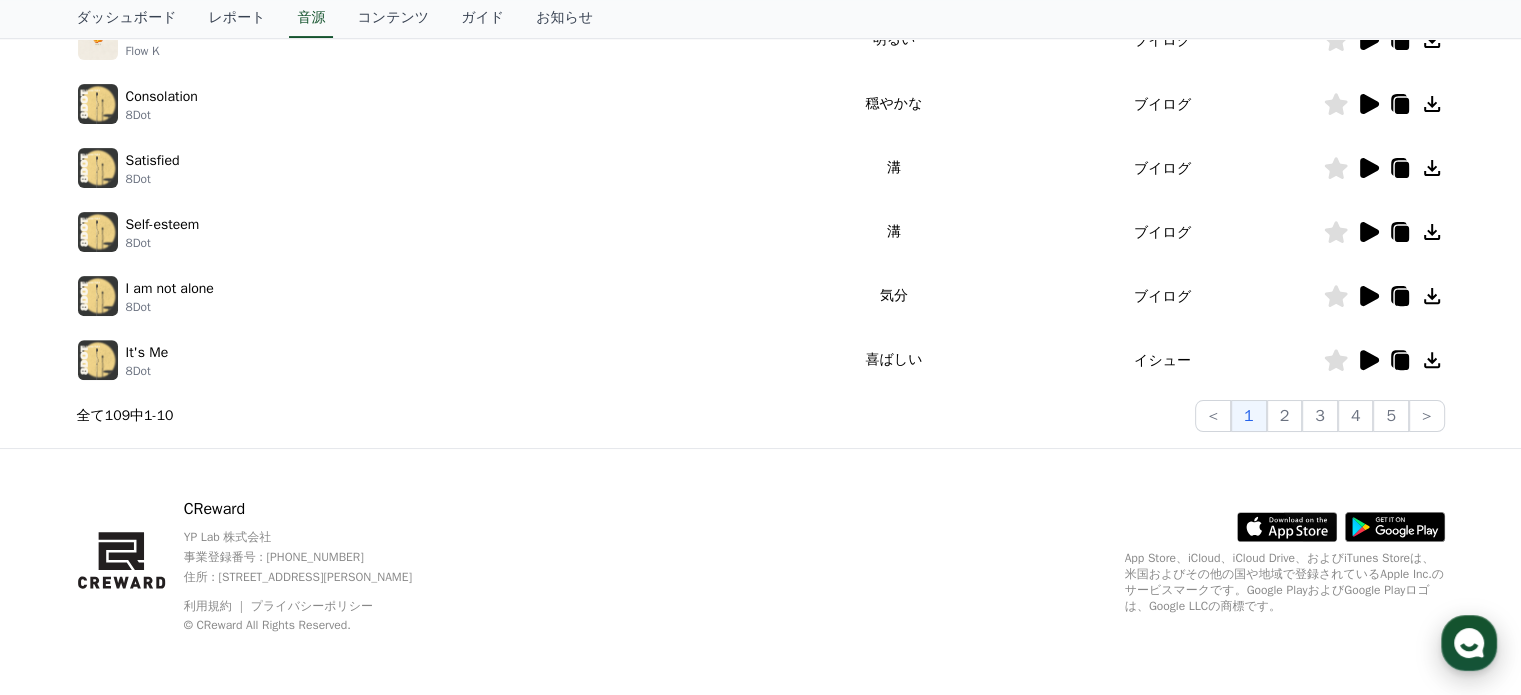 click 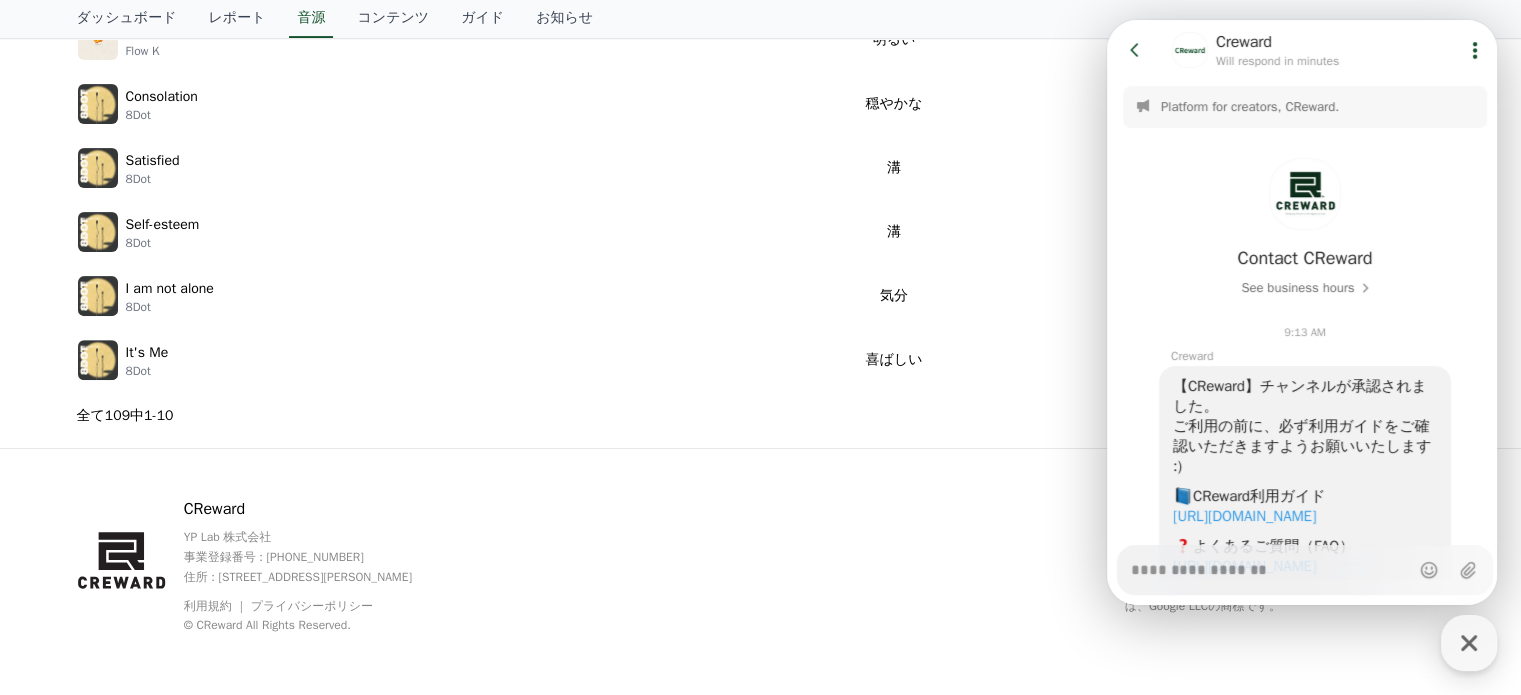 scroll, scrollTop: 200, scrollLeft: 0, axis: vertical 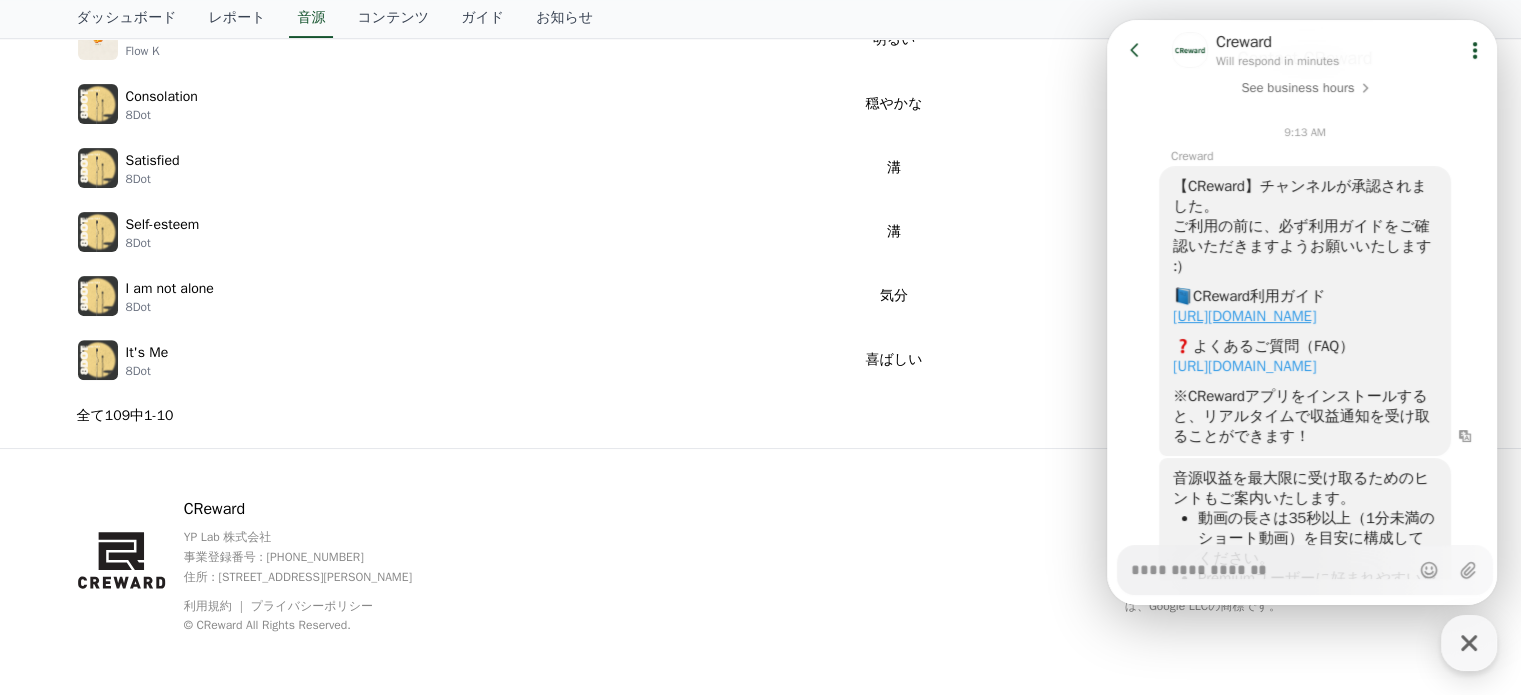 click on "[URL][DOMAIN_NAME]" at bounding box center [1244, 316] 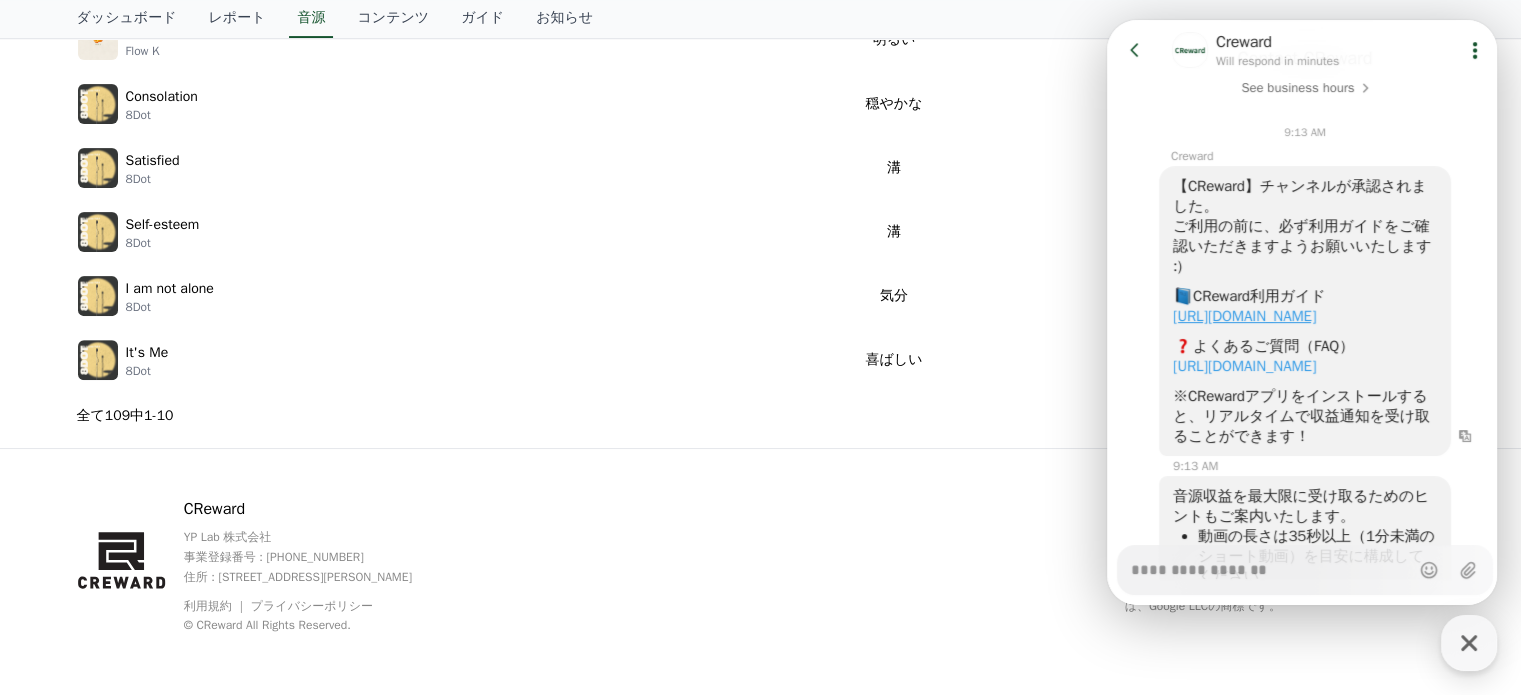 type on "*" 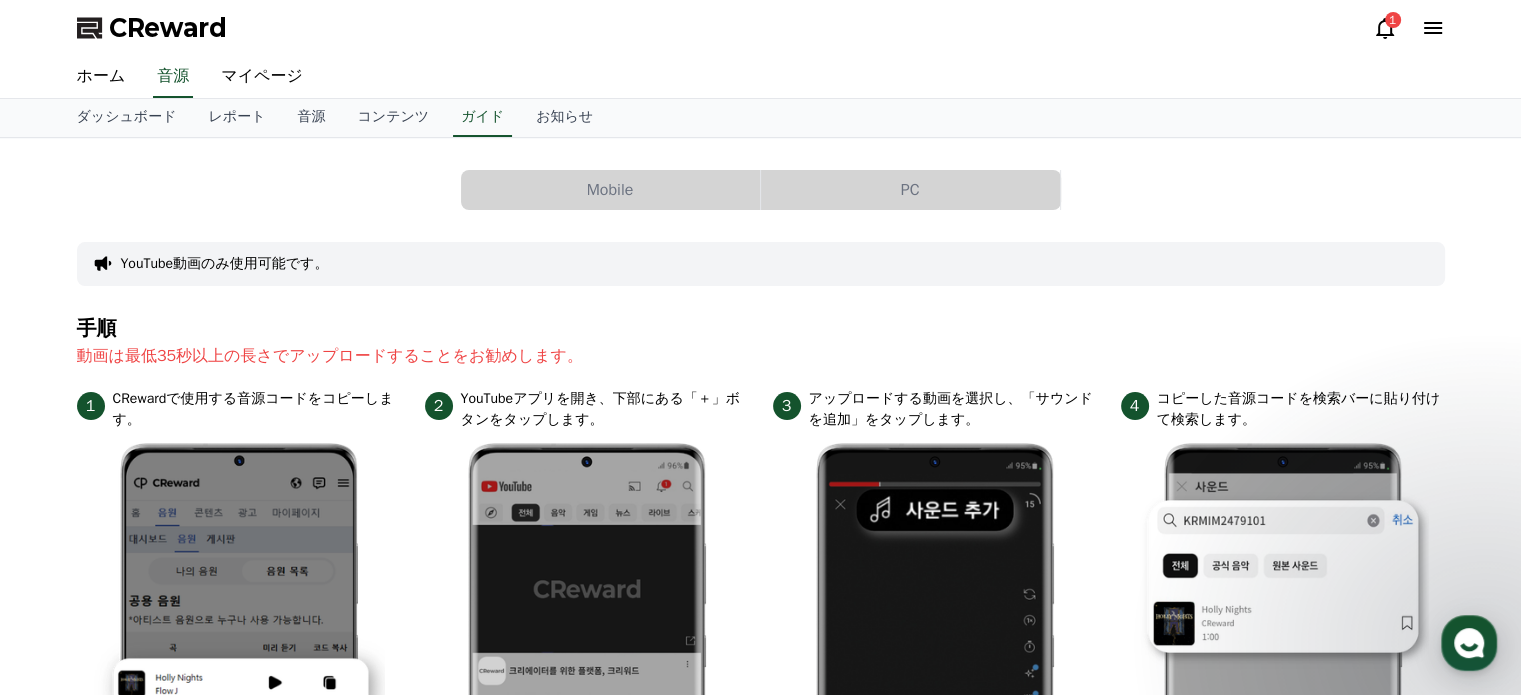 scroll, scrollTop: 0, scrollLeft: 0, axis: both 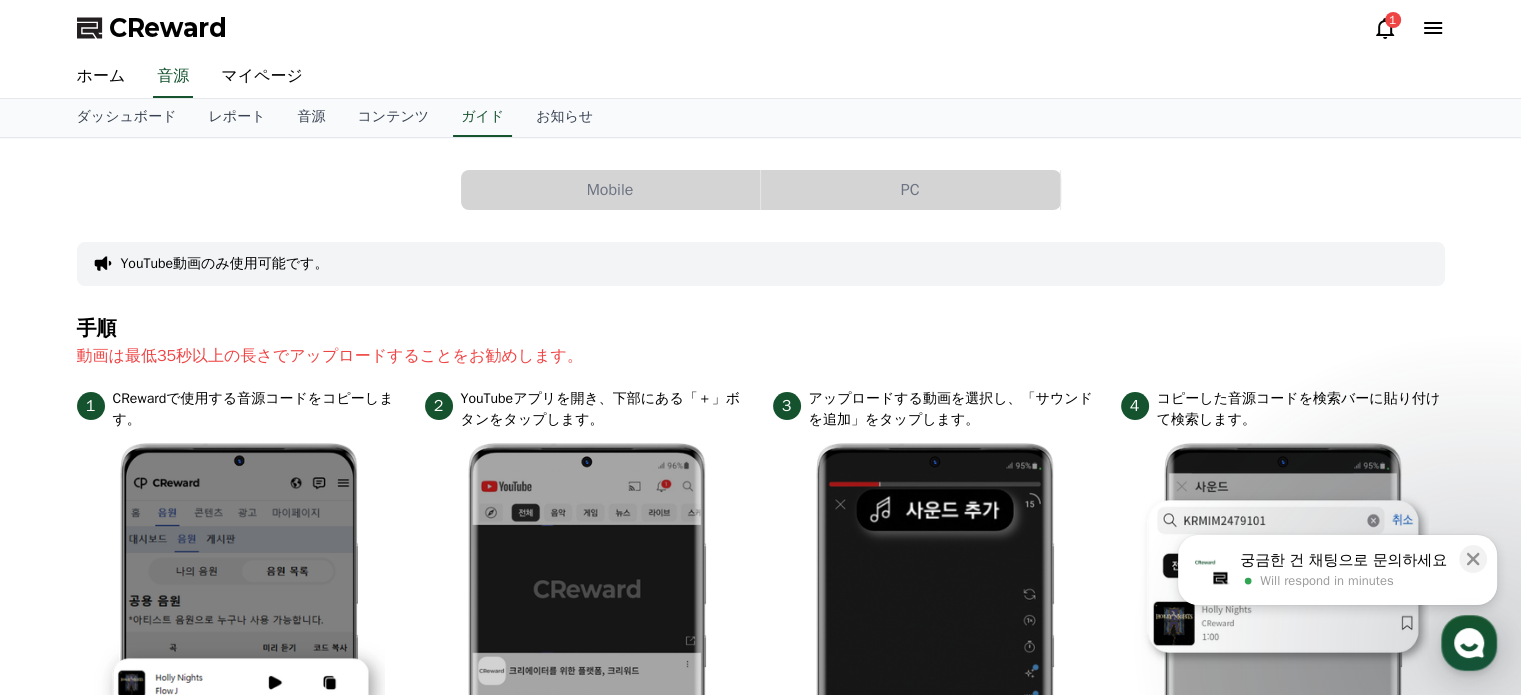click on "CReward             1" at bounding box center [761, 28] 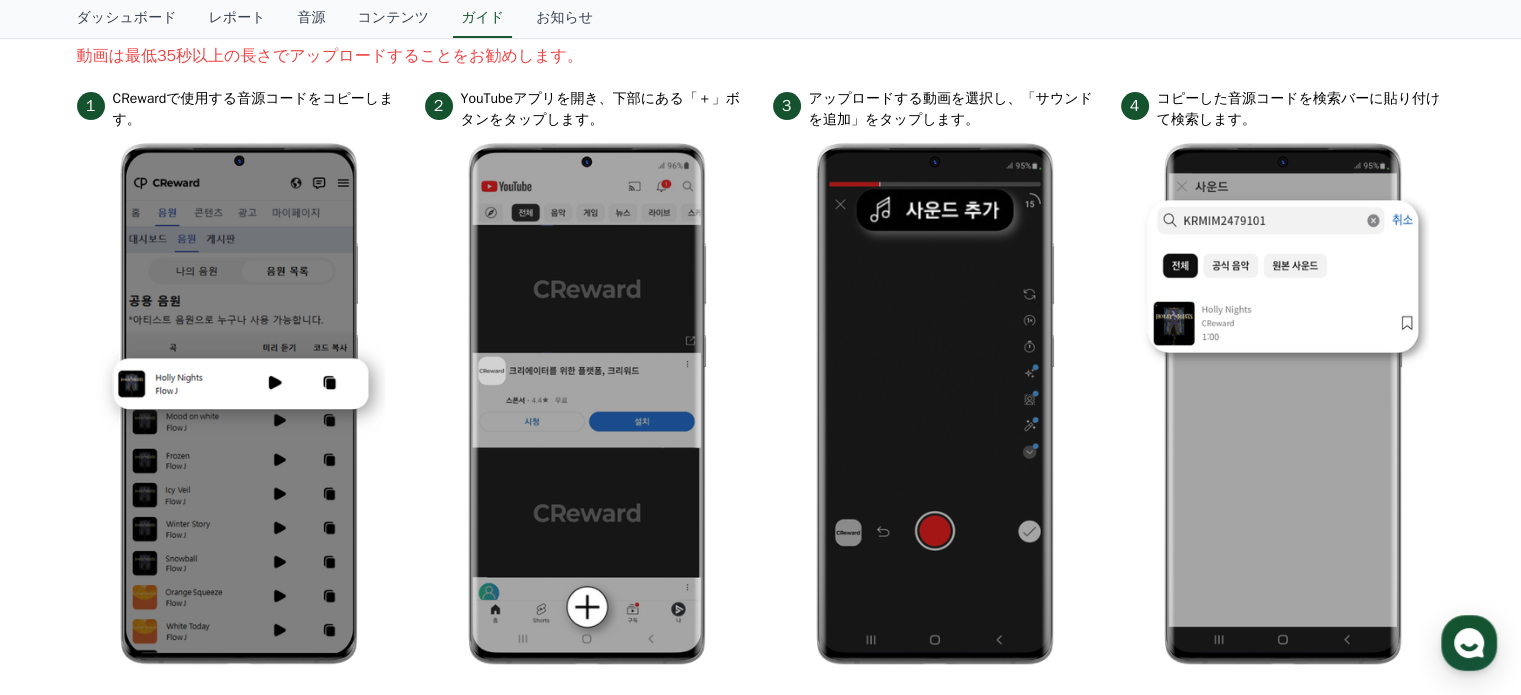 scroll, scrollTop: 0, scrollLeft: 0, axis: both 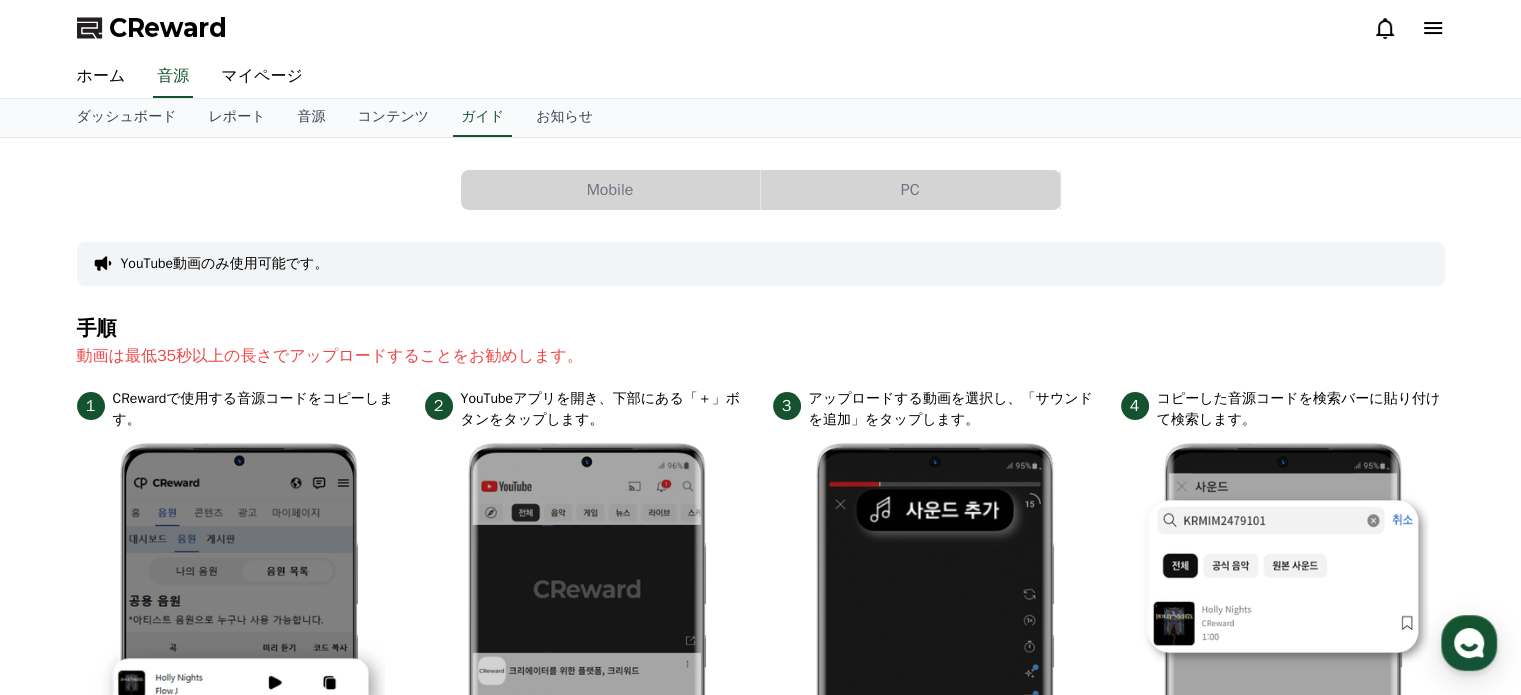 click on "PC" at bounding box center [910, 190] 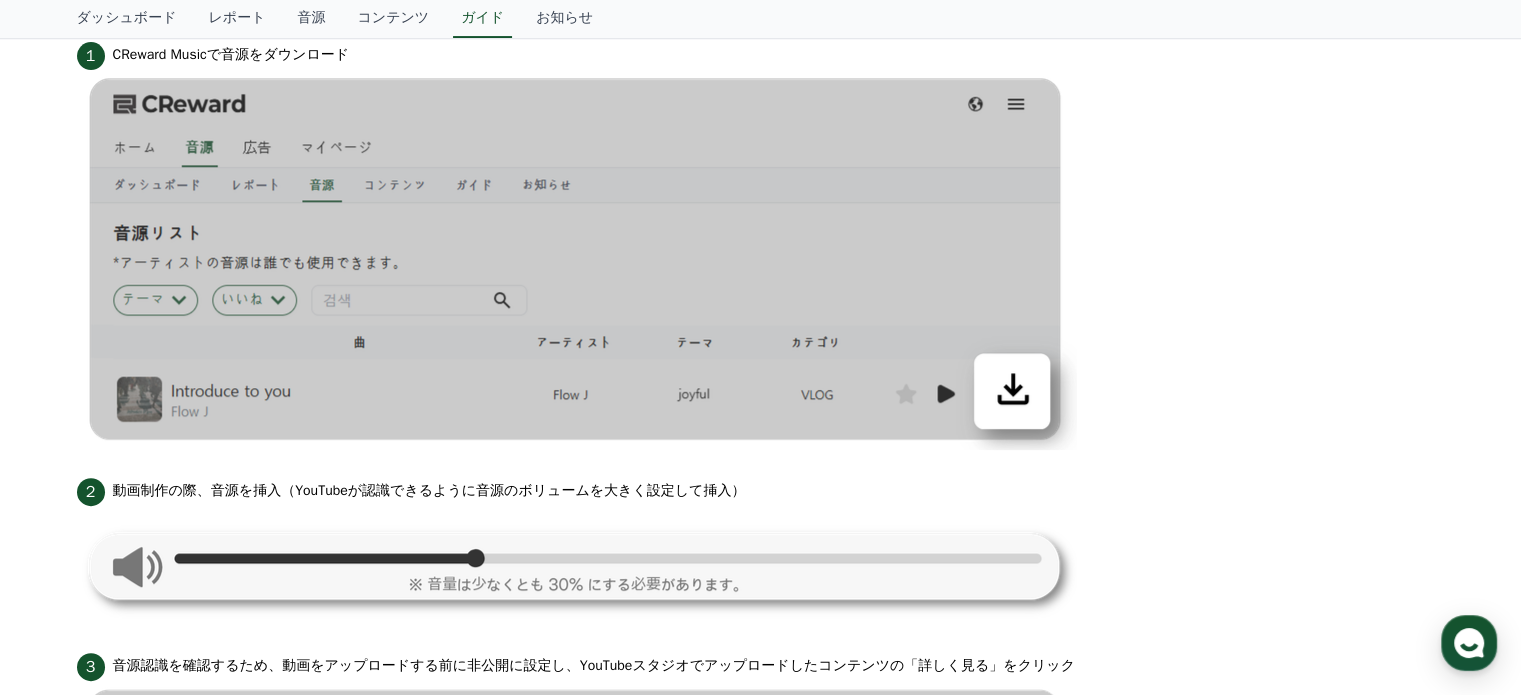 scroll, scrollTop: 60, scrollLeft: 0, axis: vertical 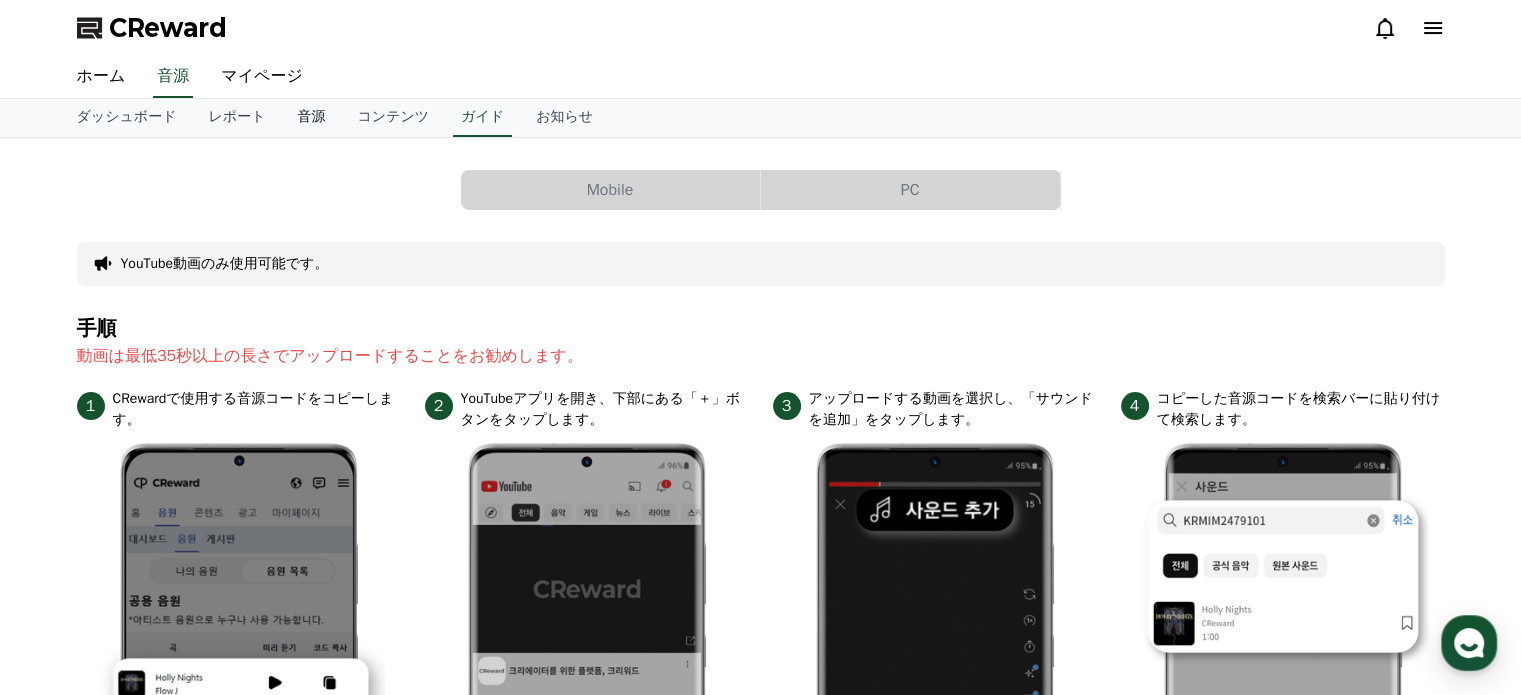 click on "音源" at bounding box center [311, 118] 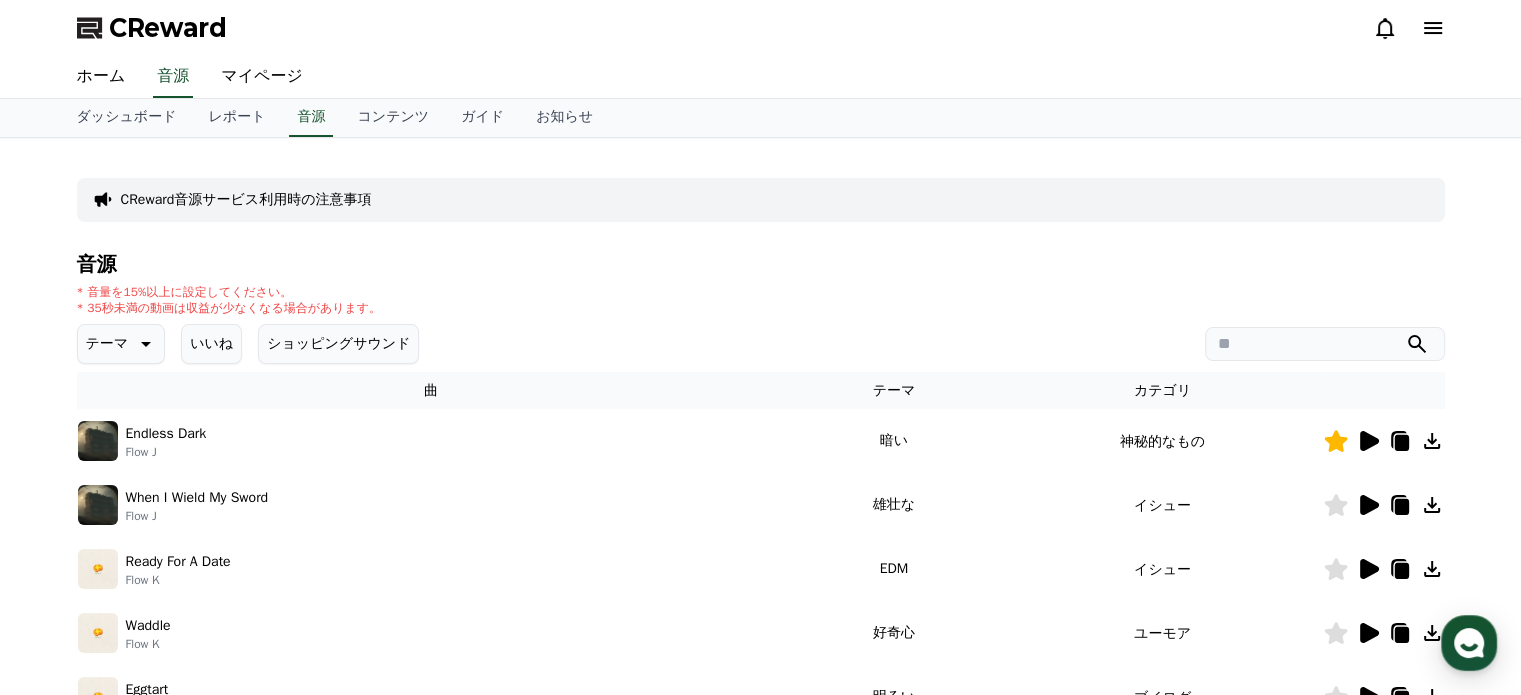click 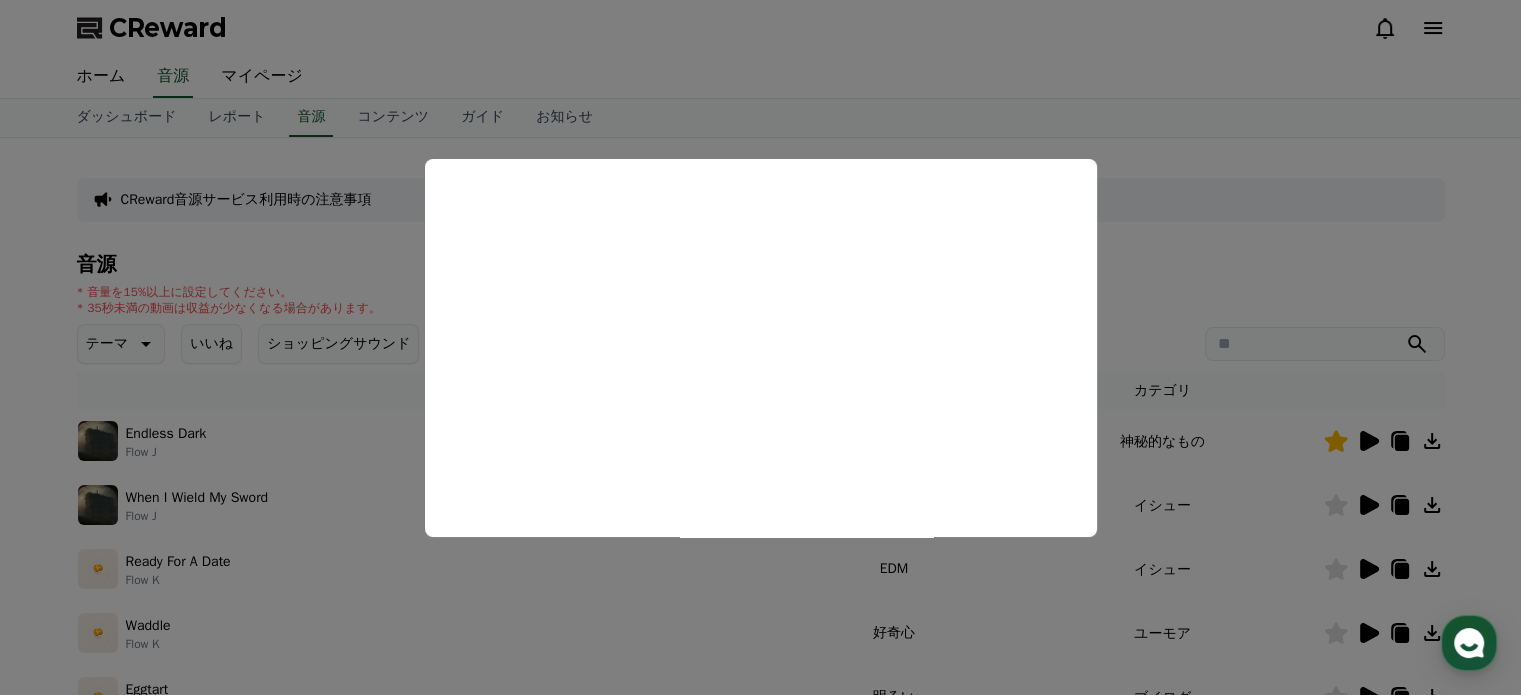 click at bounding box center [760, 347] 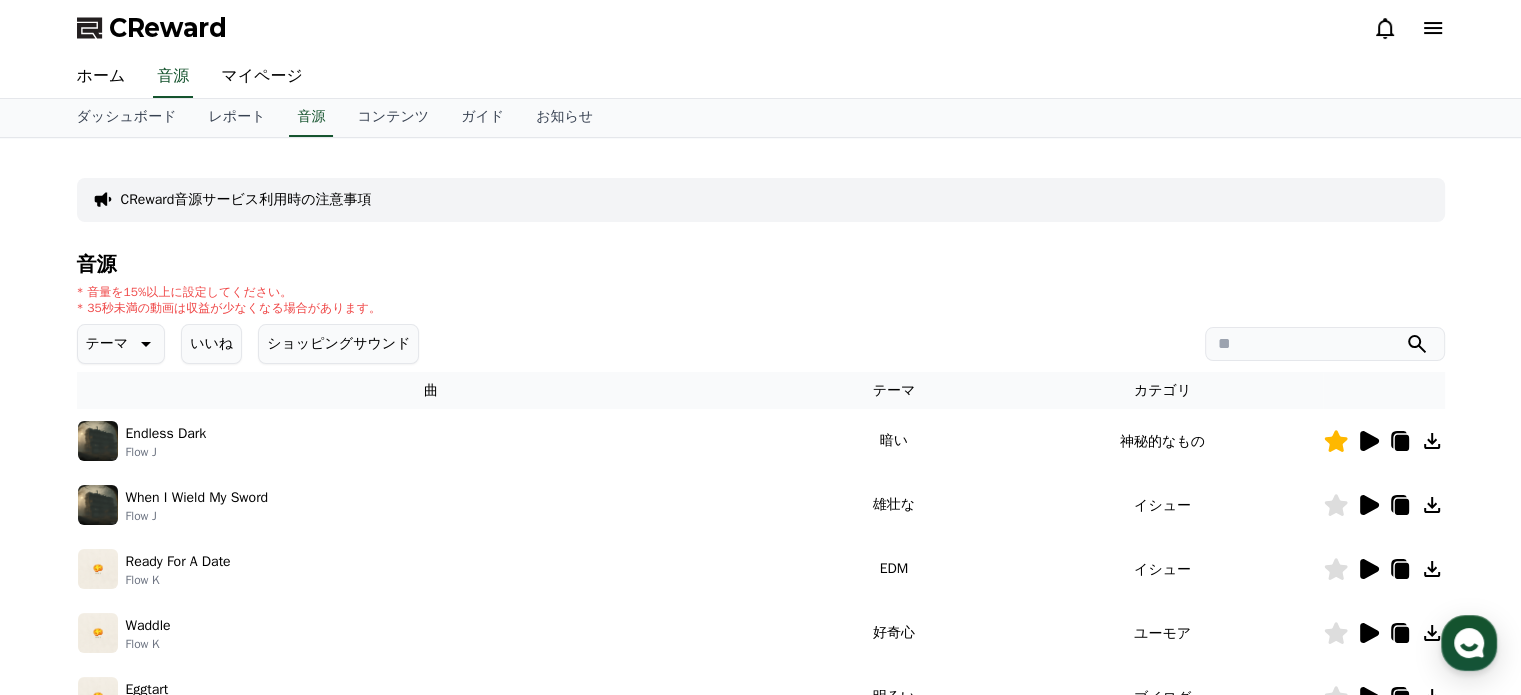 click 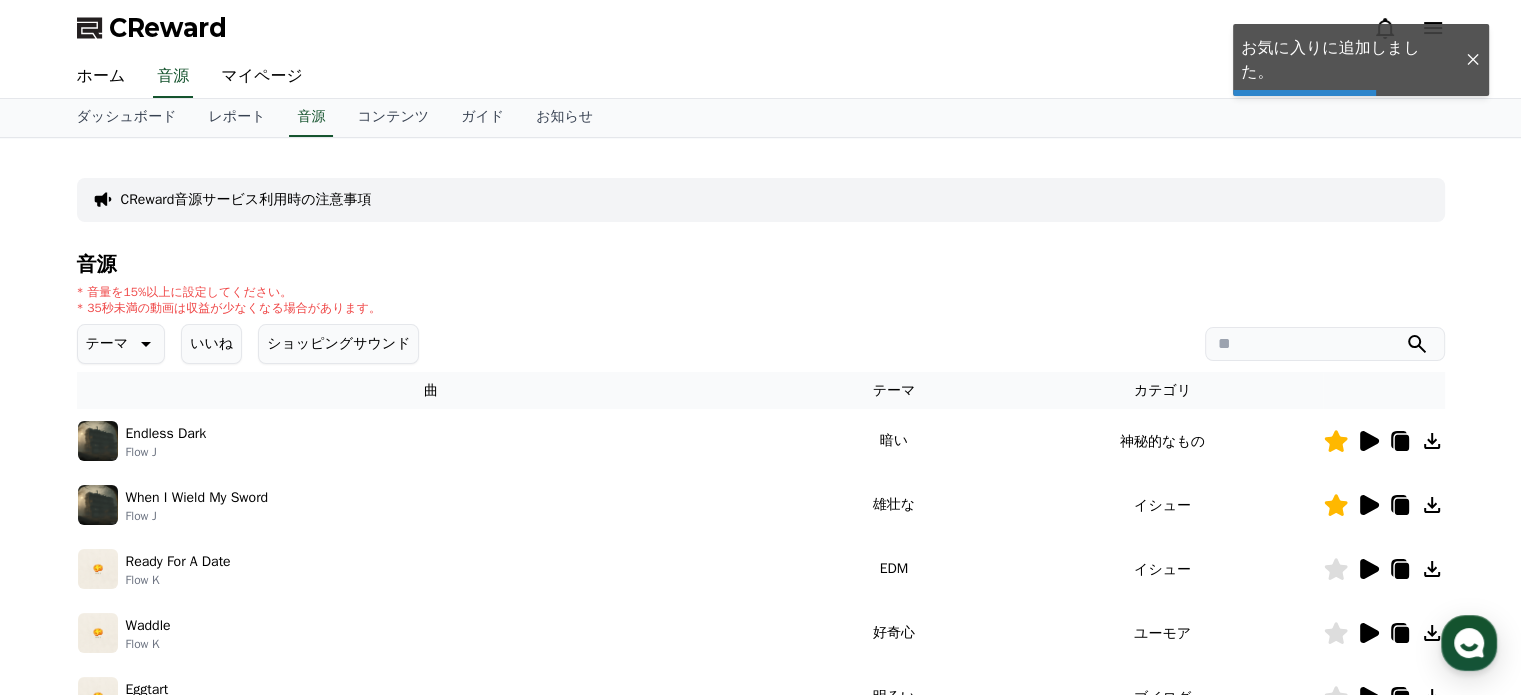 click 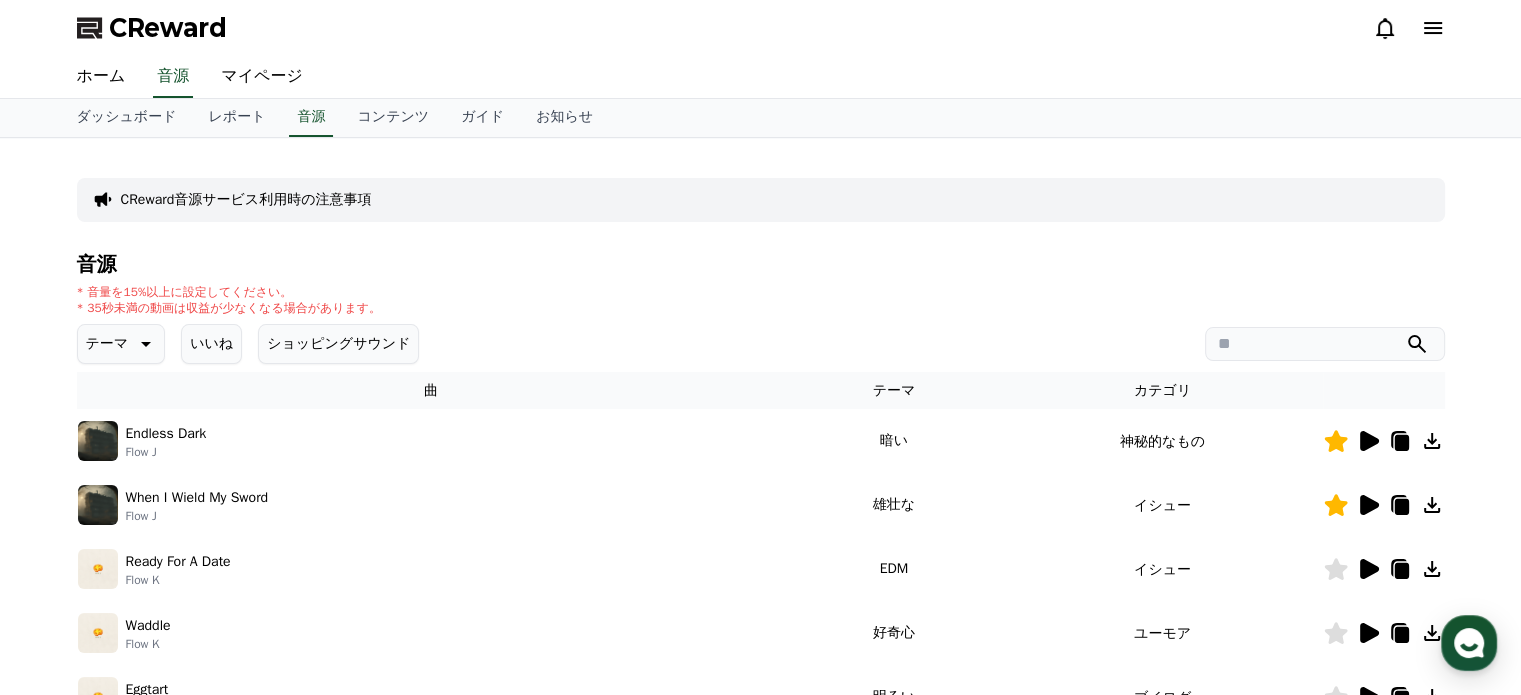 click 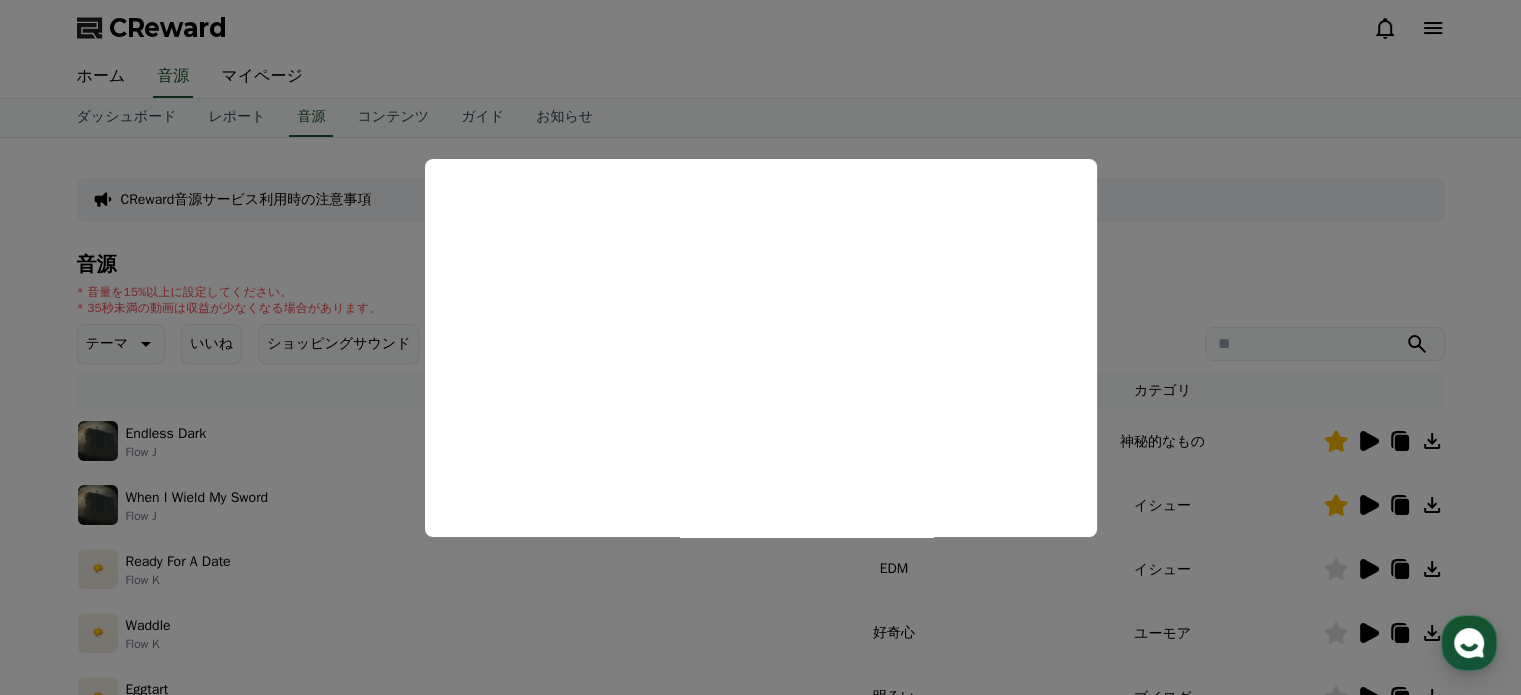 click at bounding box center [760, 347] 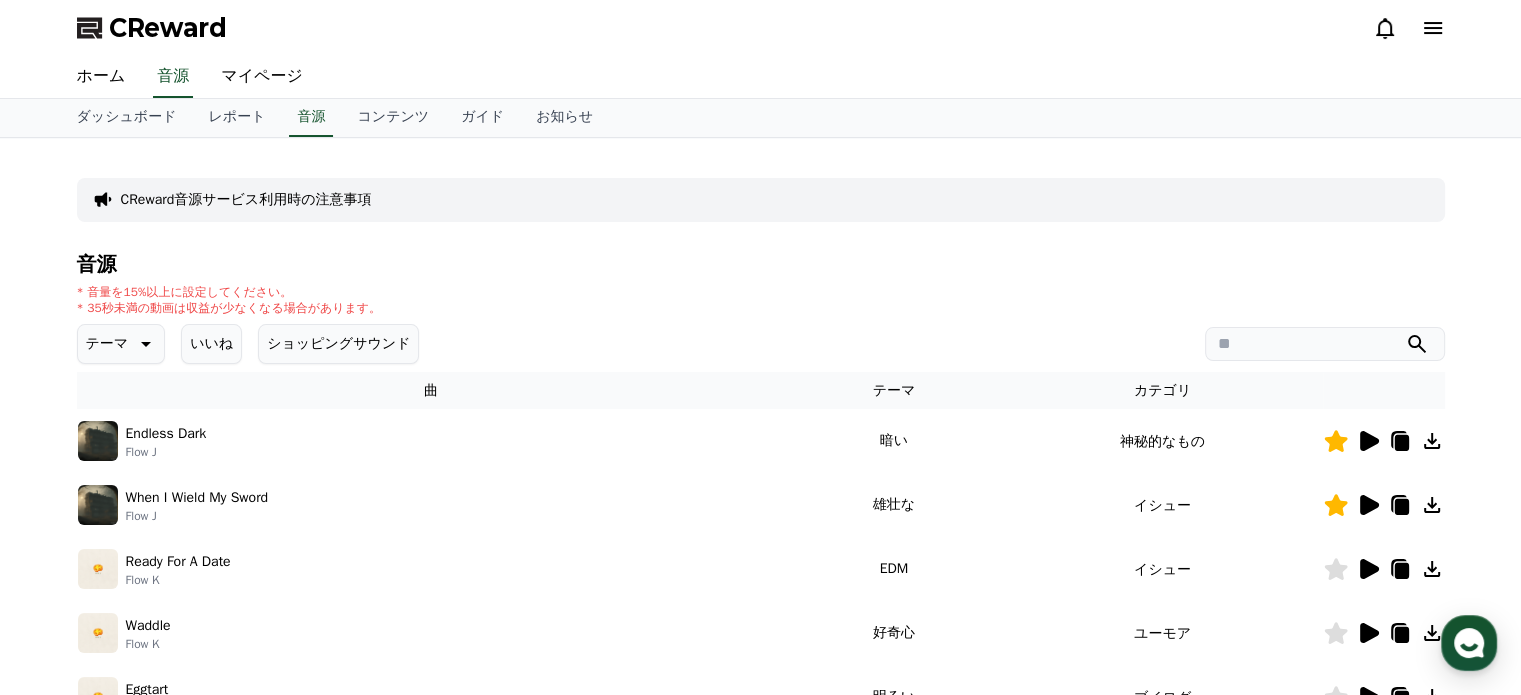 click on "CReward" at bounding box center (761, 28) 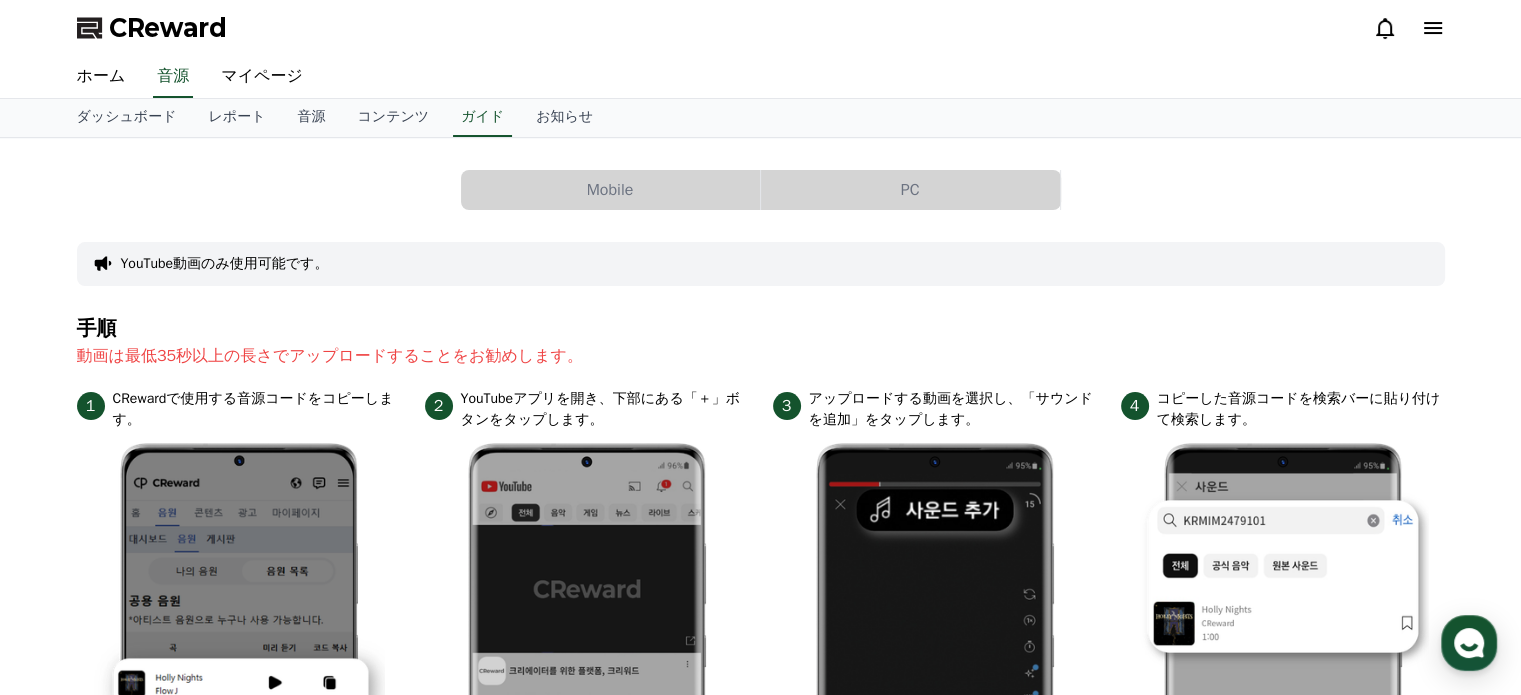 click on "PC" at bounding box center (910, 190) 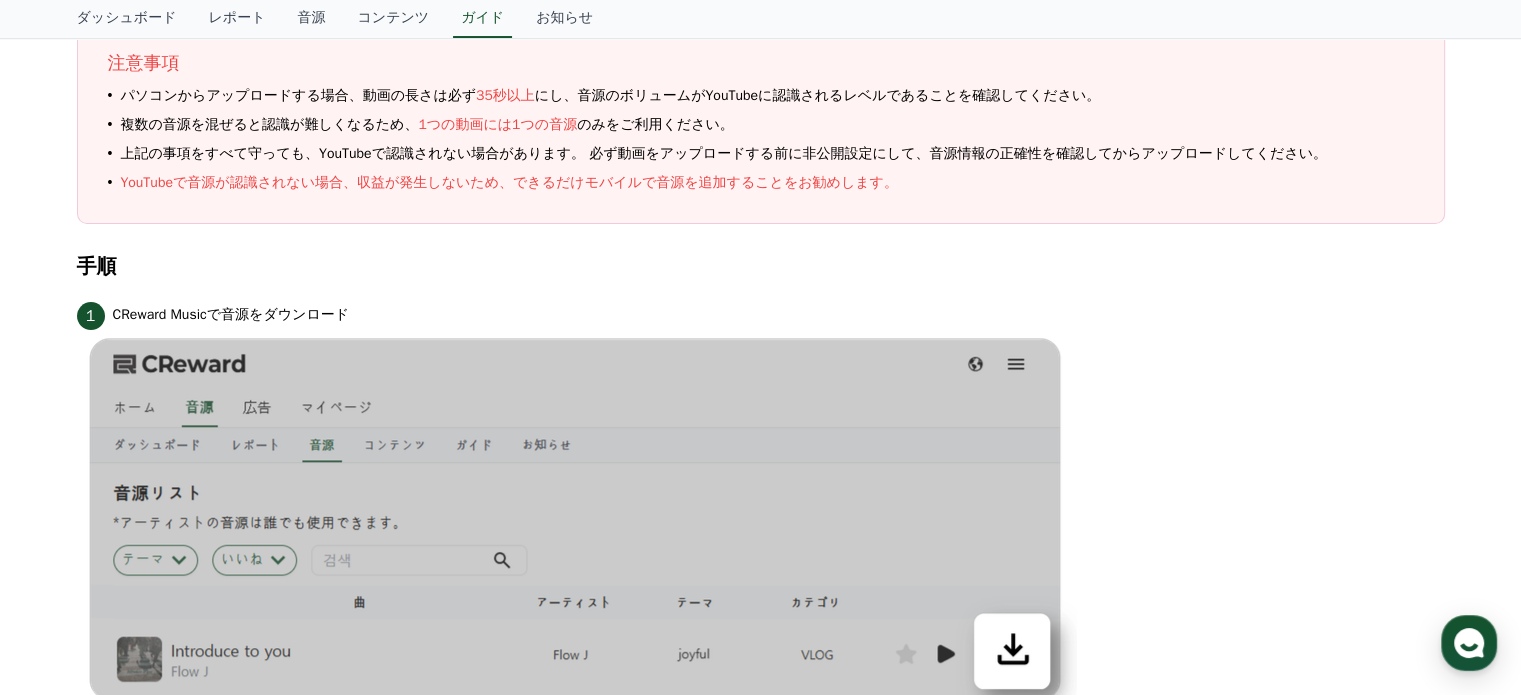scroll, scrollTop: 0, scrollLeft: 0, axis: both 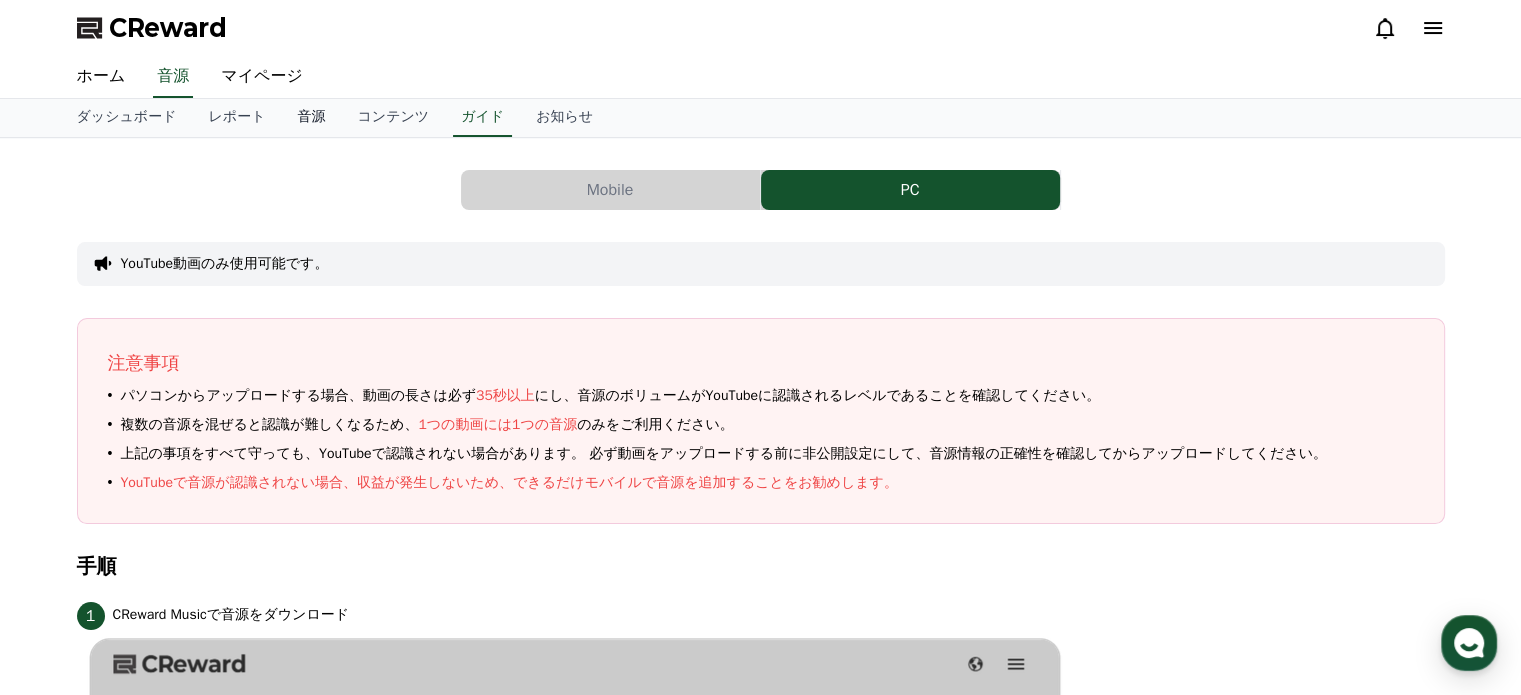 click on "音源" at bounding box center [311, 118] 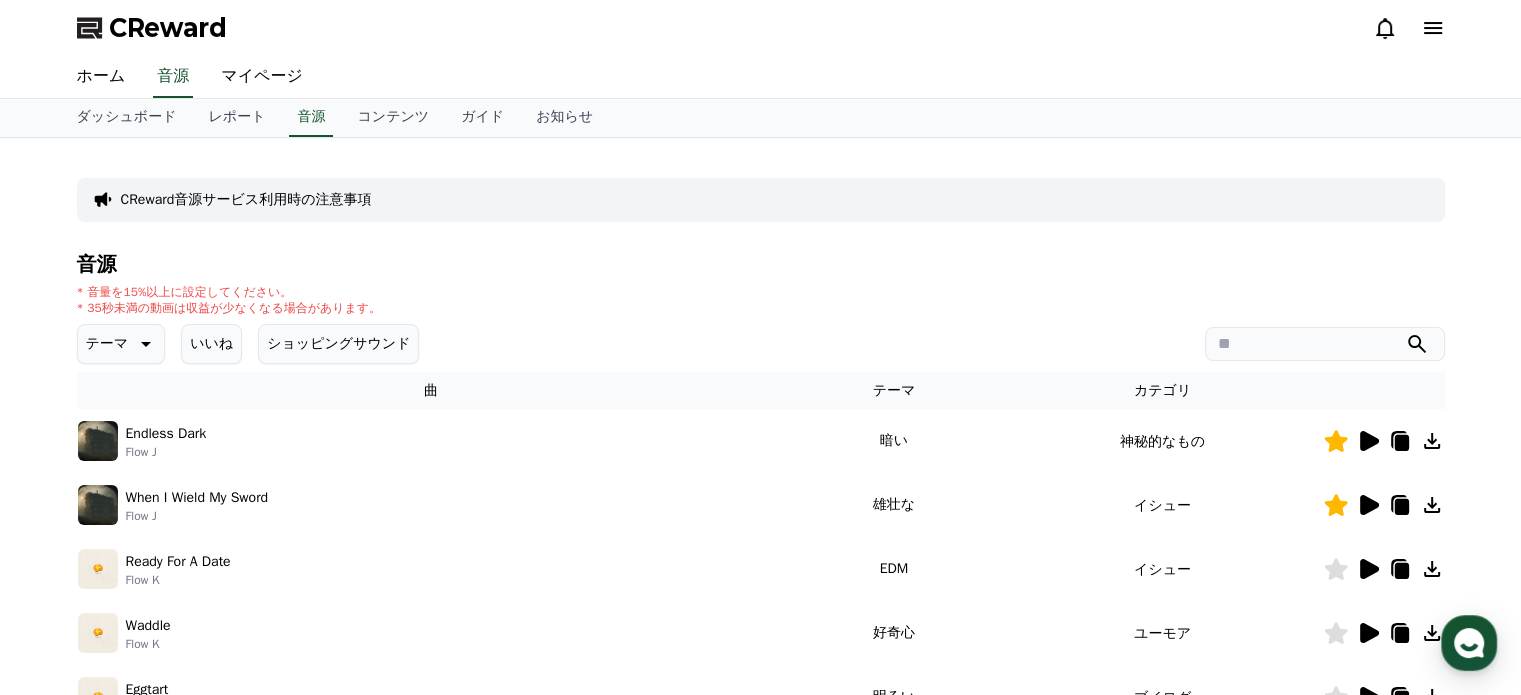 scroll, scrollTop: 100, scrollLeft: 0, axis: vertical 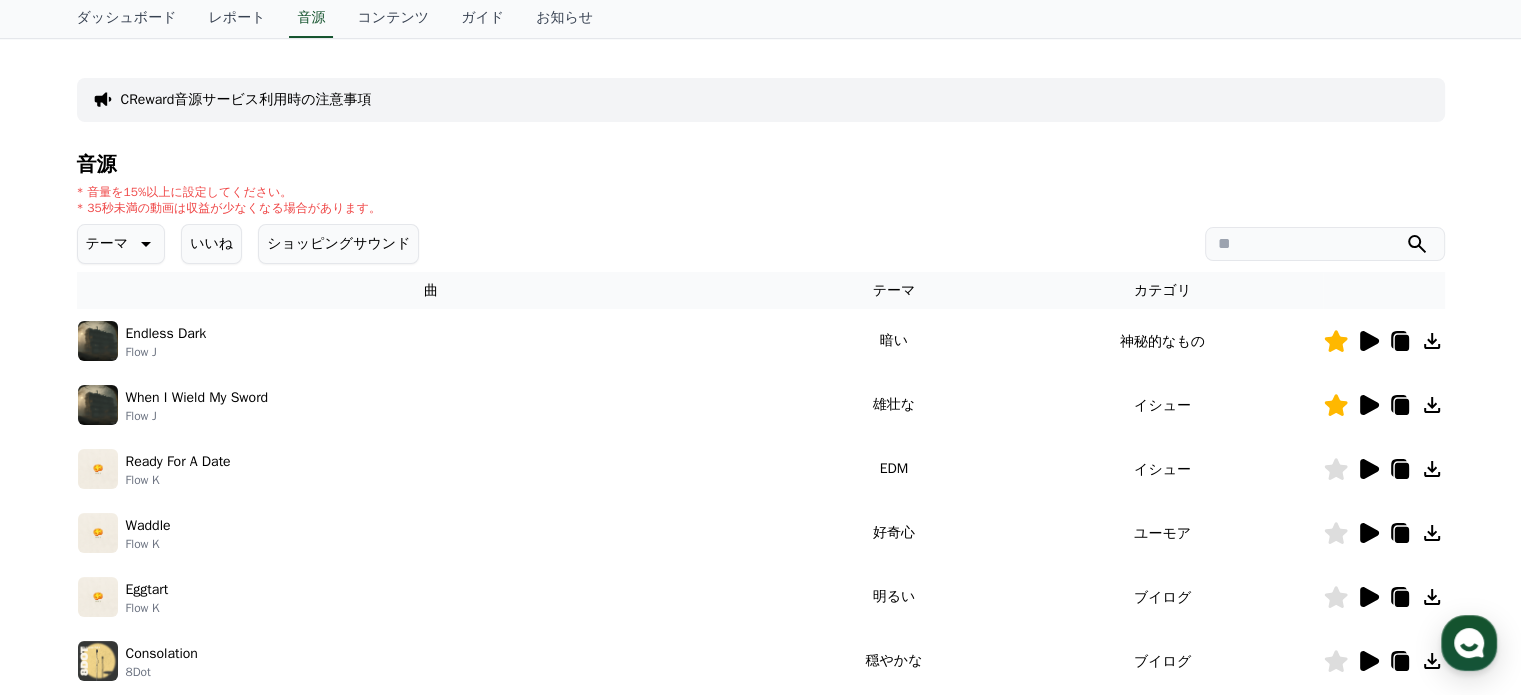 click 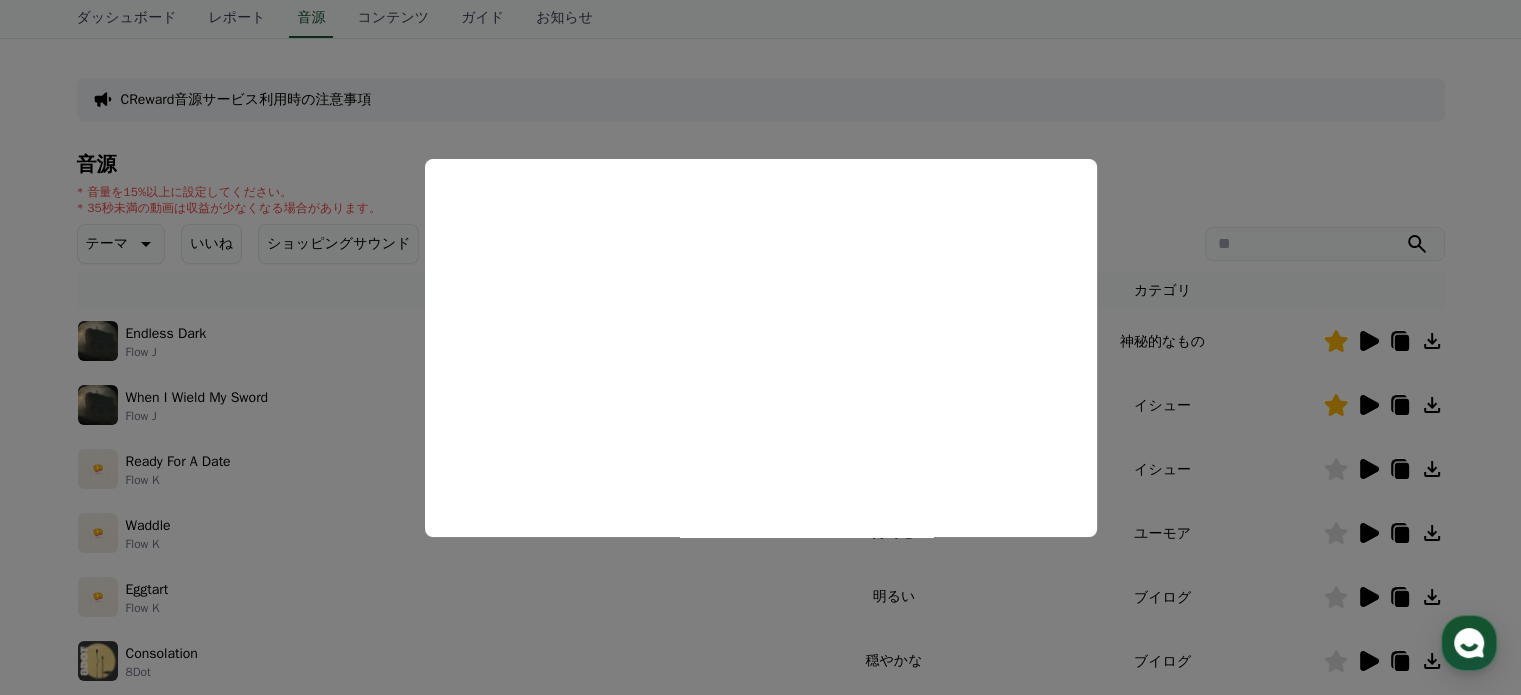 click at bounding box center (760, 347) 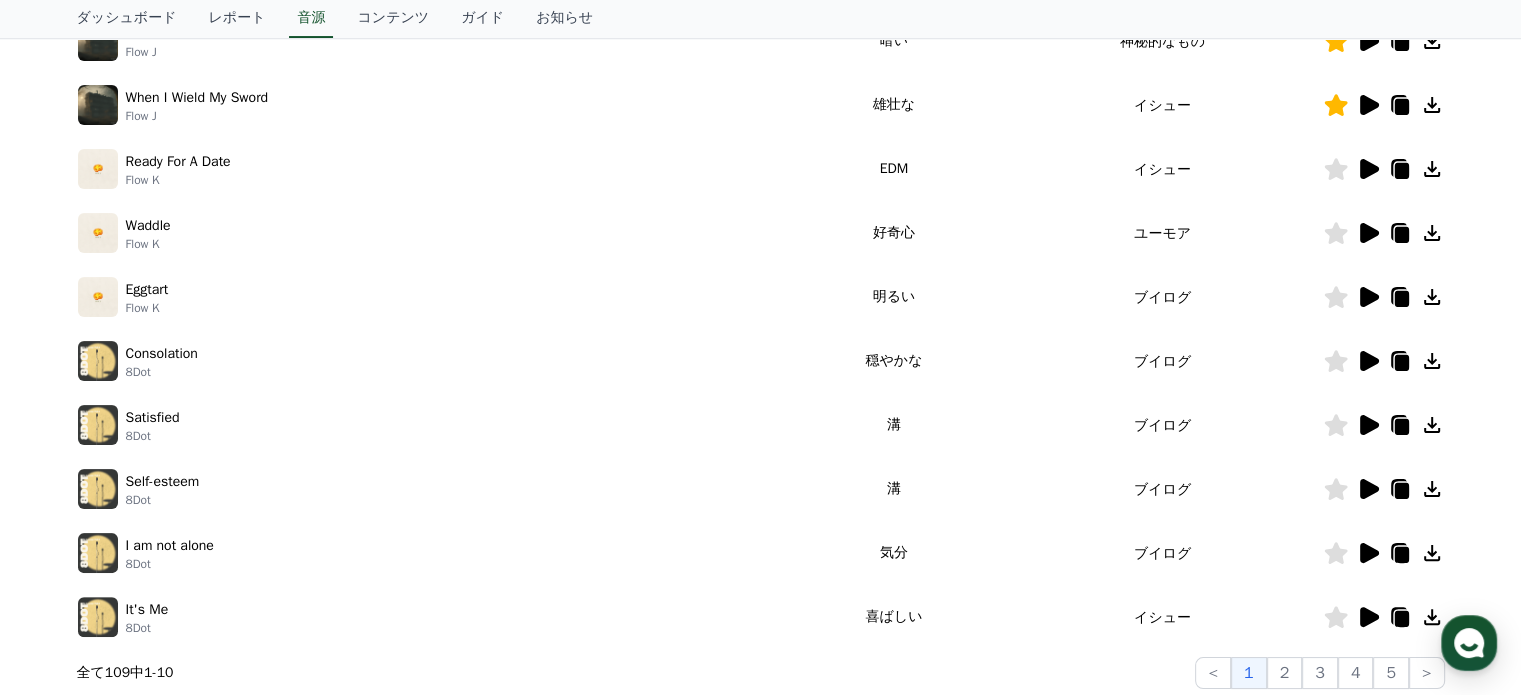 scroll, scrollTop: 500, scrollLeft: 0, axis: vertical 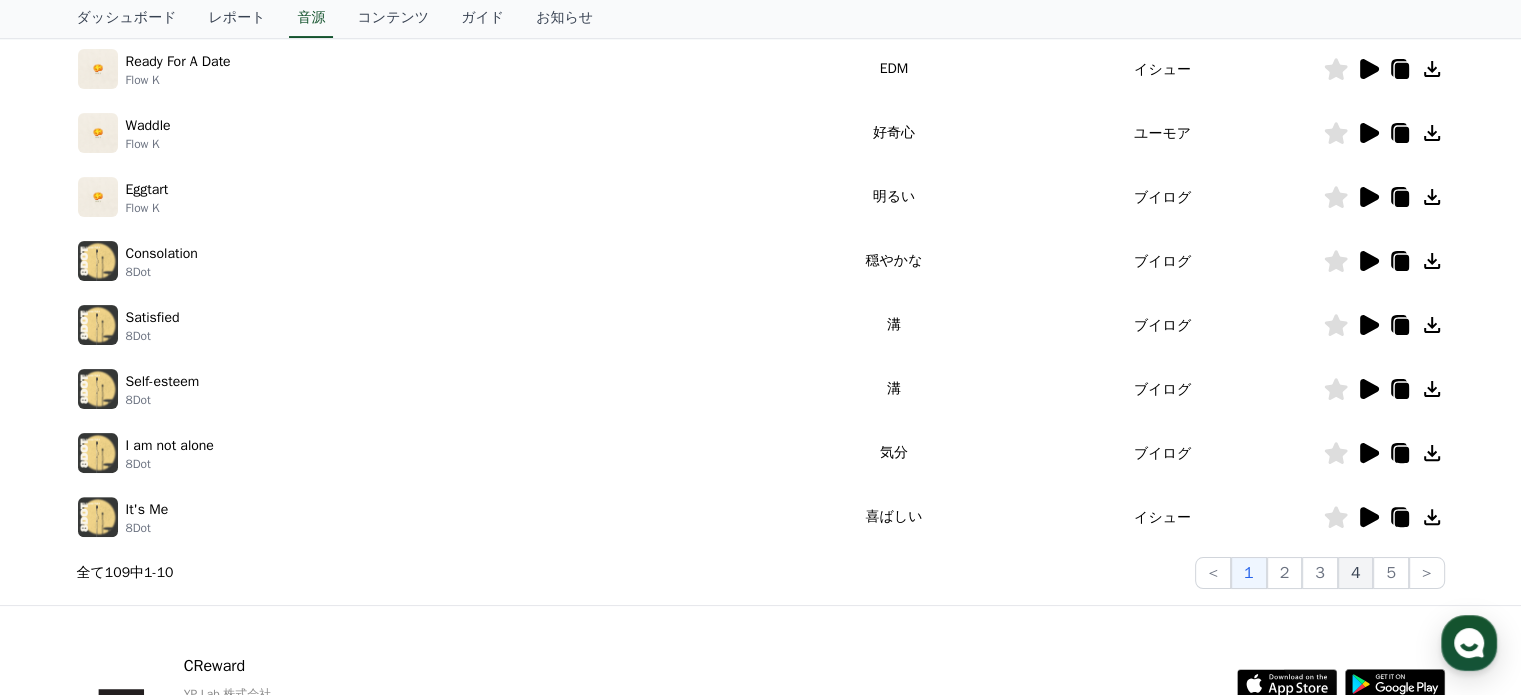 click on "4" 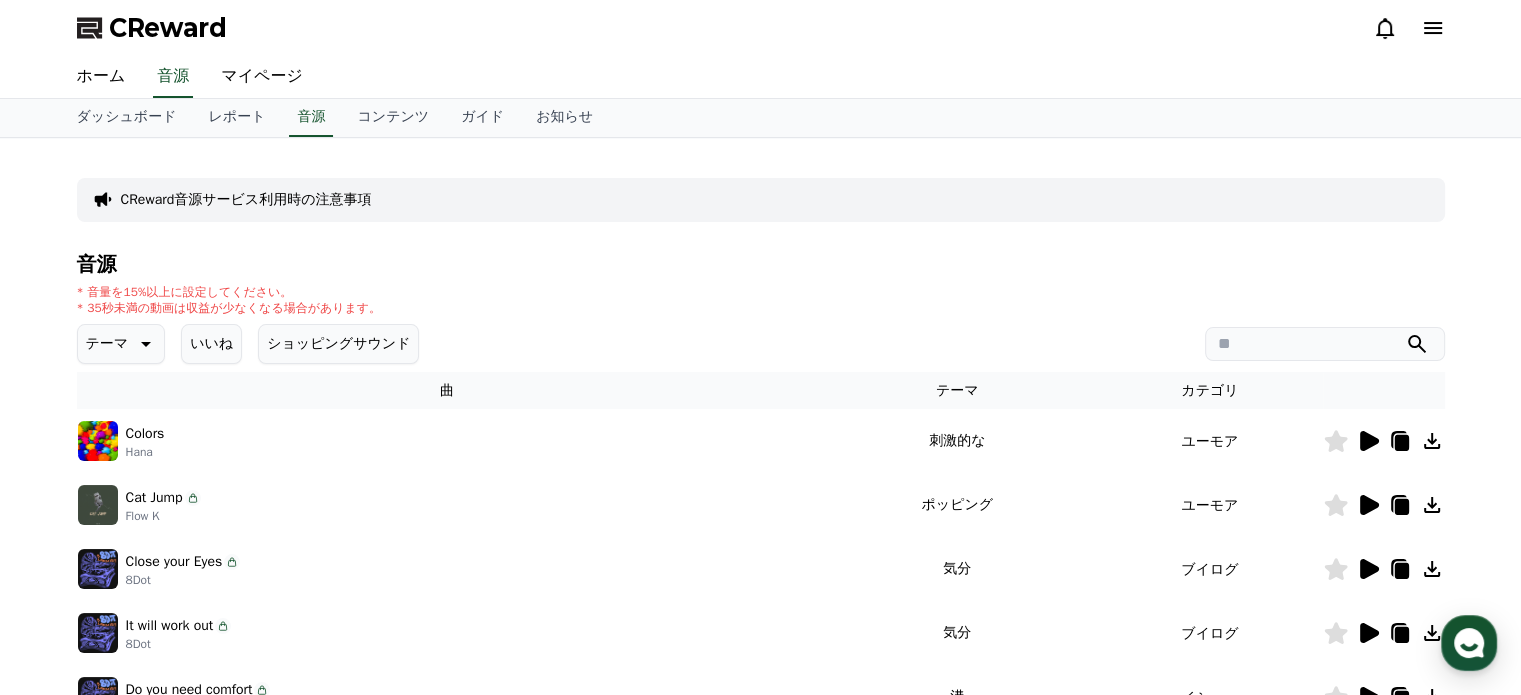 scroll, scrollTop: 100, scrollLeft: 0, axis: vertical 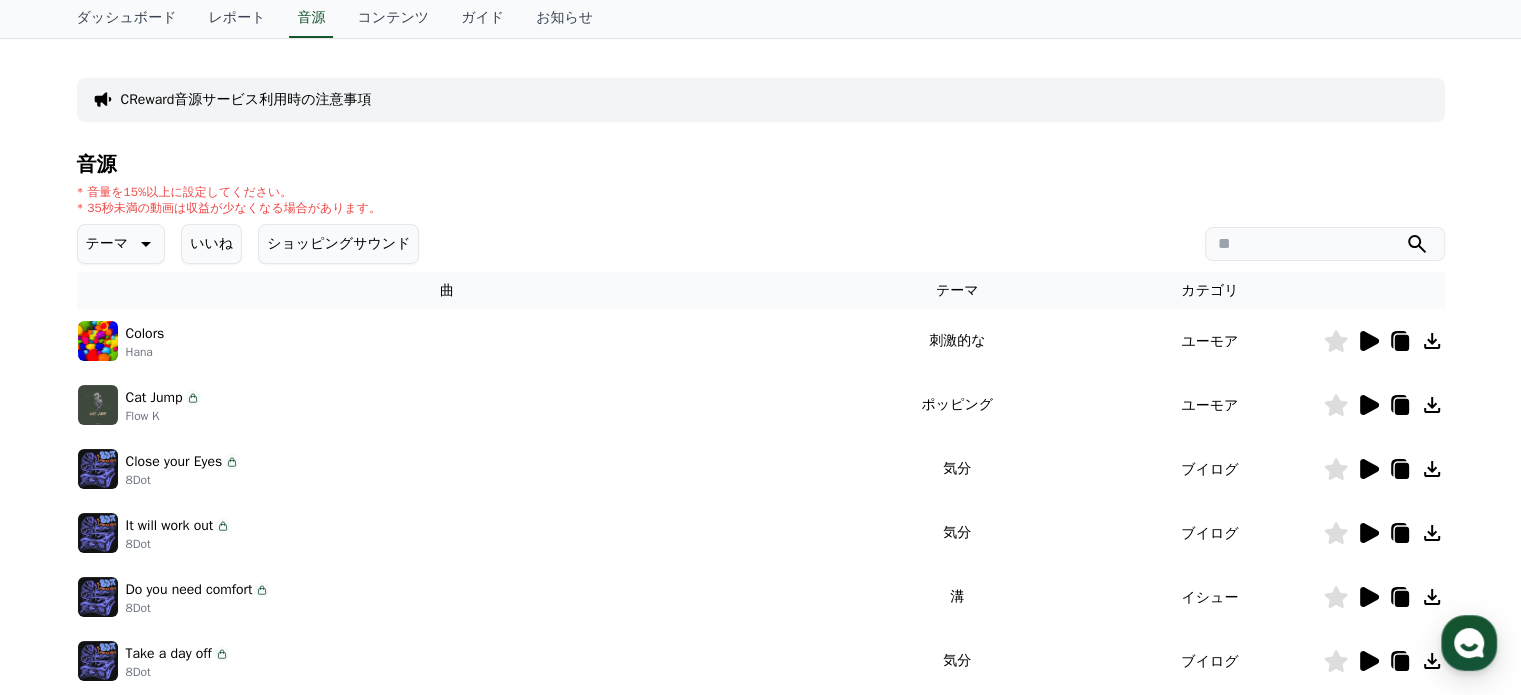 click 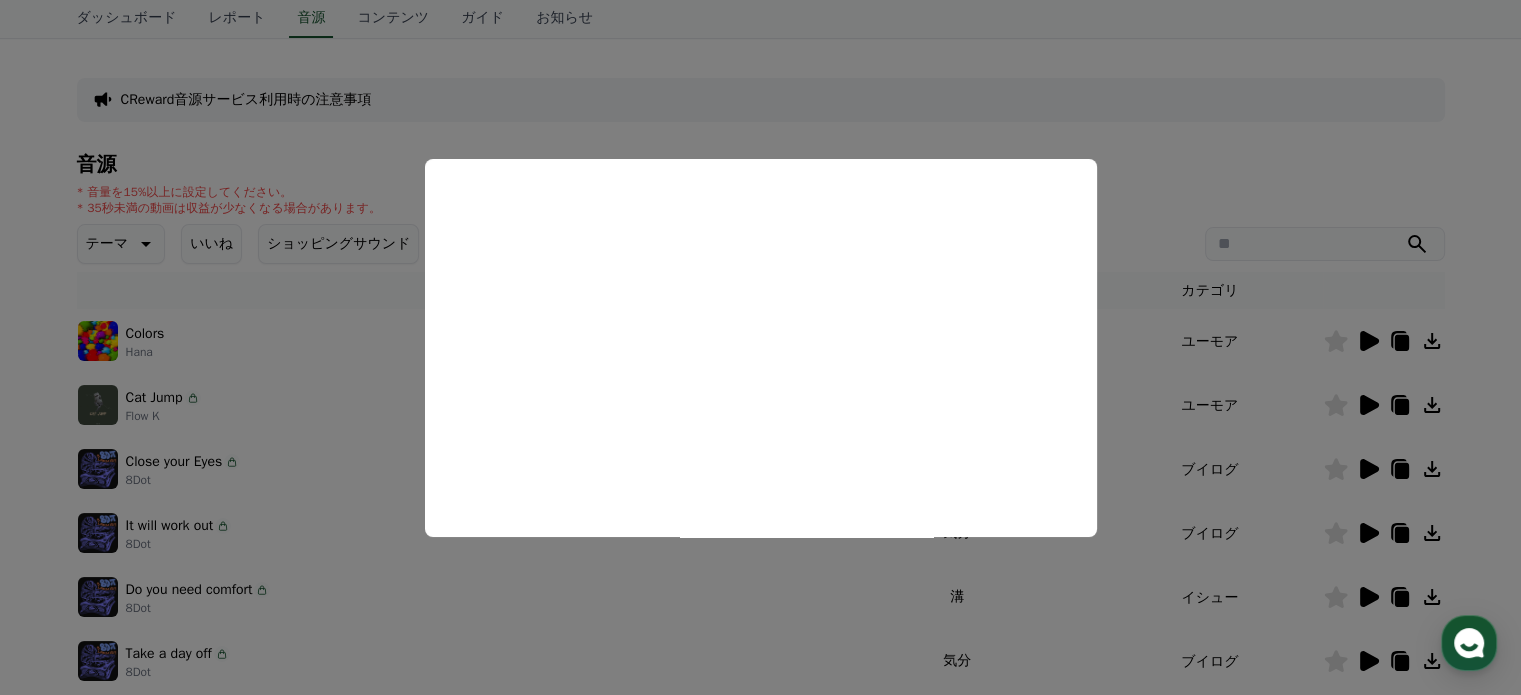 click at bounding box center (760, 347) 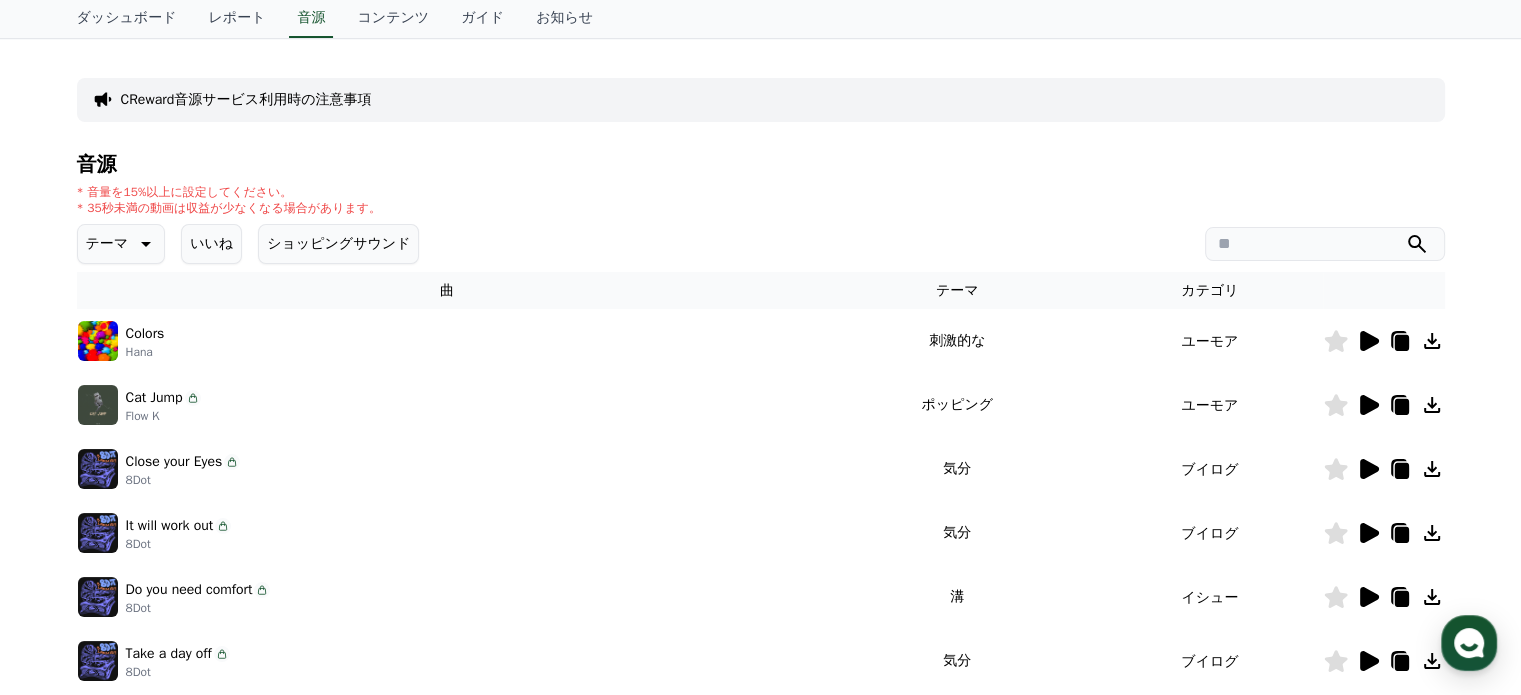 click 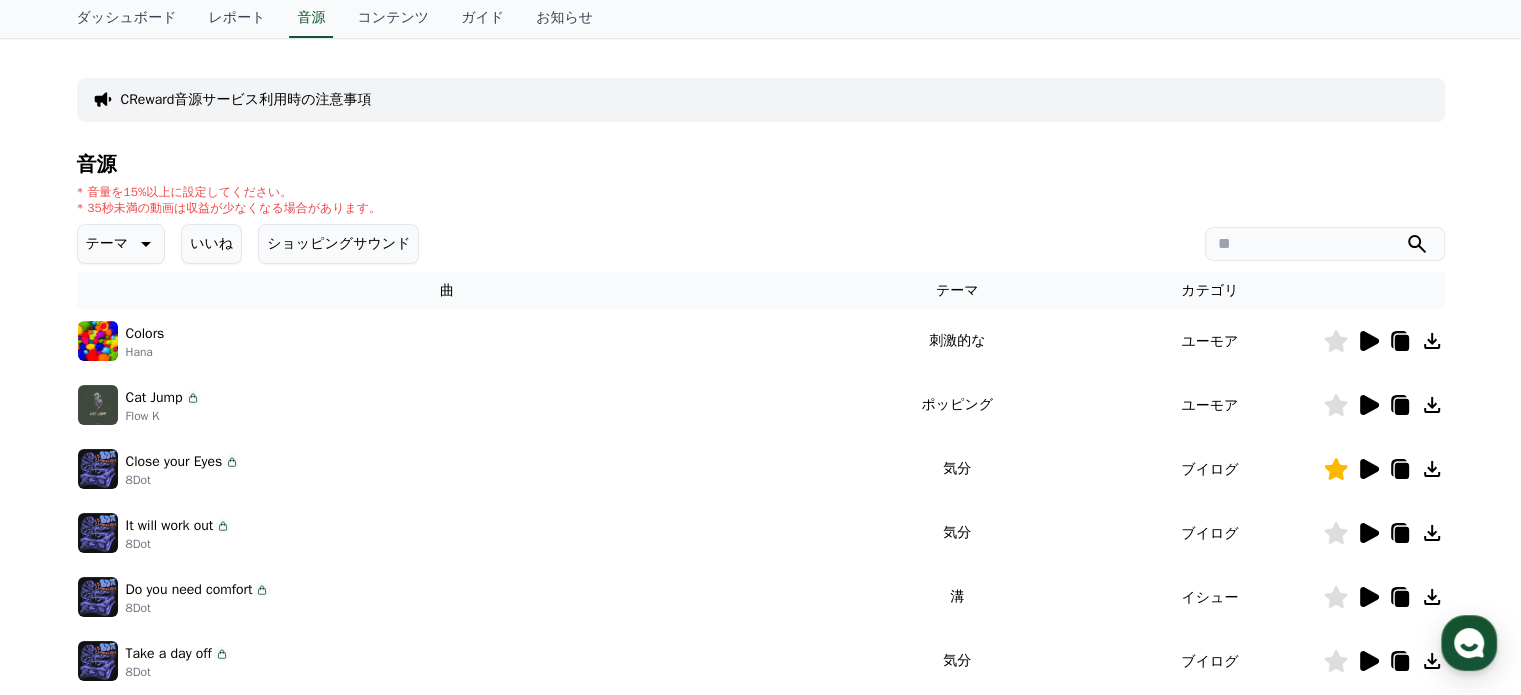 click 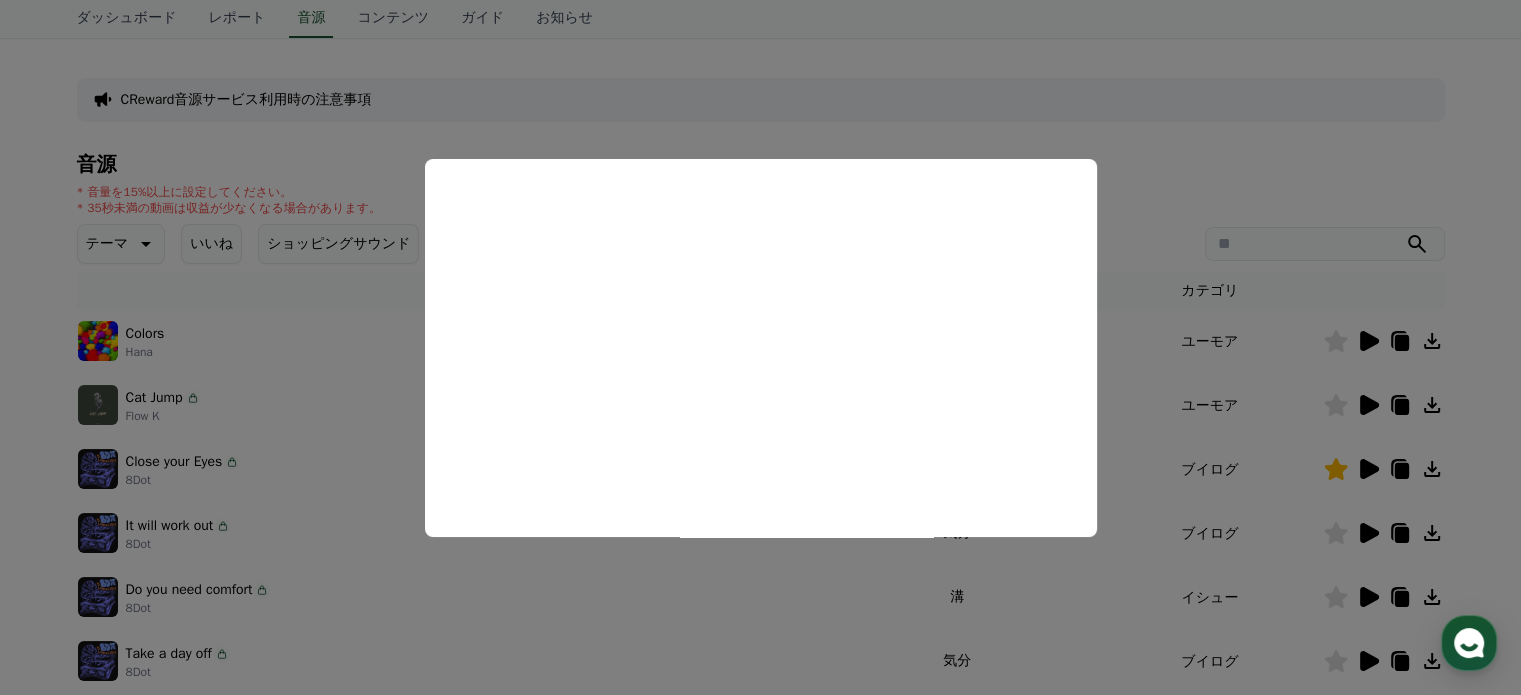 click at bounding box center [760, 347] 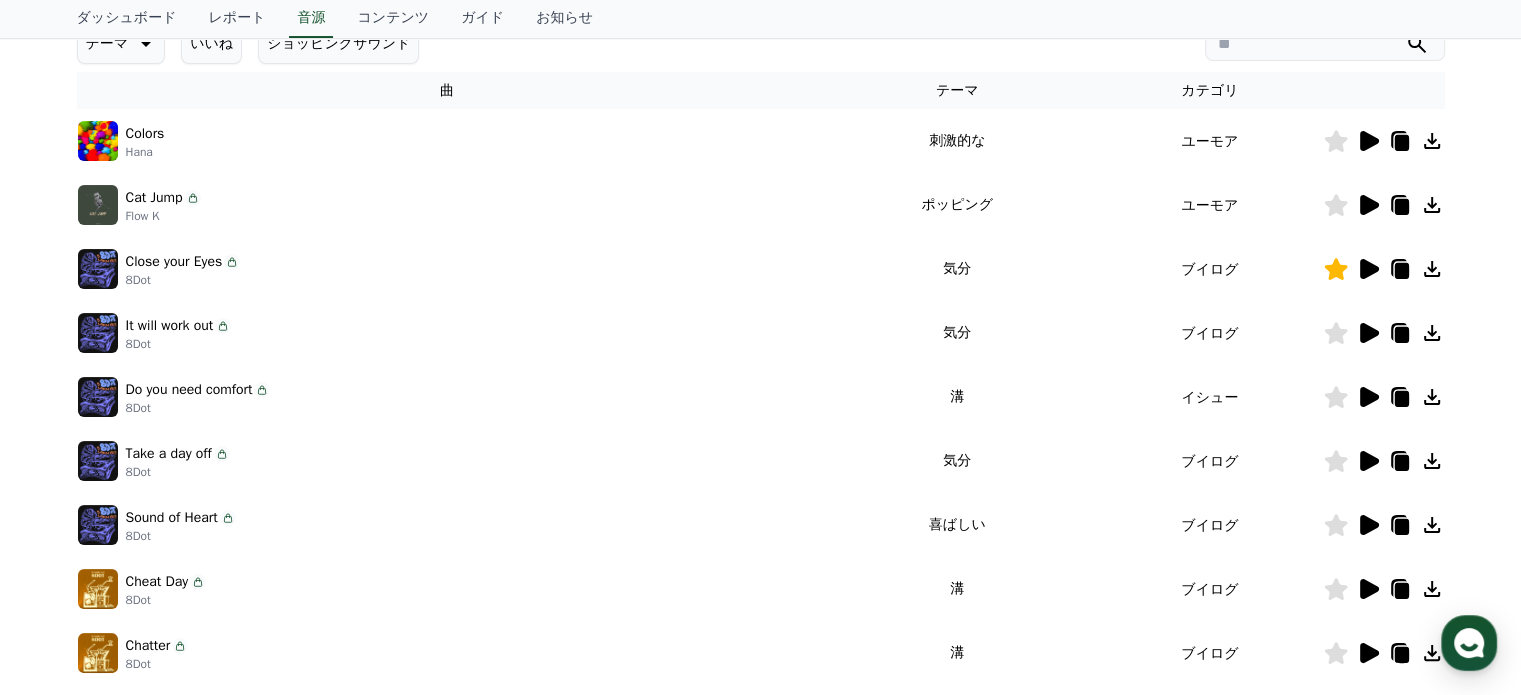 scroll, scrollTop: 0, scrollLeft: 0, axis: both 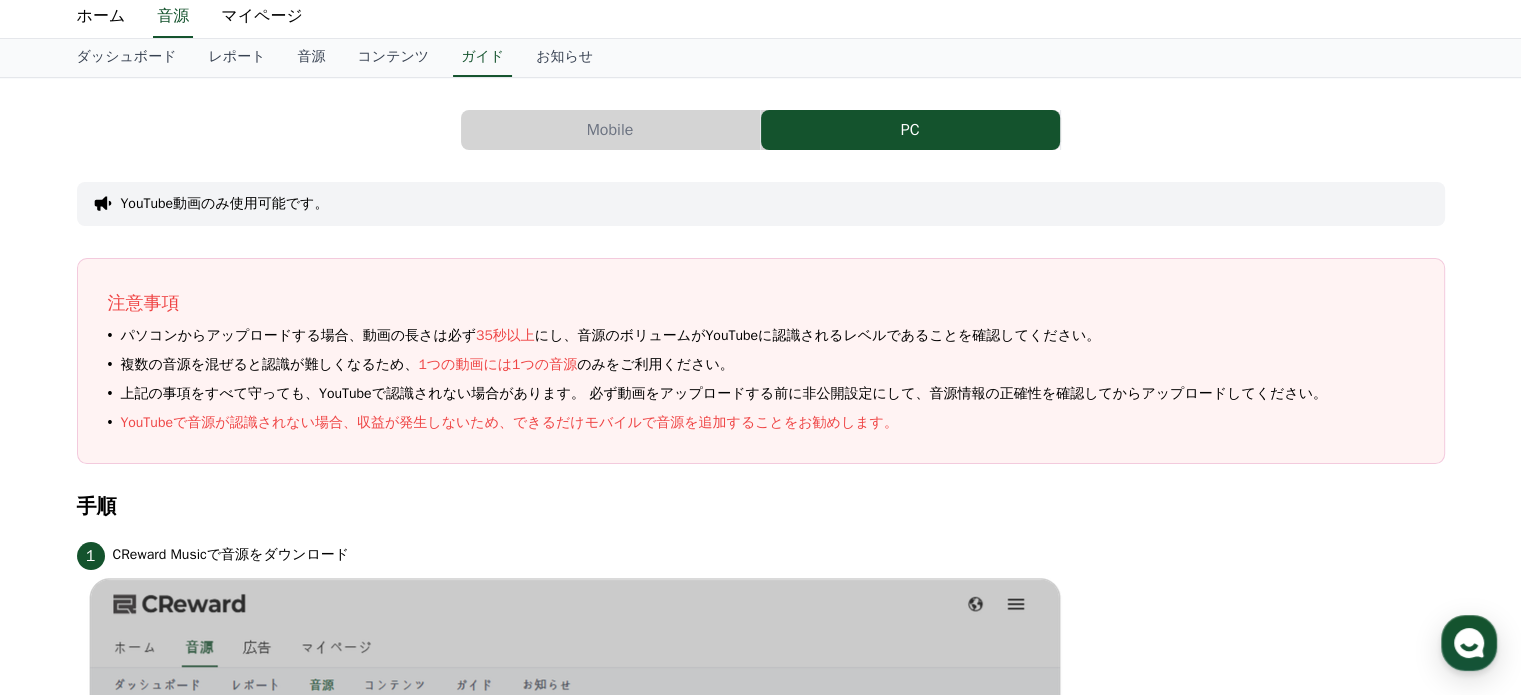 click on "Mobile" at bounding box center [610, 130] 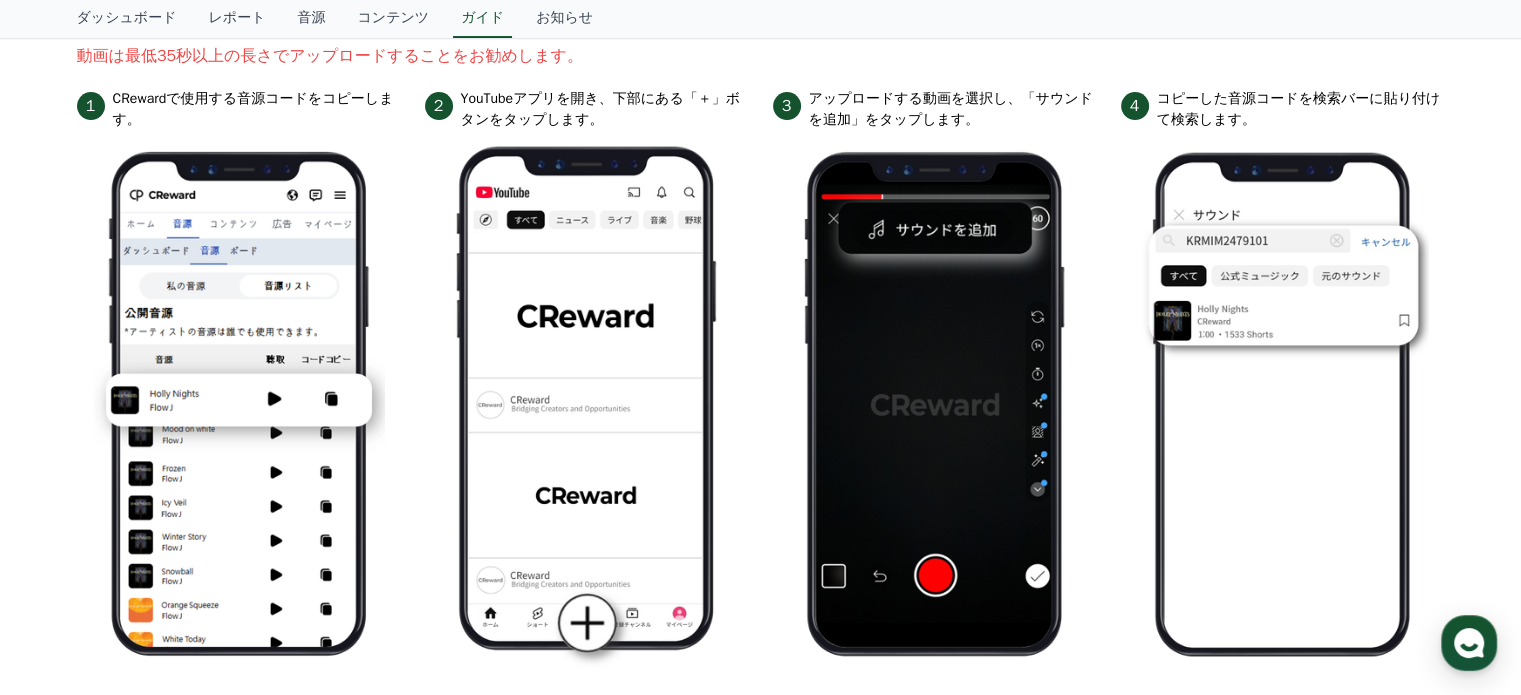 scroll, scrollTop: 0, scrollLeft: 0, axis: both 